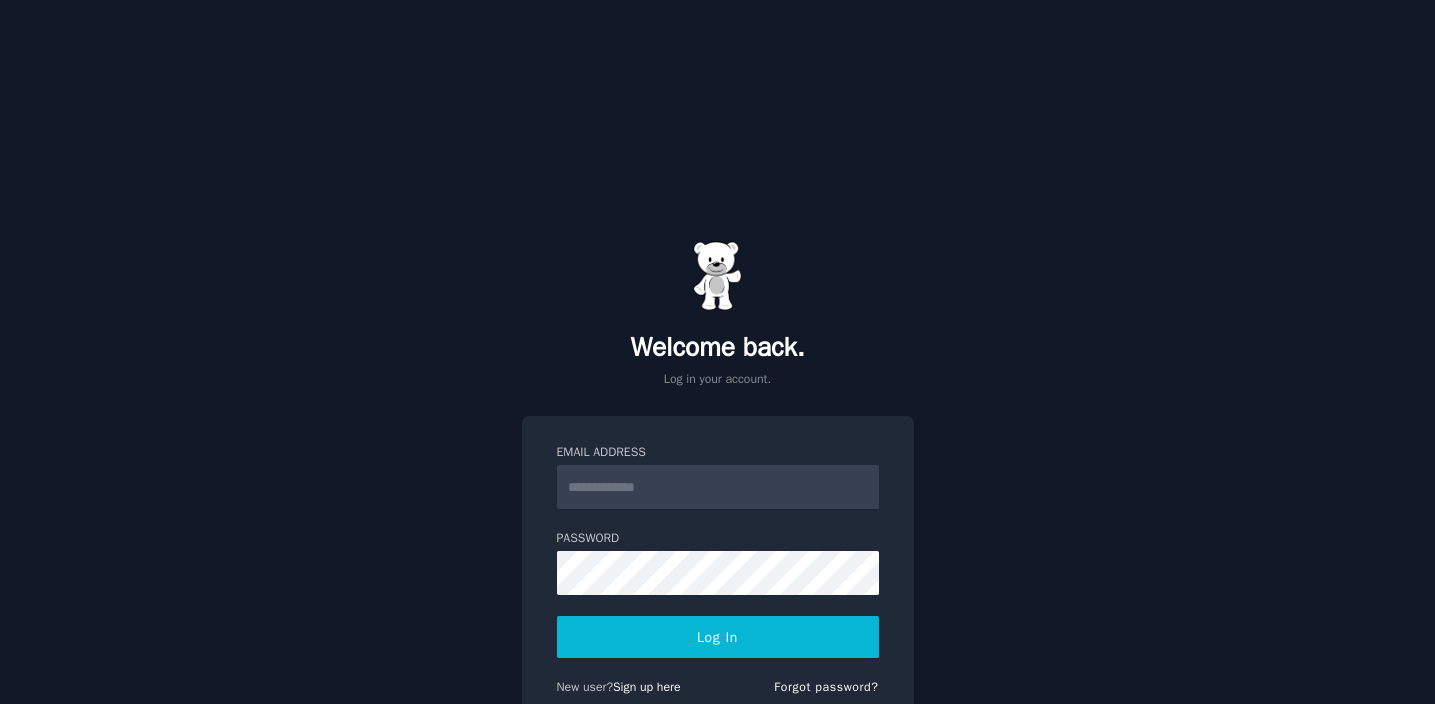 scroll, scrollTop: 0, scrollLeft: 0, axis: both 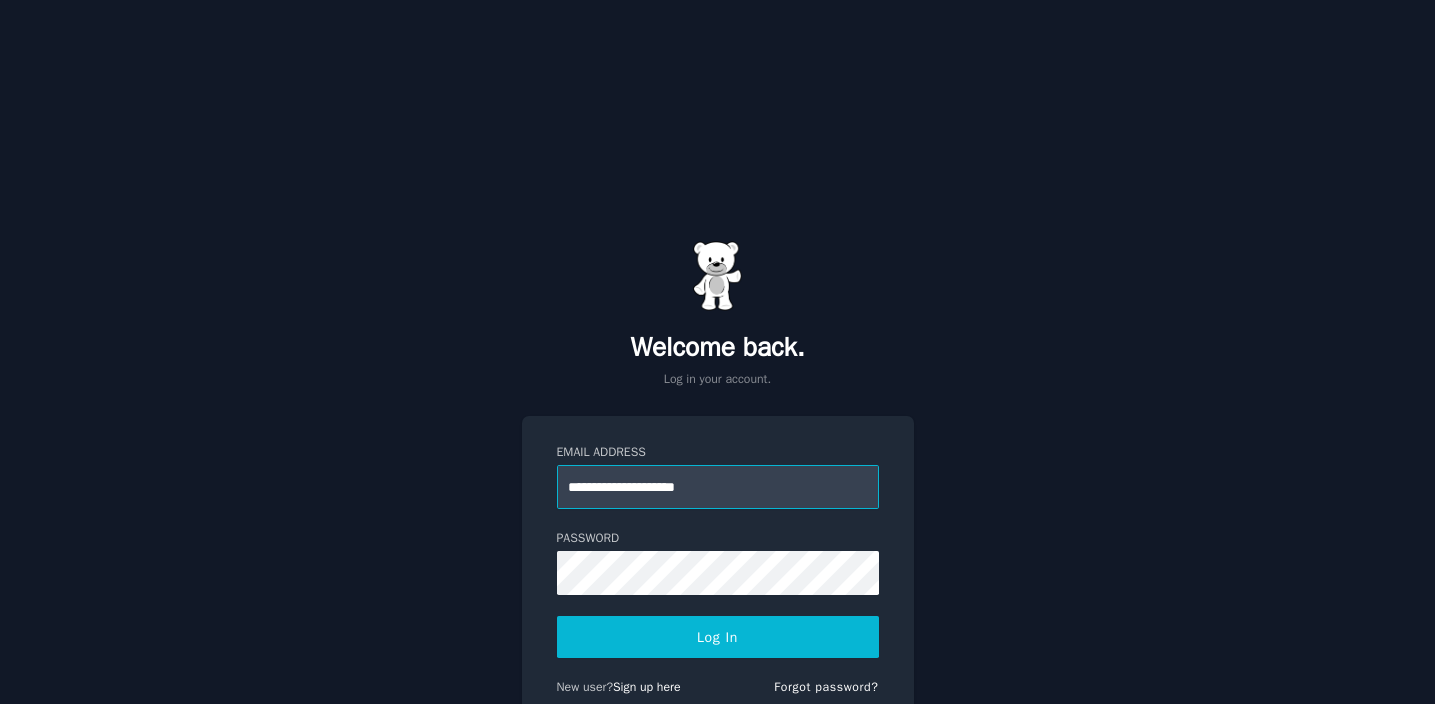 click on "**********" at bounding box center (718, 487) 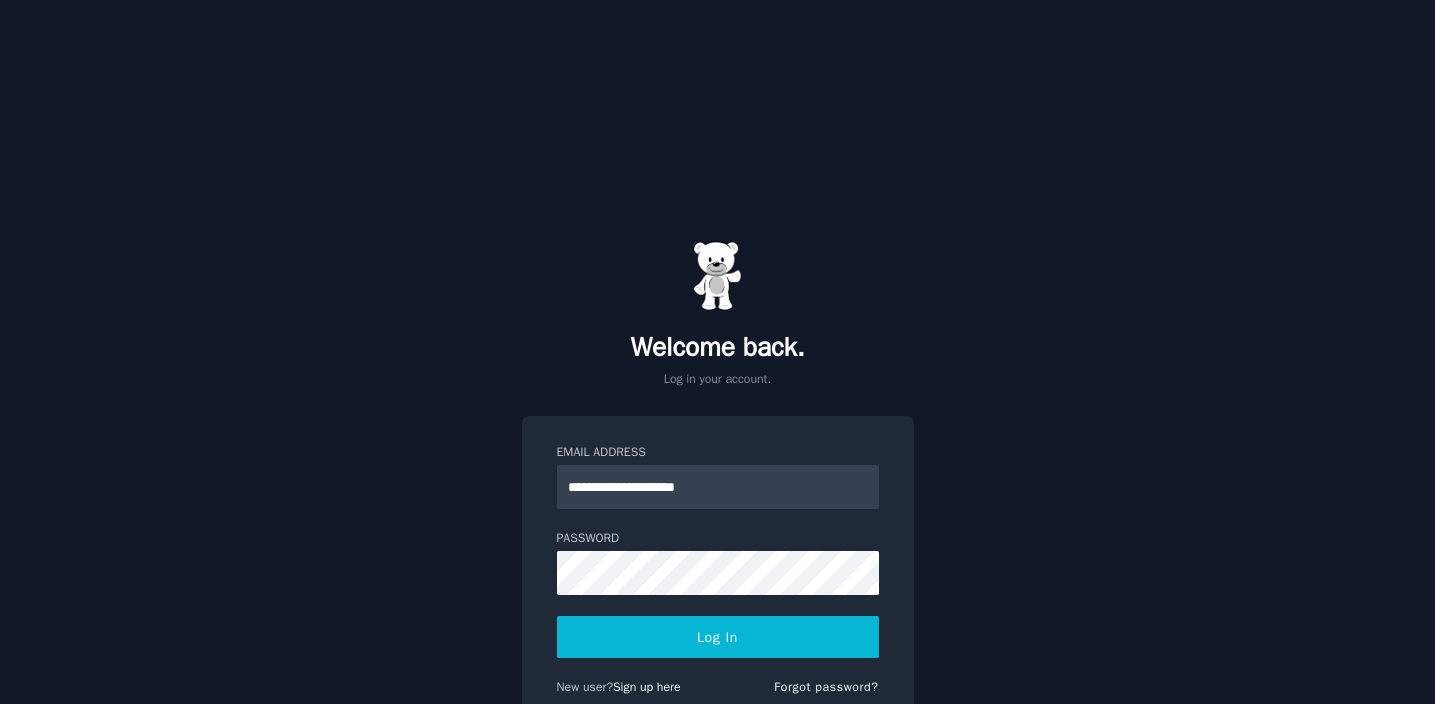 click on "Log In" at bounding box center (718, 637) 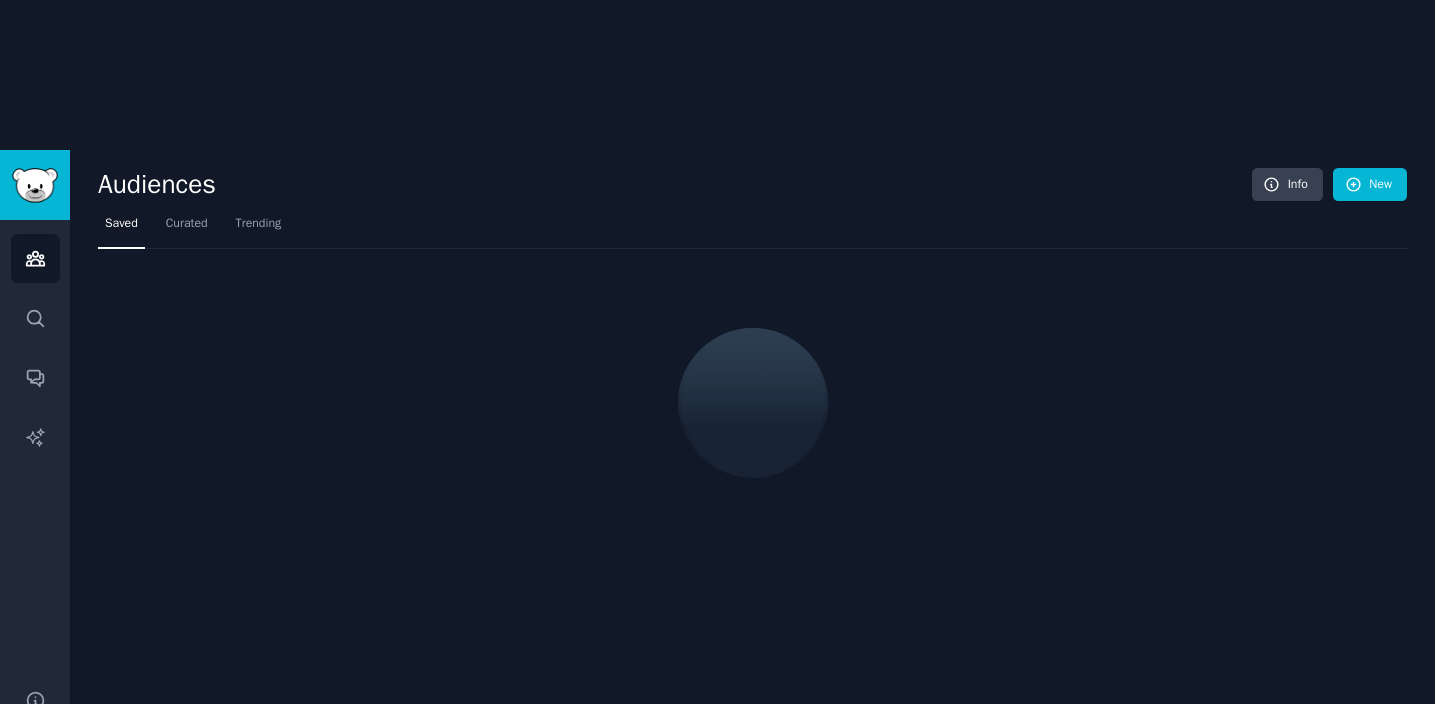 scroll, scrollTop: 0, scrollLeft: 0, axis: both 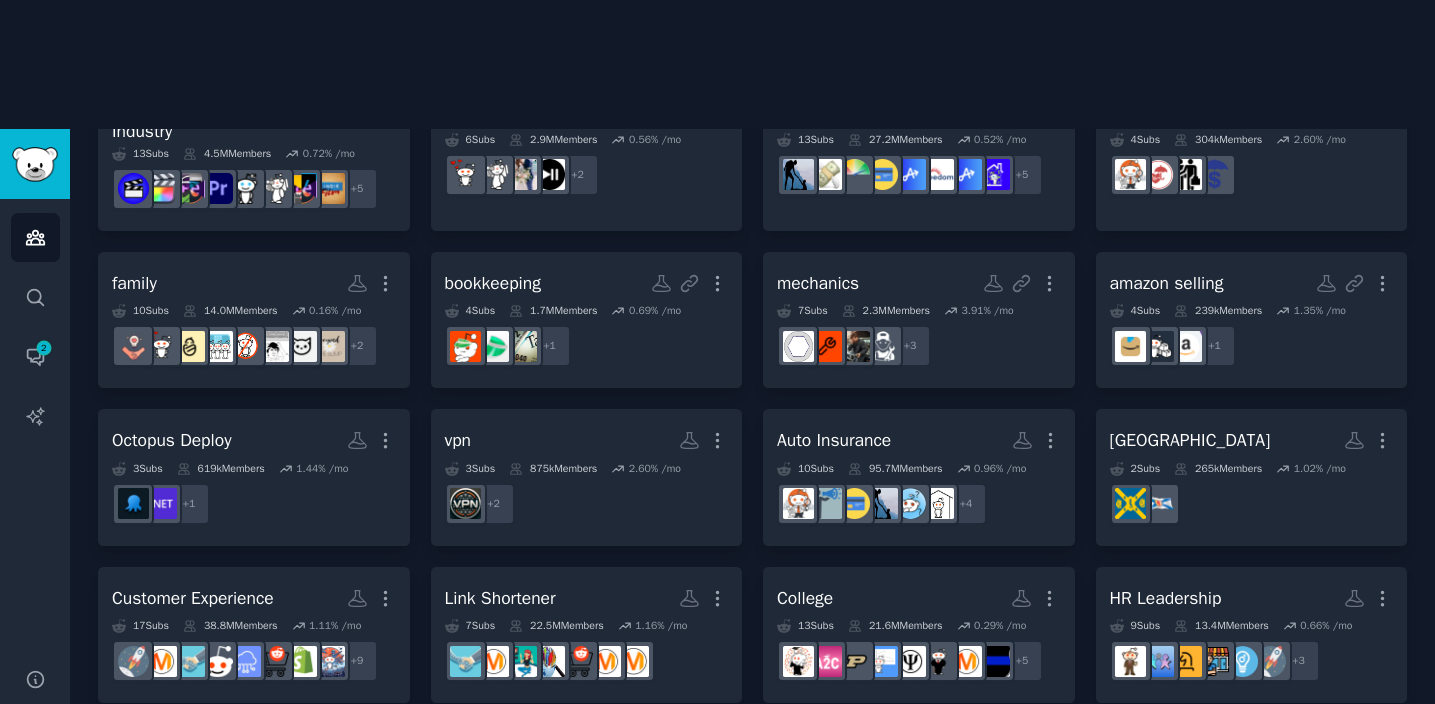 click on "Make a new audience" at bounding box center (254, 764) 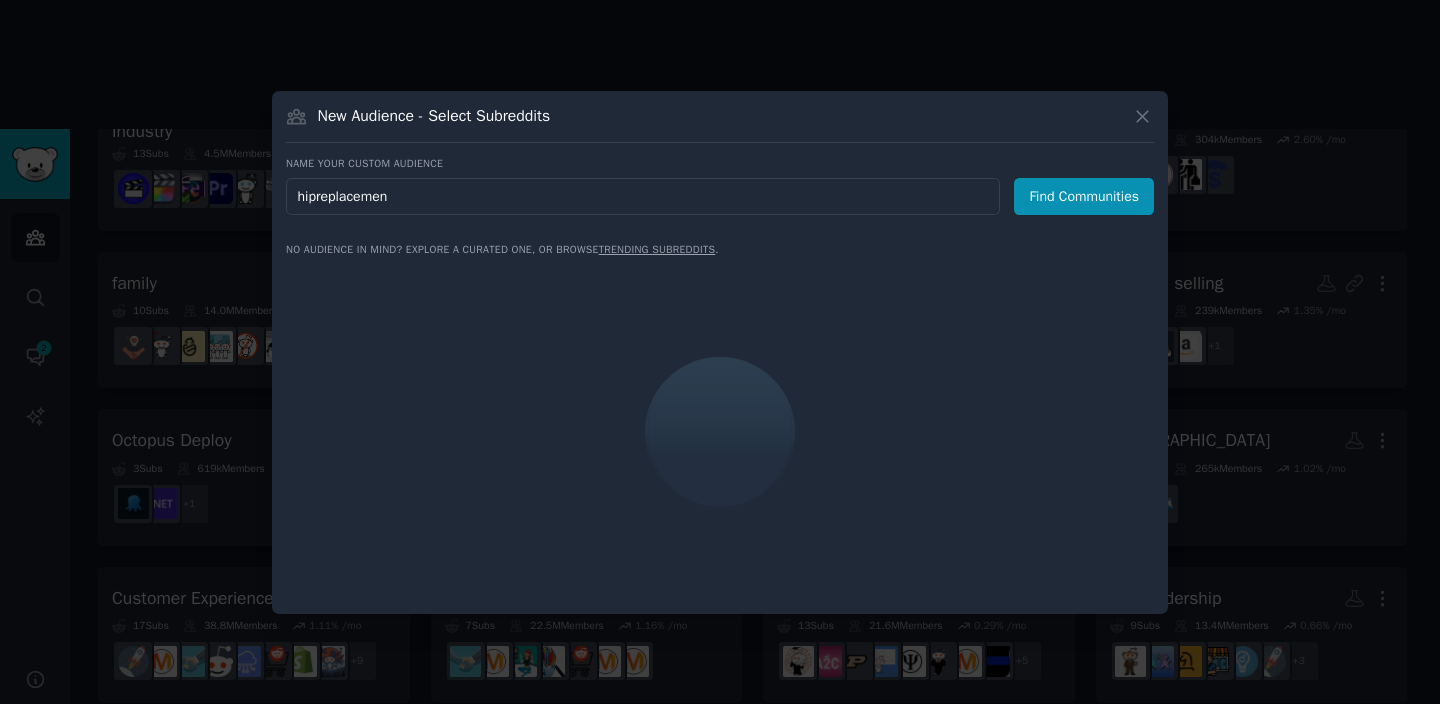type on "hipreplacement" 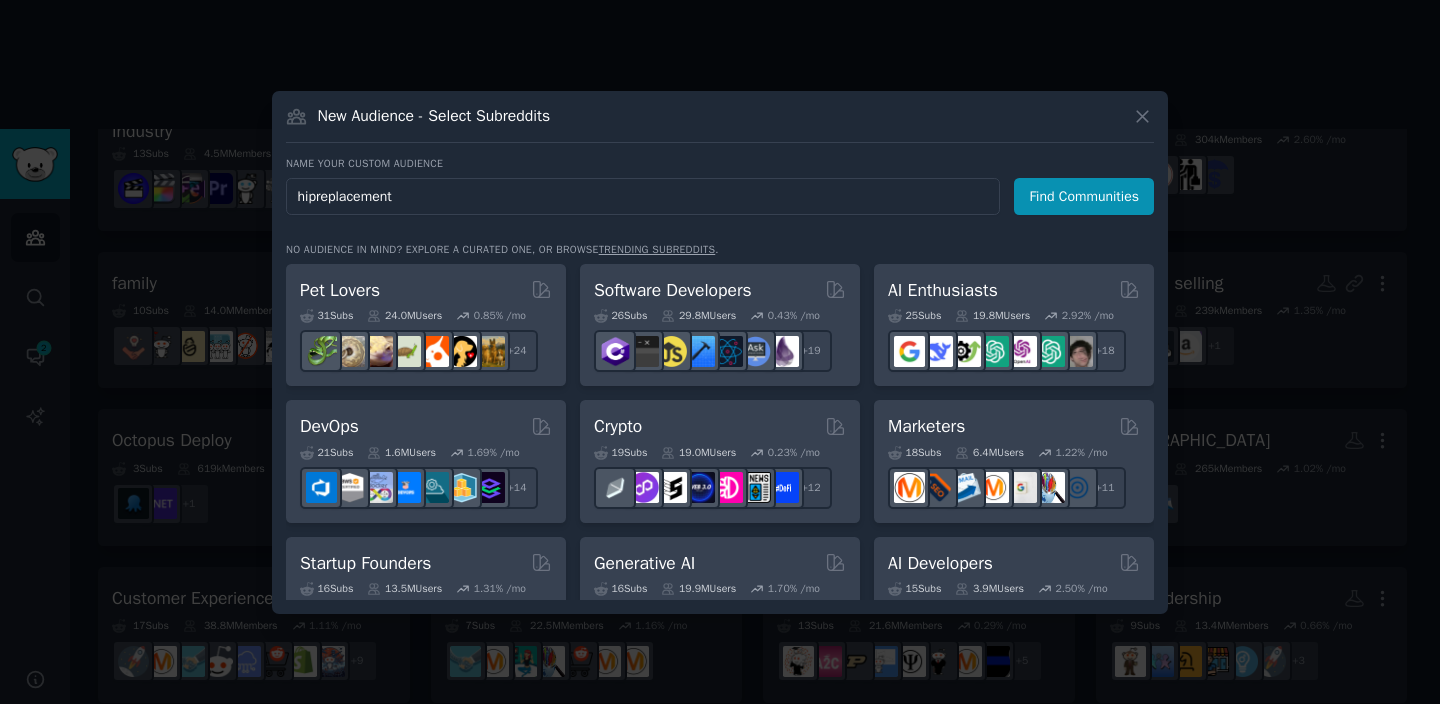 click on "Find Communities" at bounding box center (1084, 196) 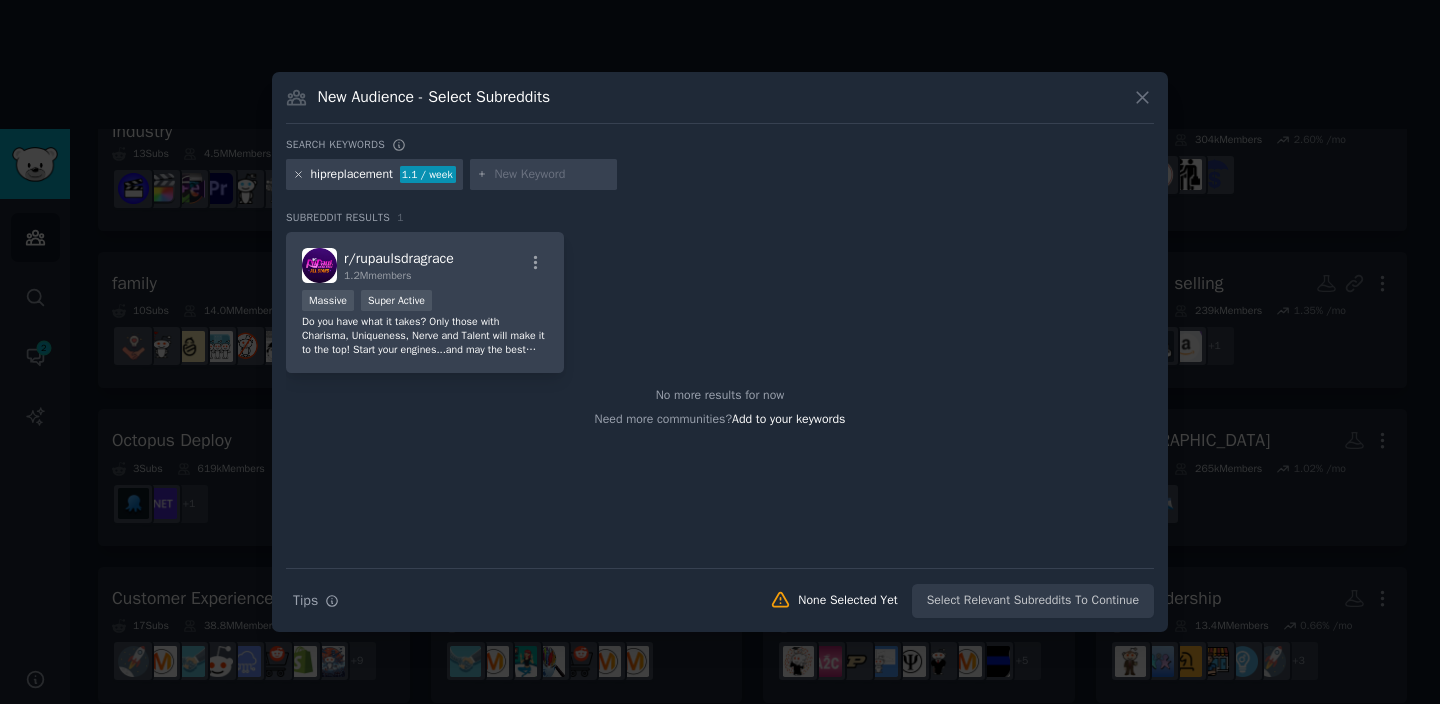 click 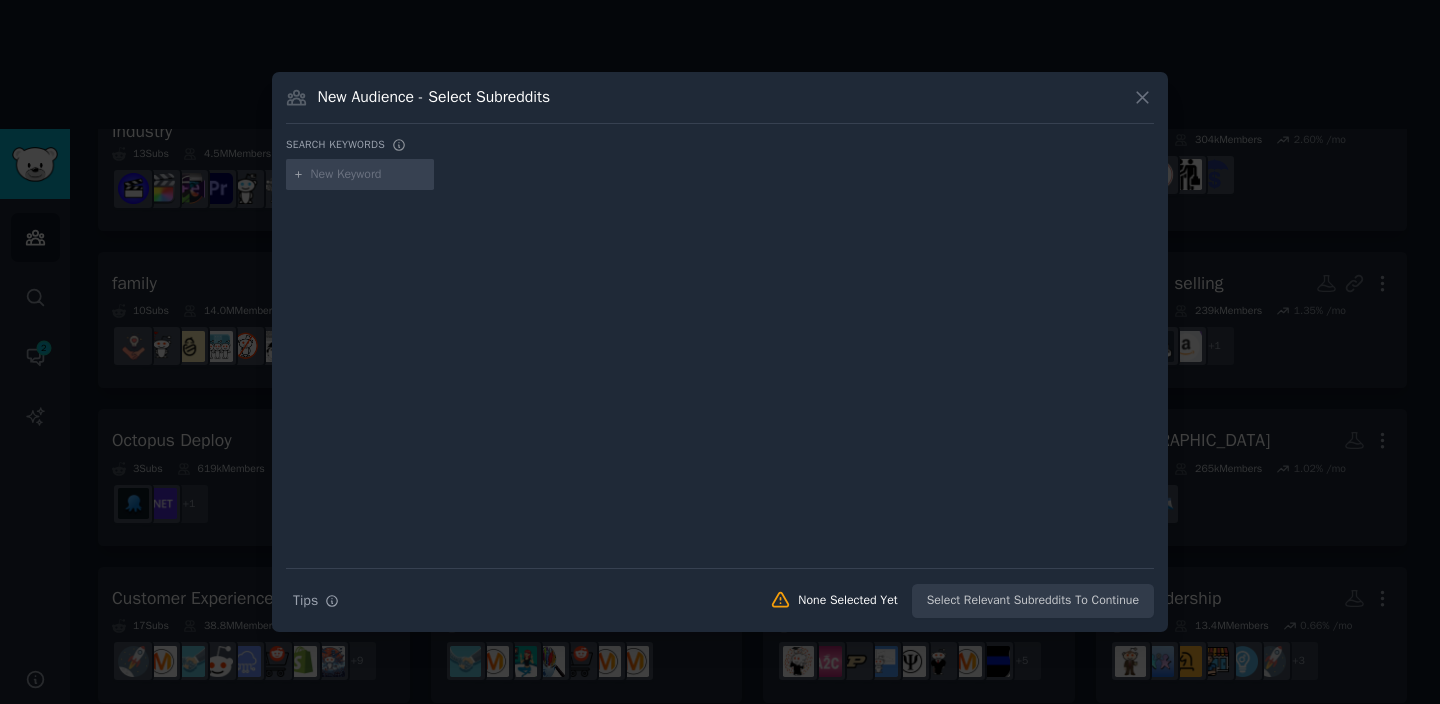 click at bounding box center [369, 175] 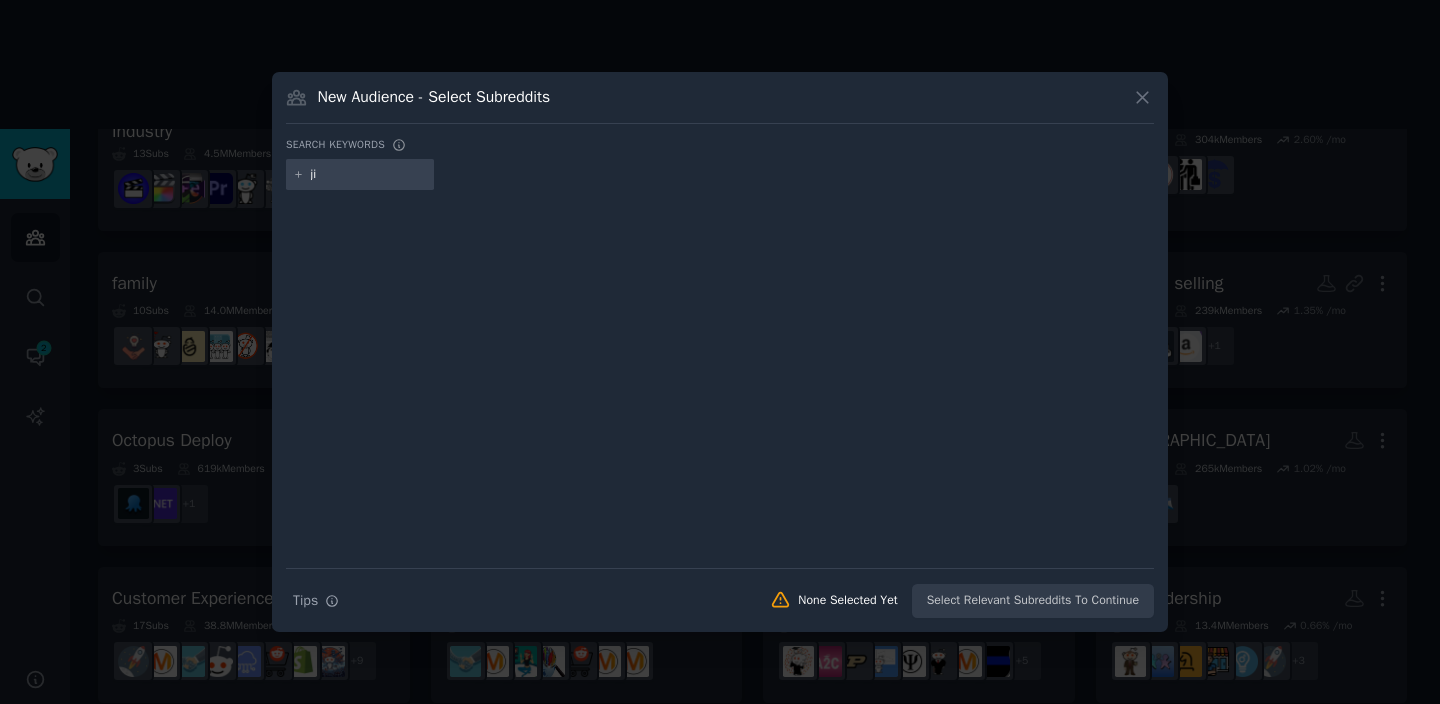 type on "j" 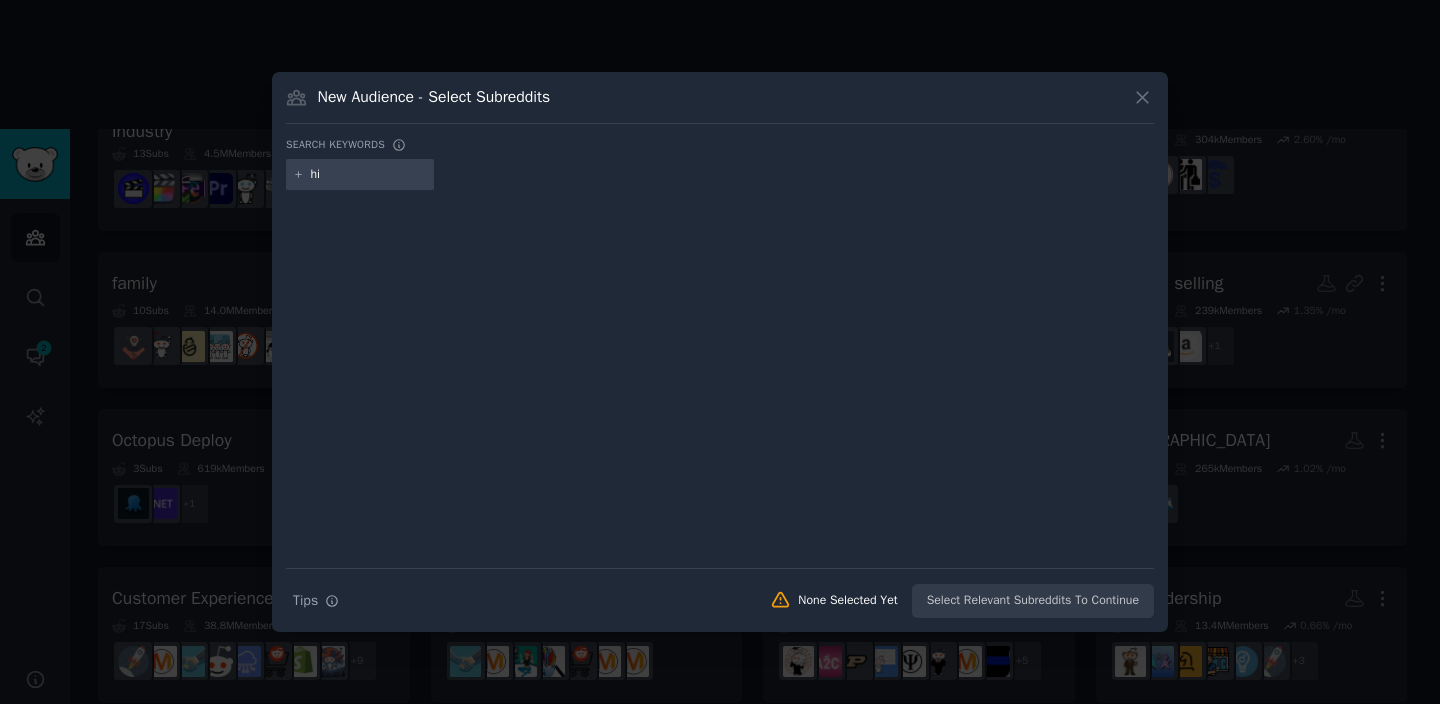 type on "hip" 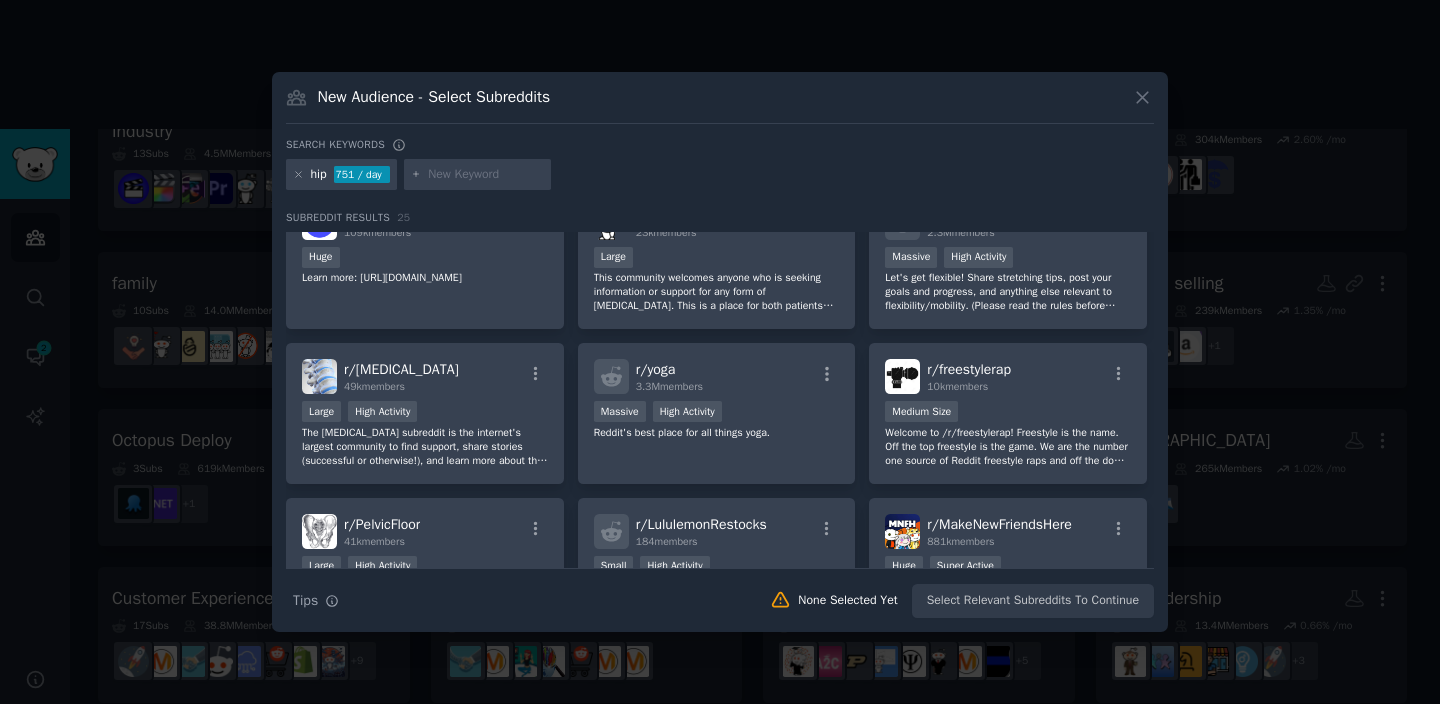 scroll, scrollTop: 826, scrollLeft: 0, axis: vertical 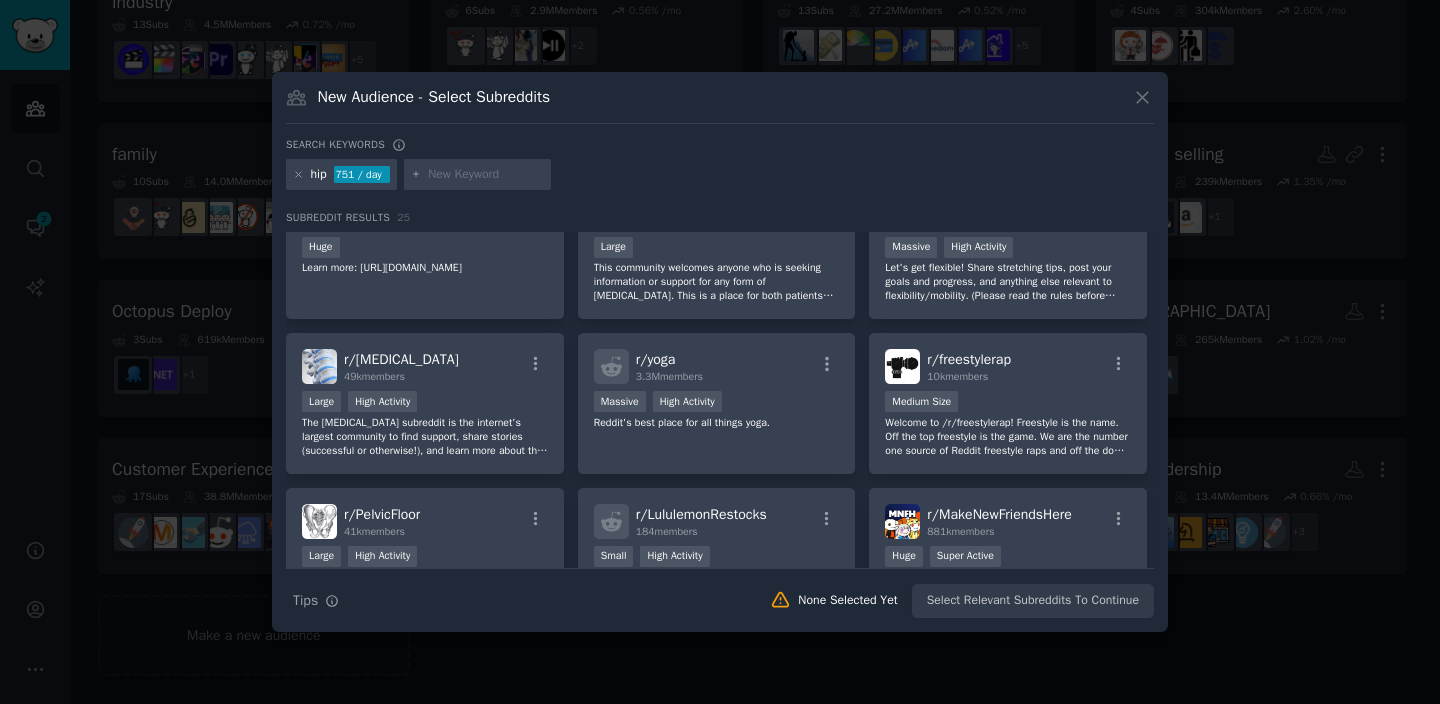 click at bounding box center (486, 175) 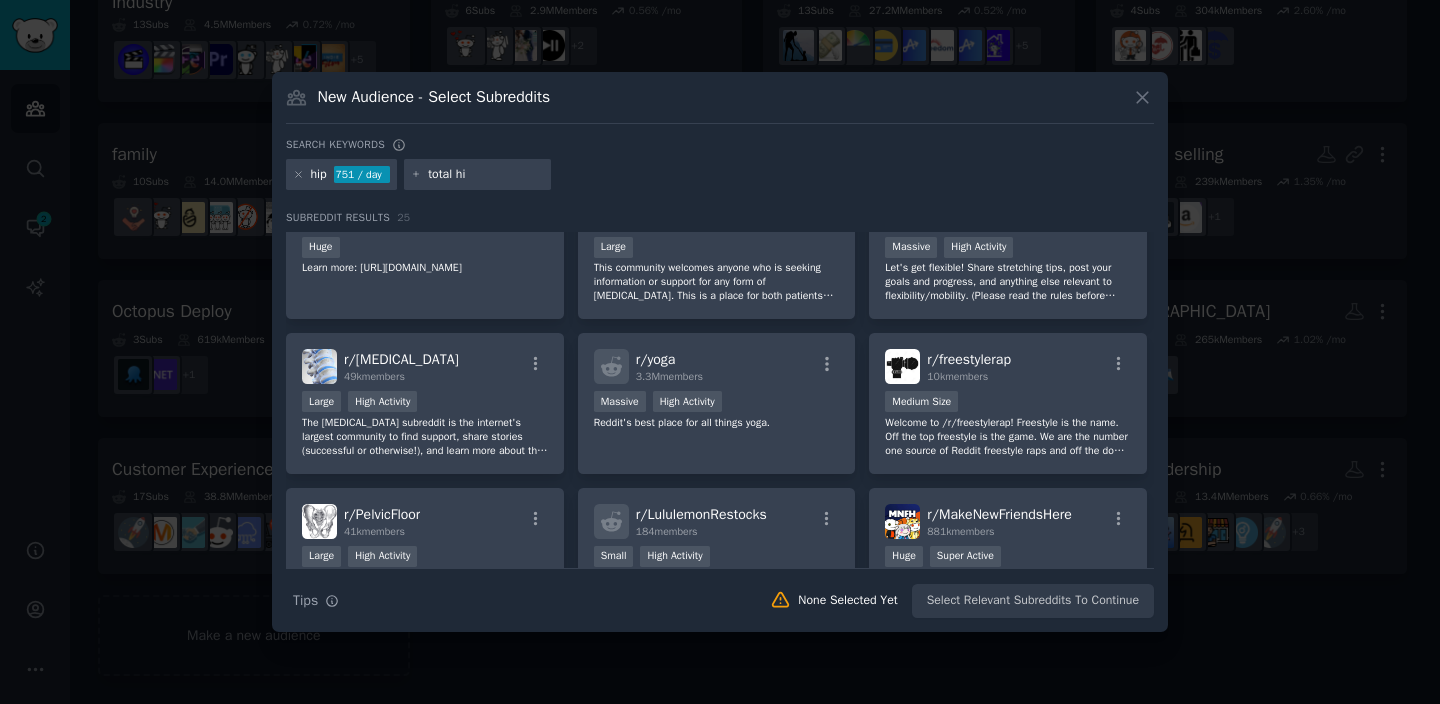 type on "total hip" 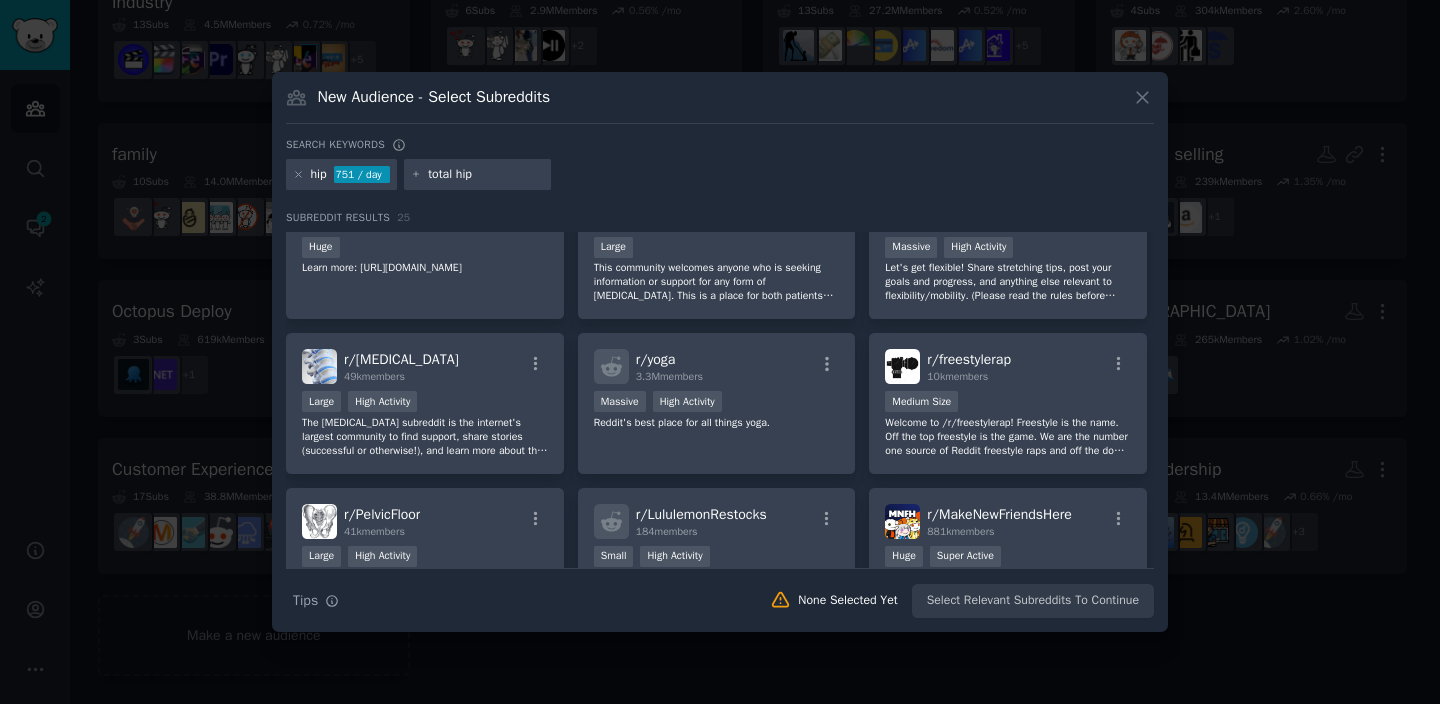 type 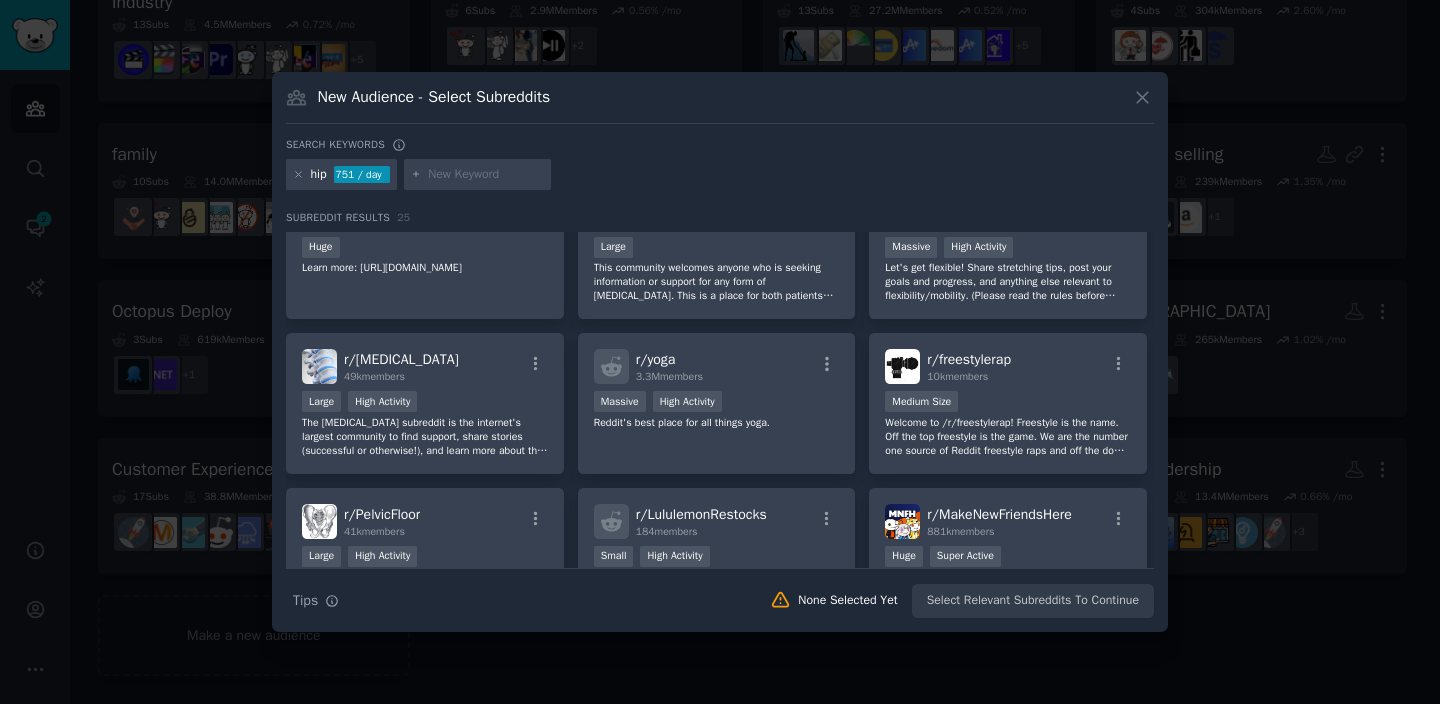scroll, scrollTop: 0, scrollLeft: 0, axis: both 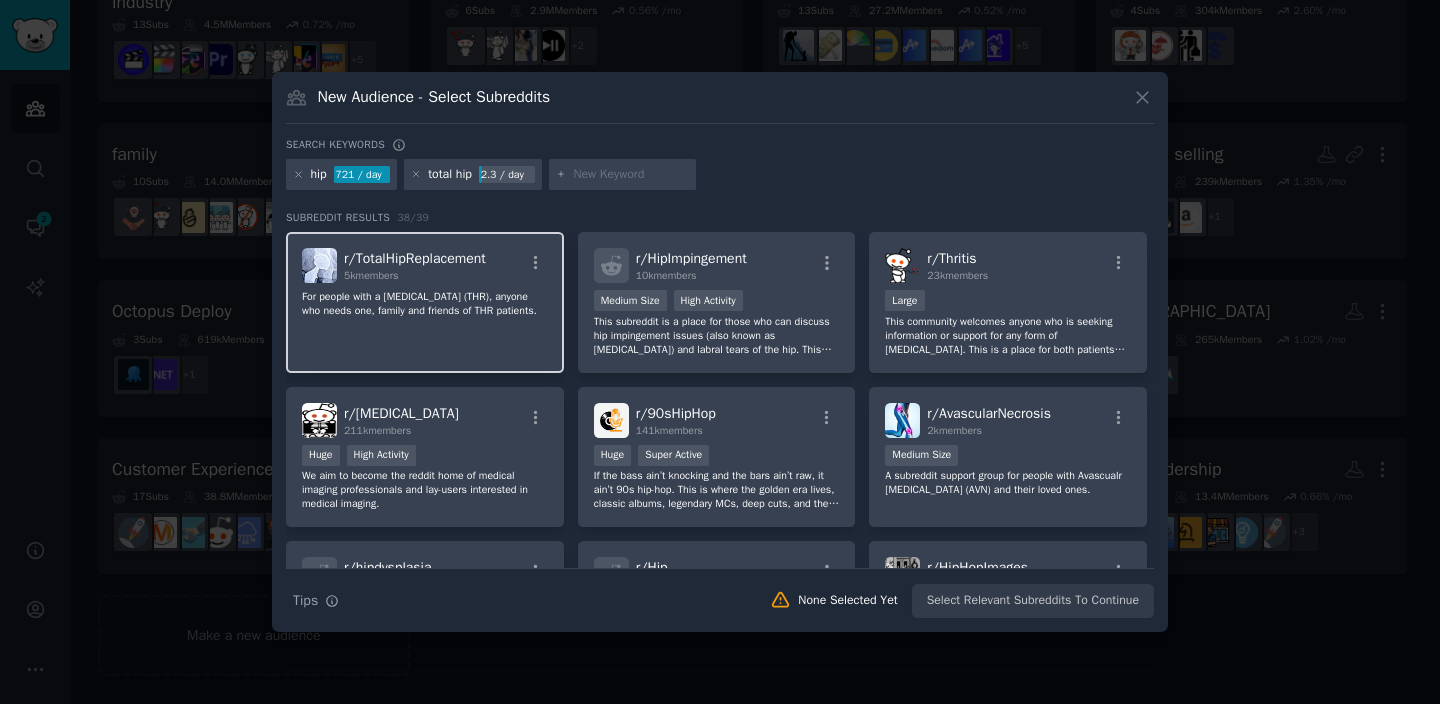 click on "For people with a [MEDICAL_DATA] (THR), anyone who needs one, family and friends of THR patients." 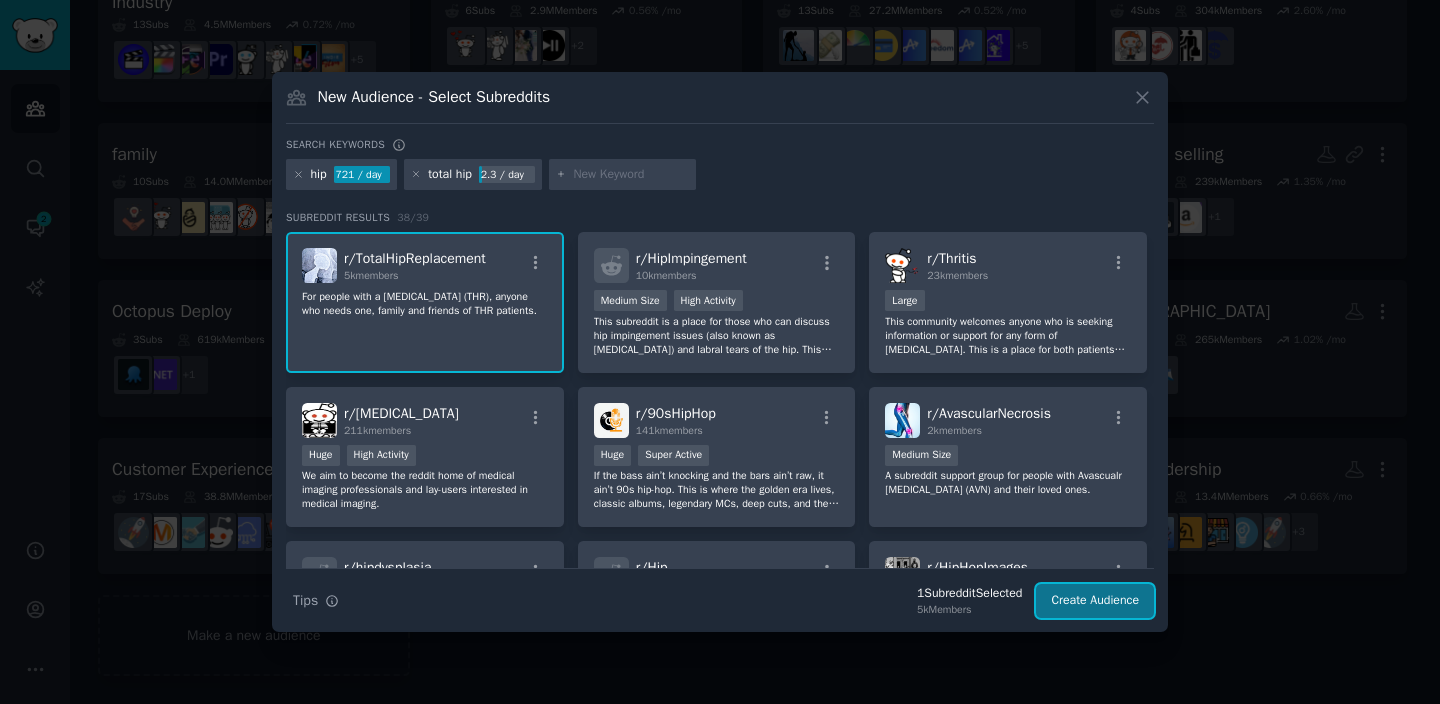 click on "Create Audience" at bounding box center [1095, 601] 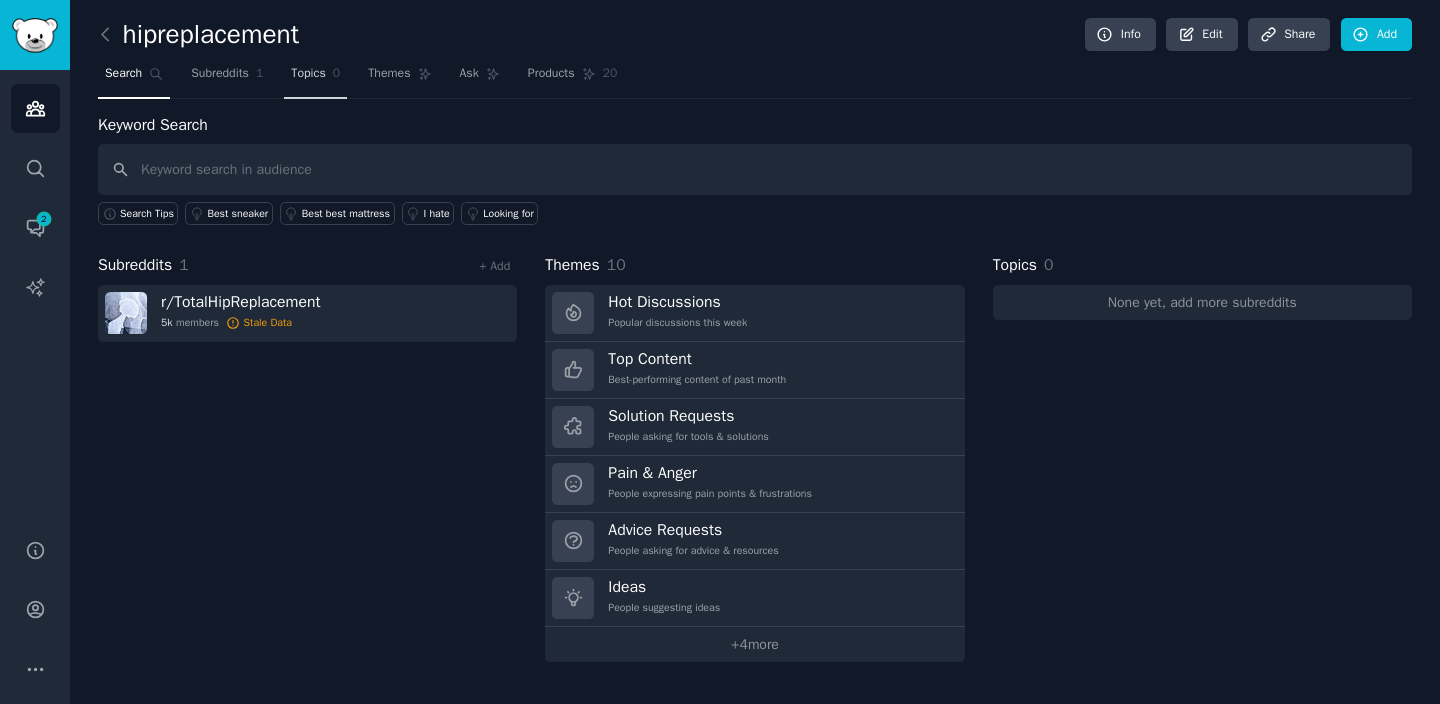 click on "Topics" at bounding box center (308, 74) 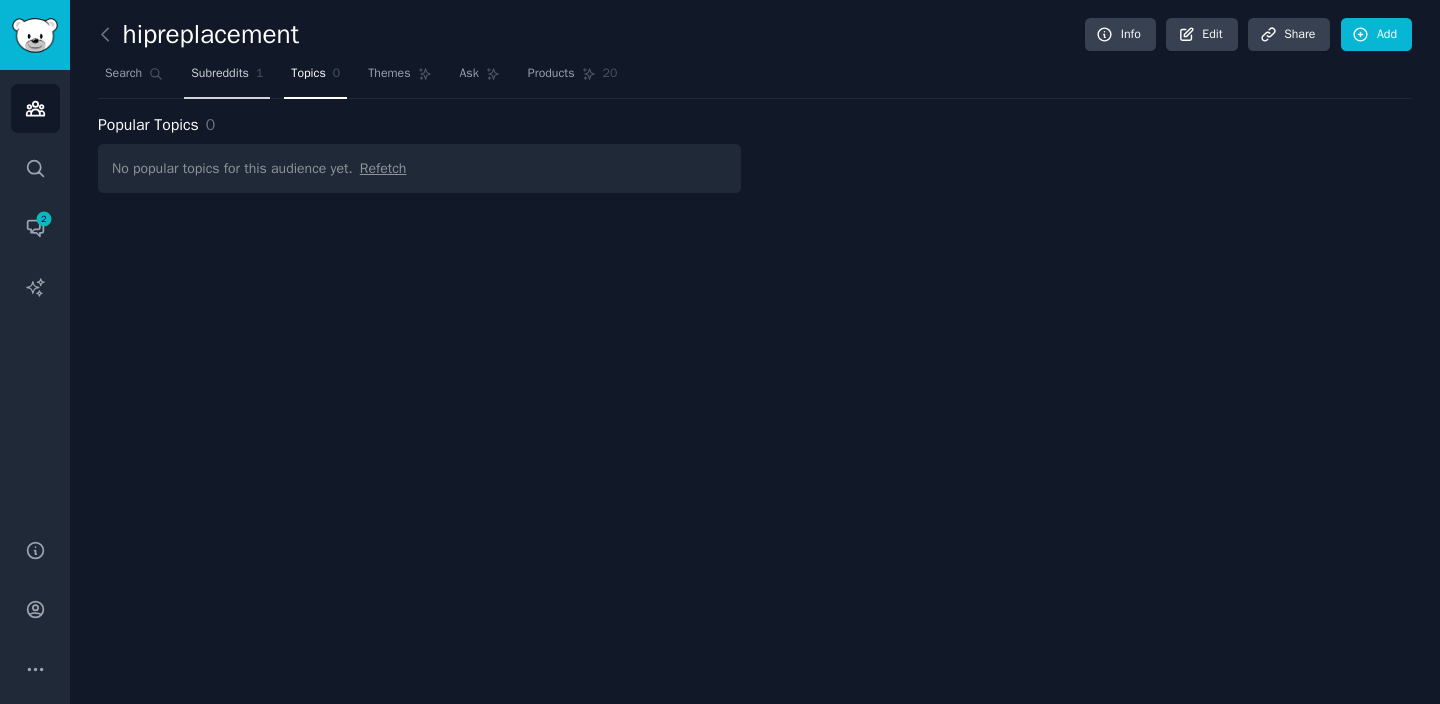 click on "Subreddits" at bounding box center (220, 74) 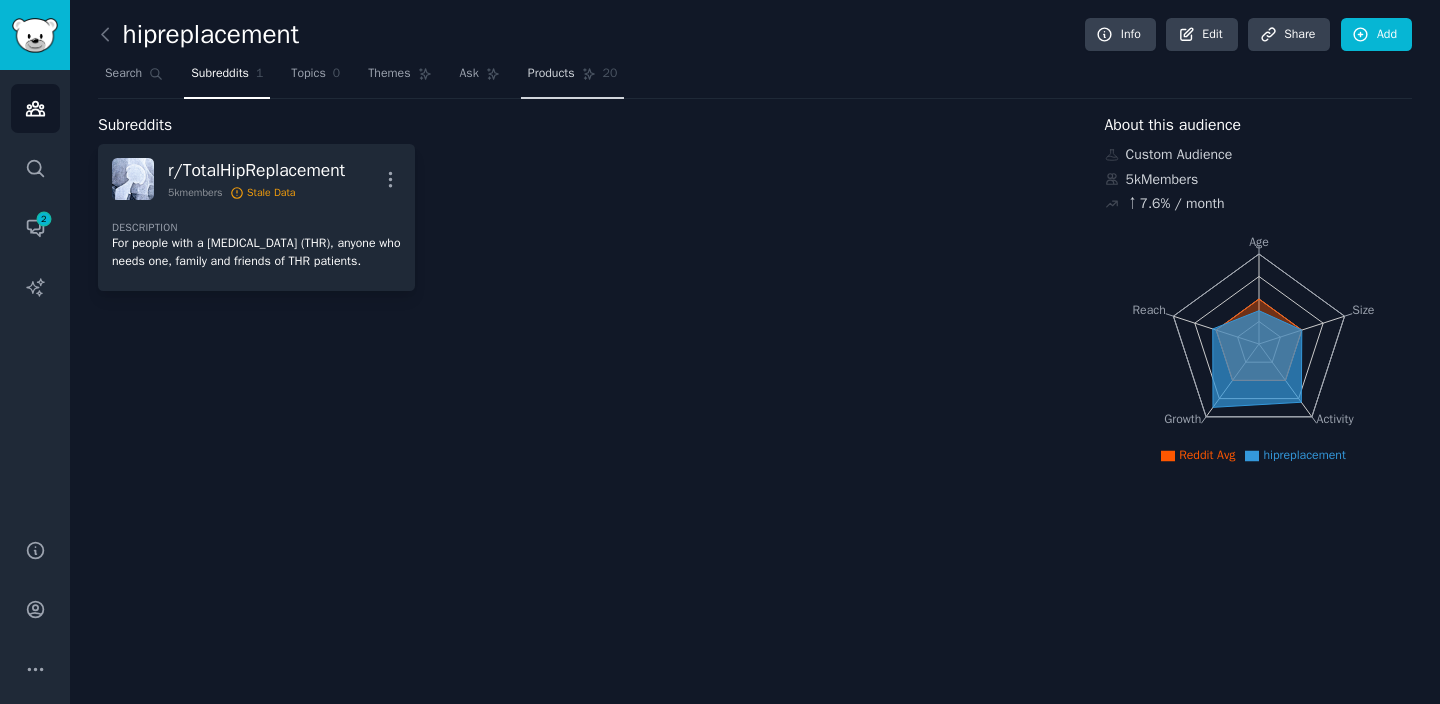 click on "Products 20" at bounding box center (572, 78) 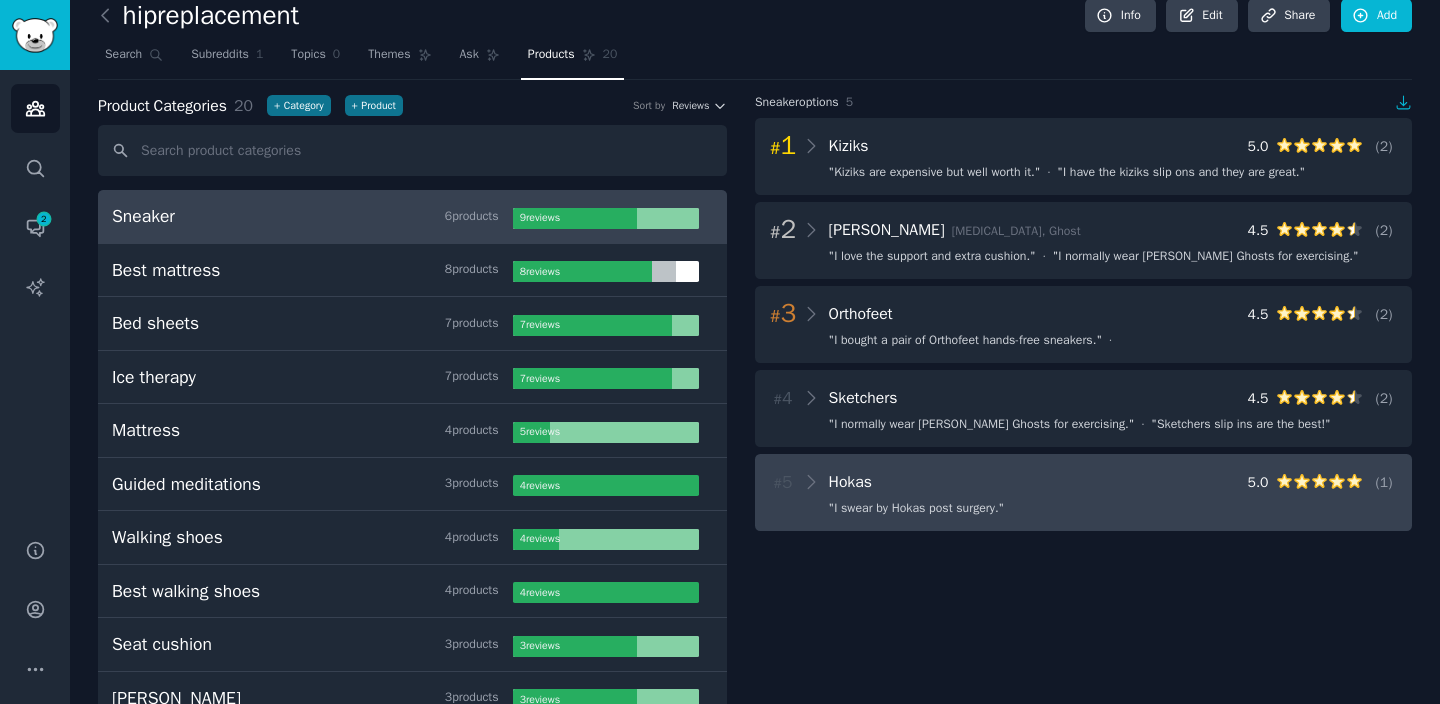 scroll, scrollTop: 10, scrollLeft: 0, axis: vertical 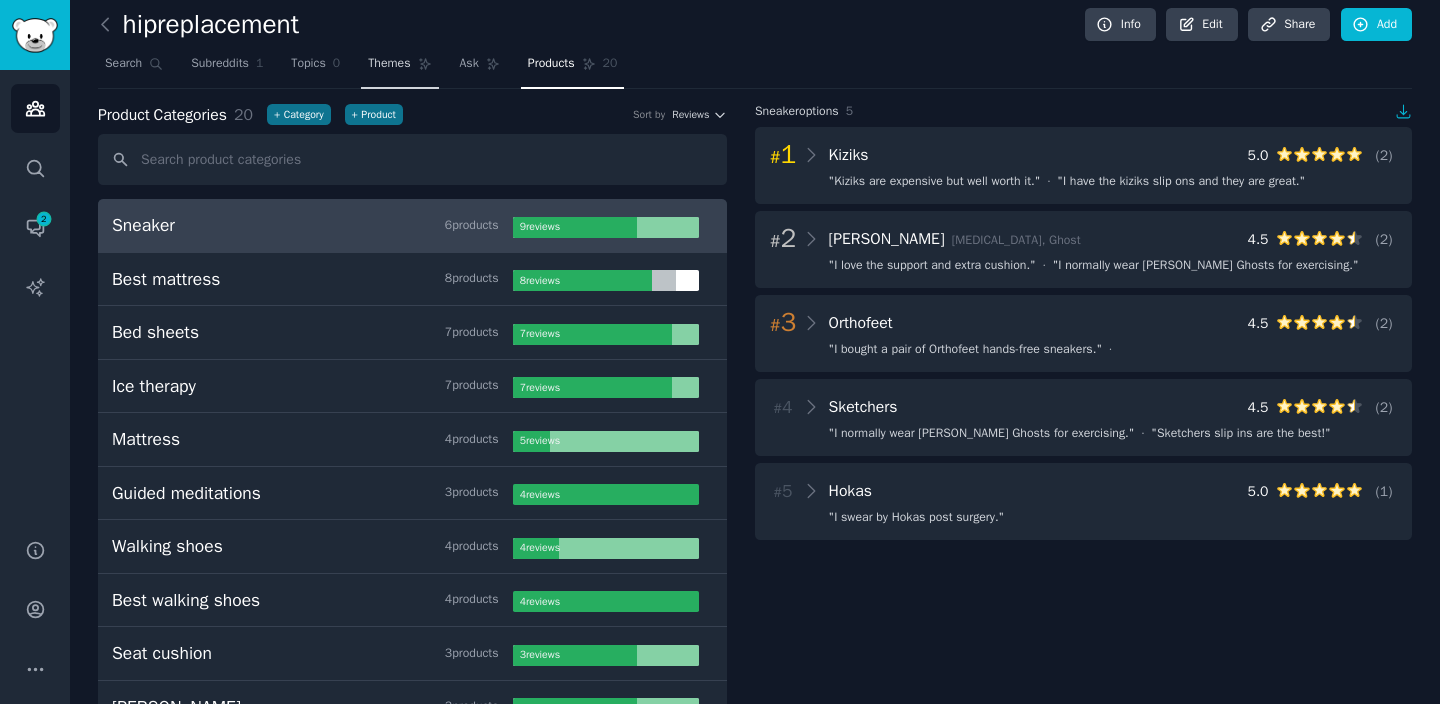click on "Themes" at bounding box center (399, 68) 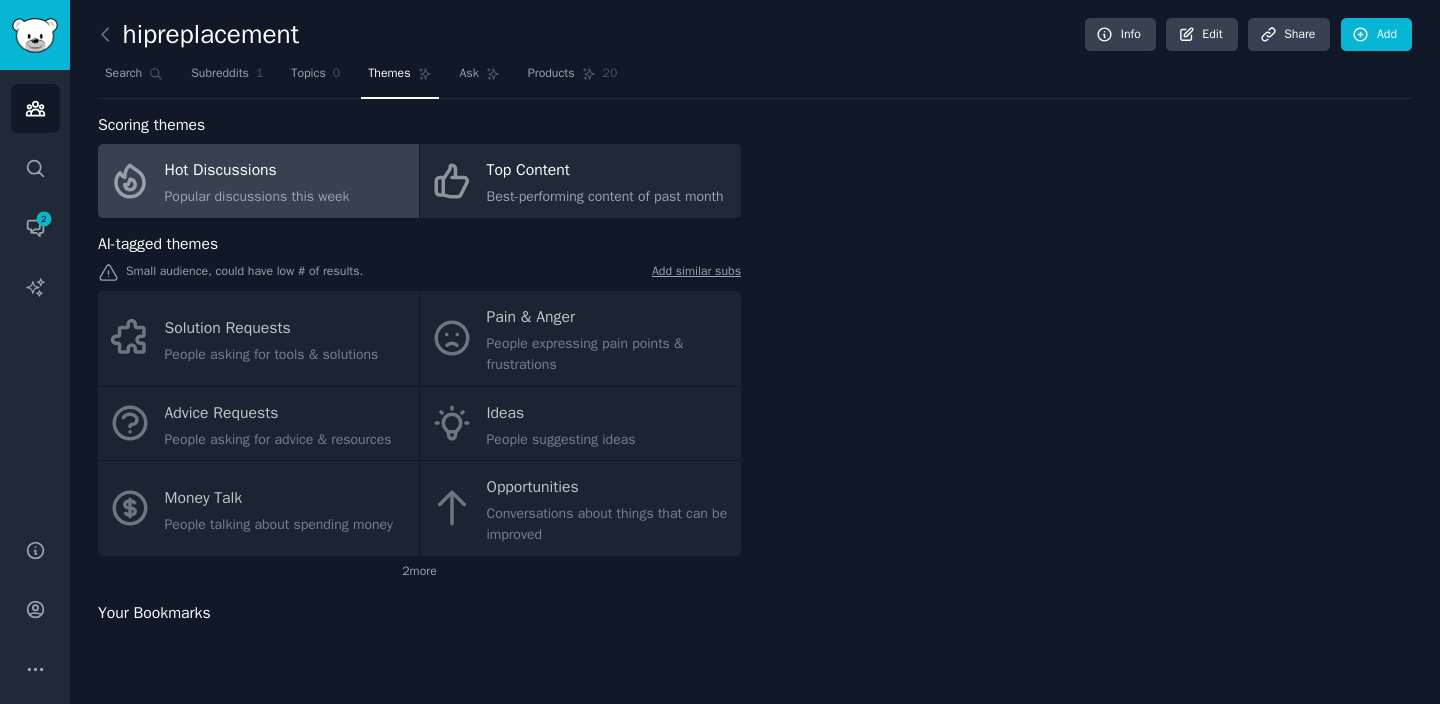 scroll, scrollTop: 0, scrollLeft: 0, axis: both 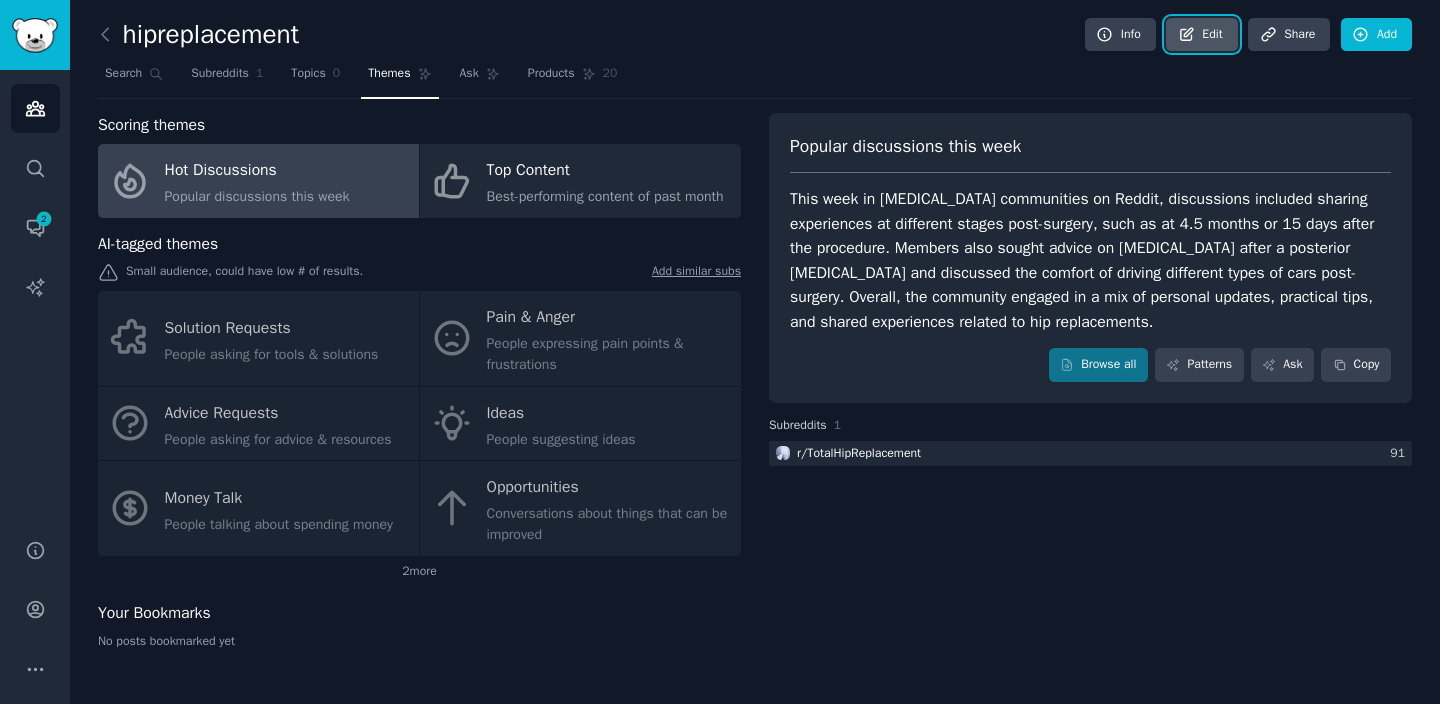 click on "Edit" at bounding box center [1201, 35] 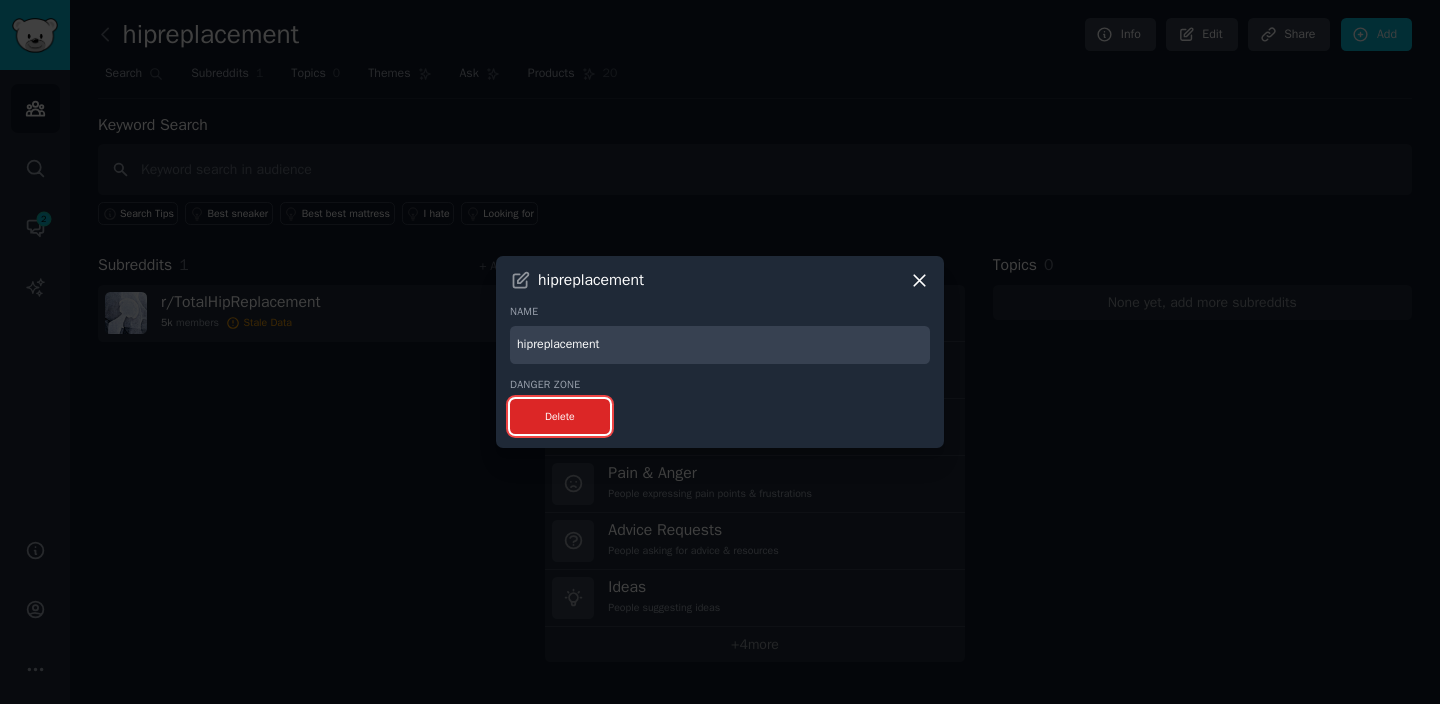 click on "Delete" at bounding box center (560, 416) 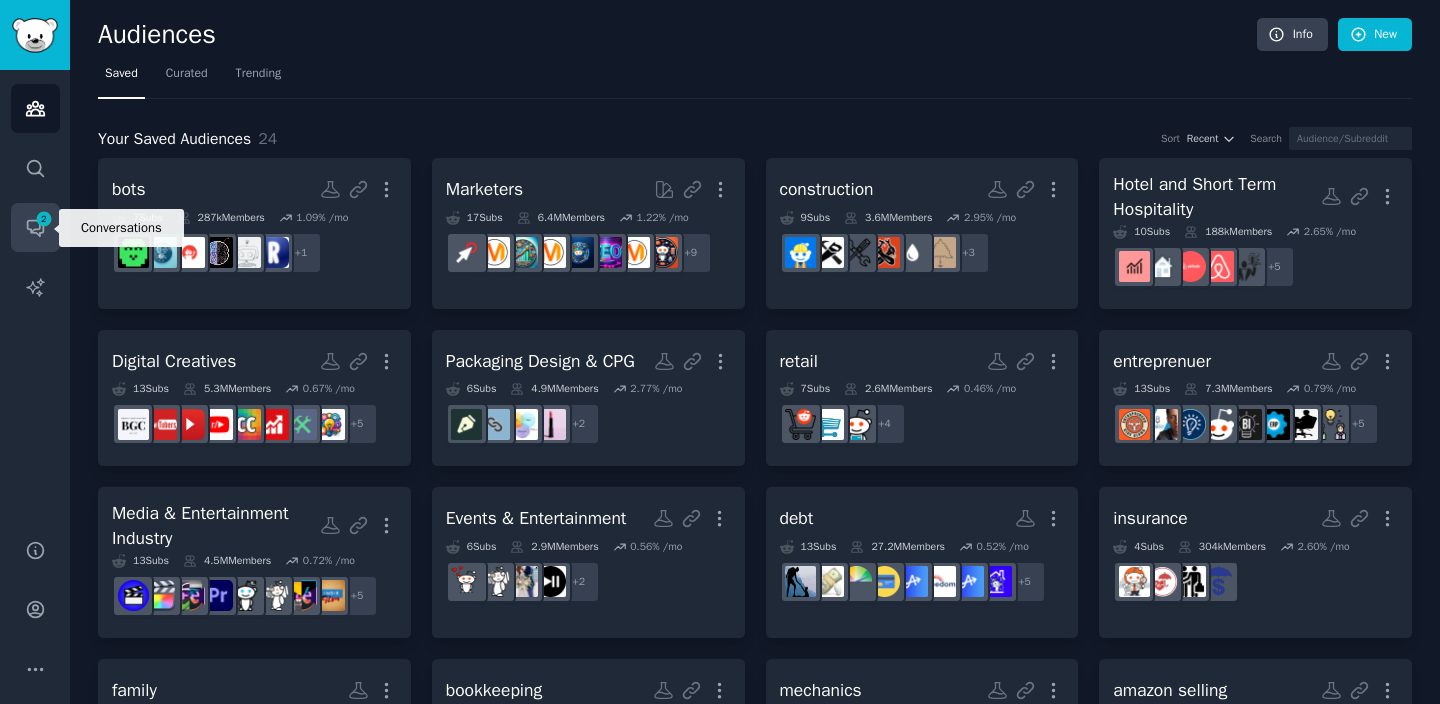 click 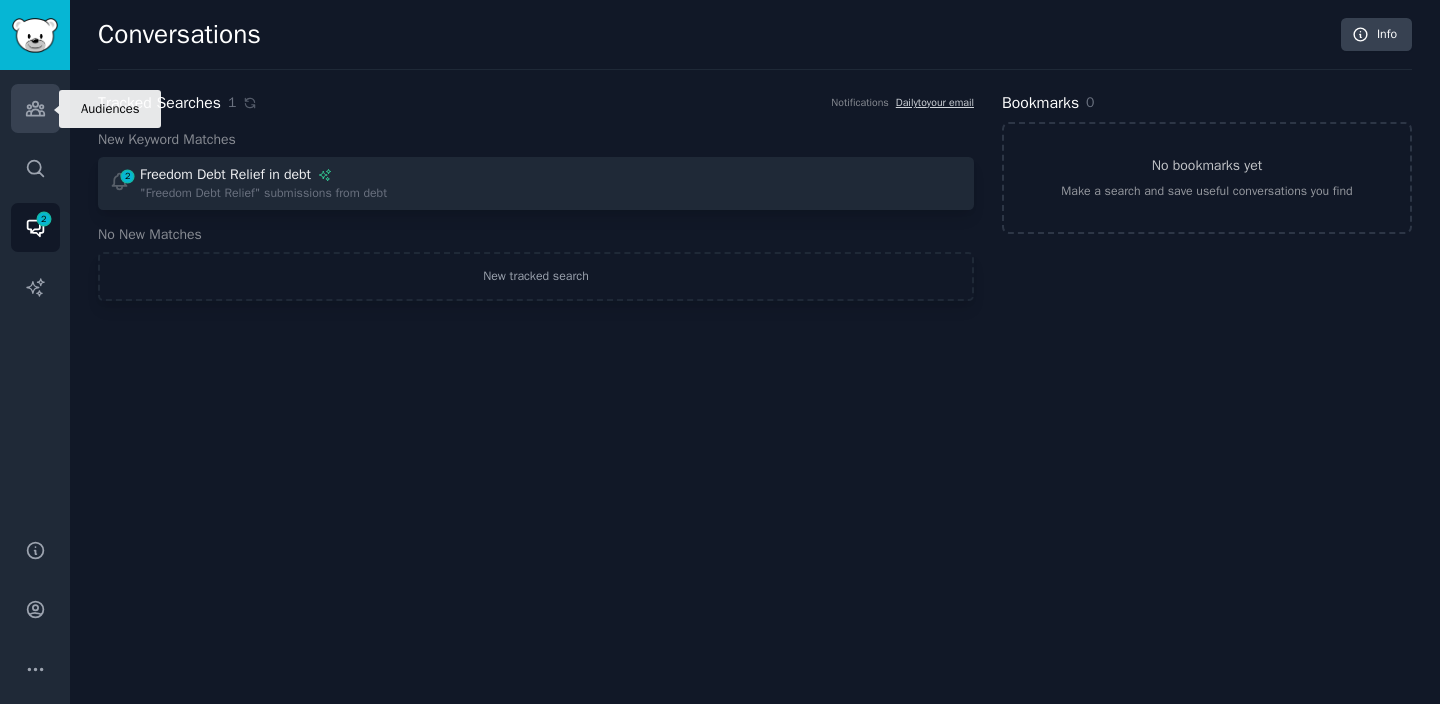 click 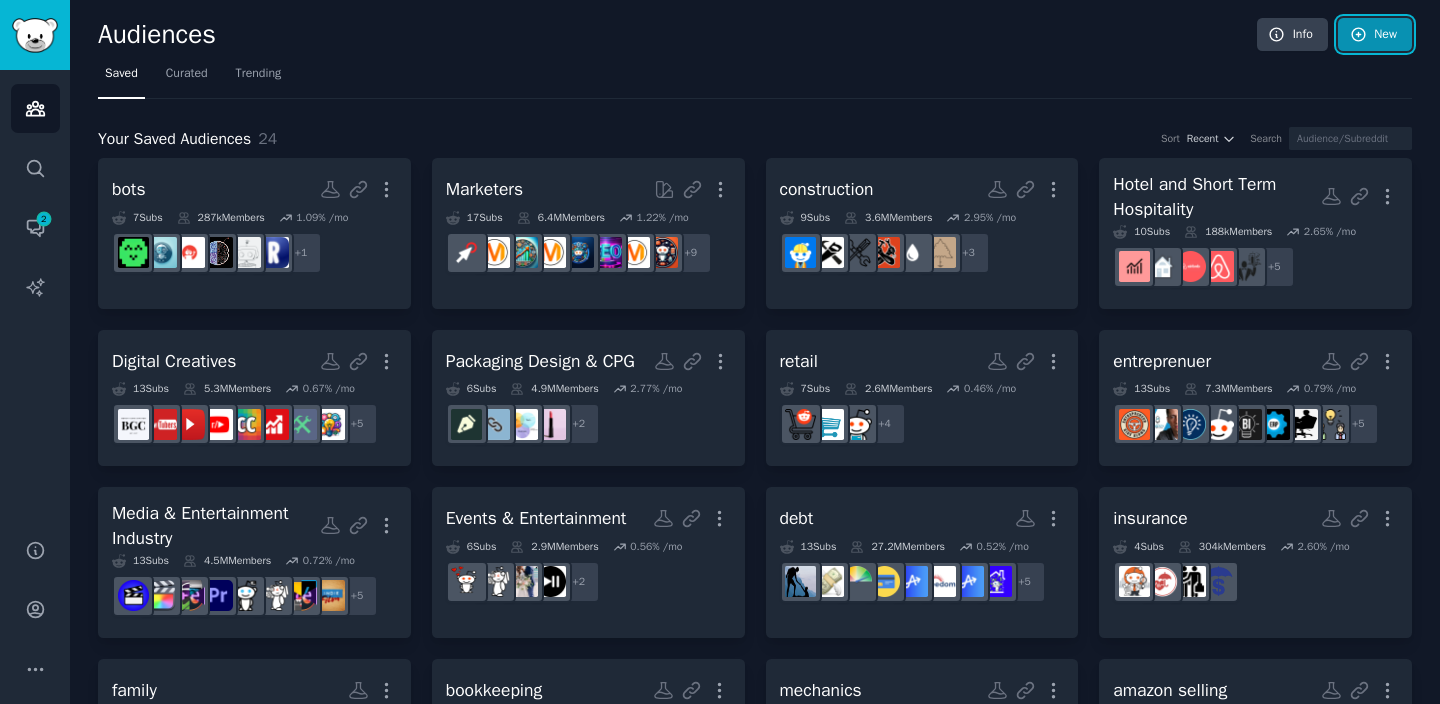 click on "New" at bounding box center [1375, 35] 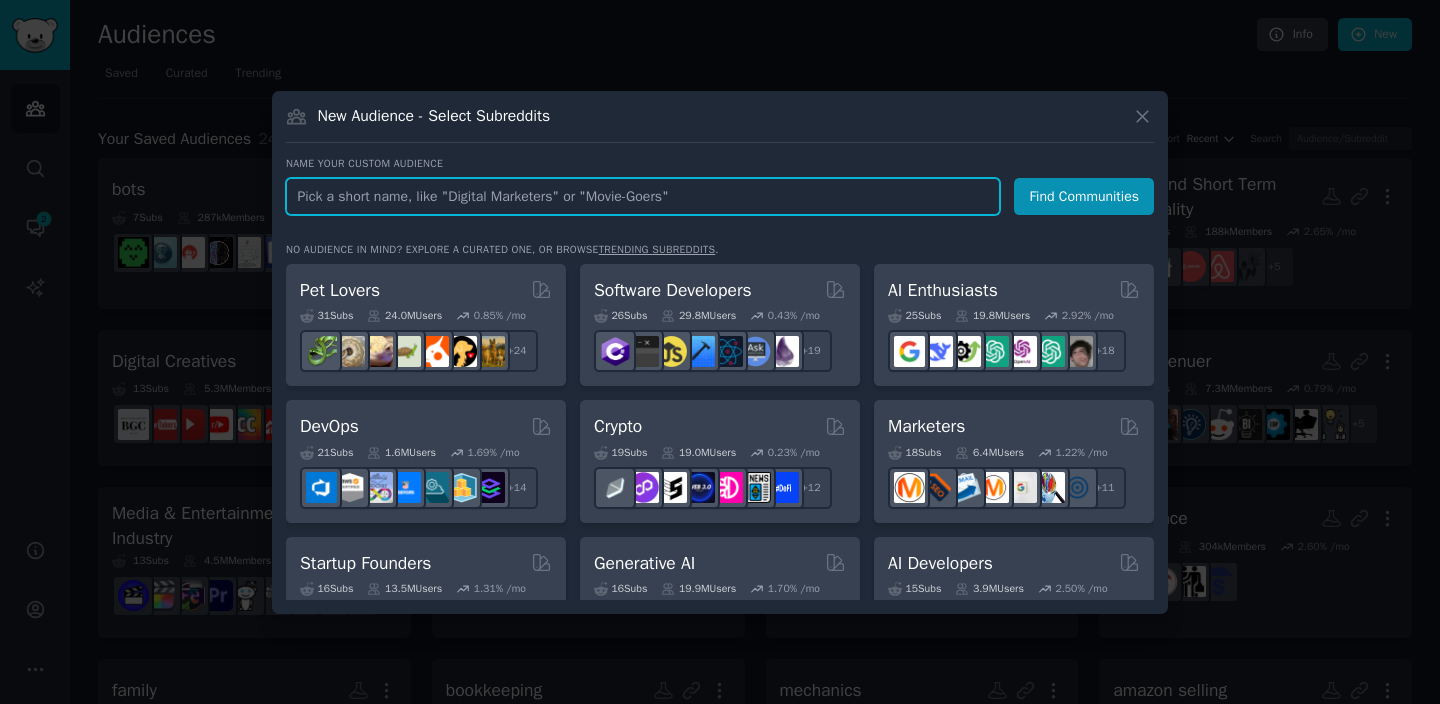 click at bounding box center [643, 196] 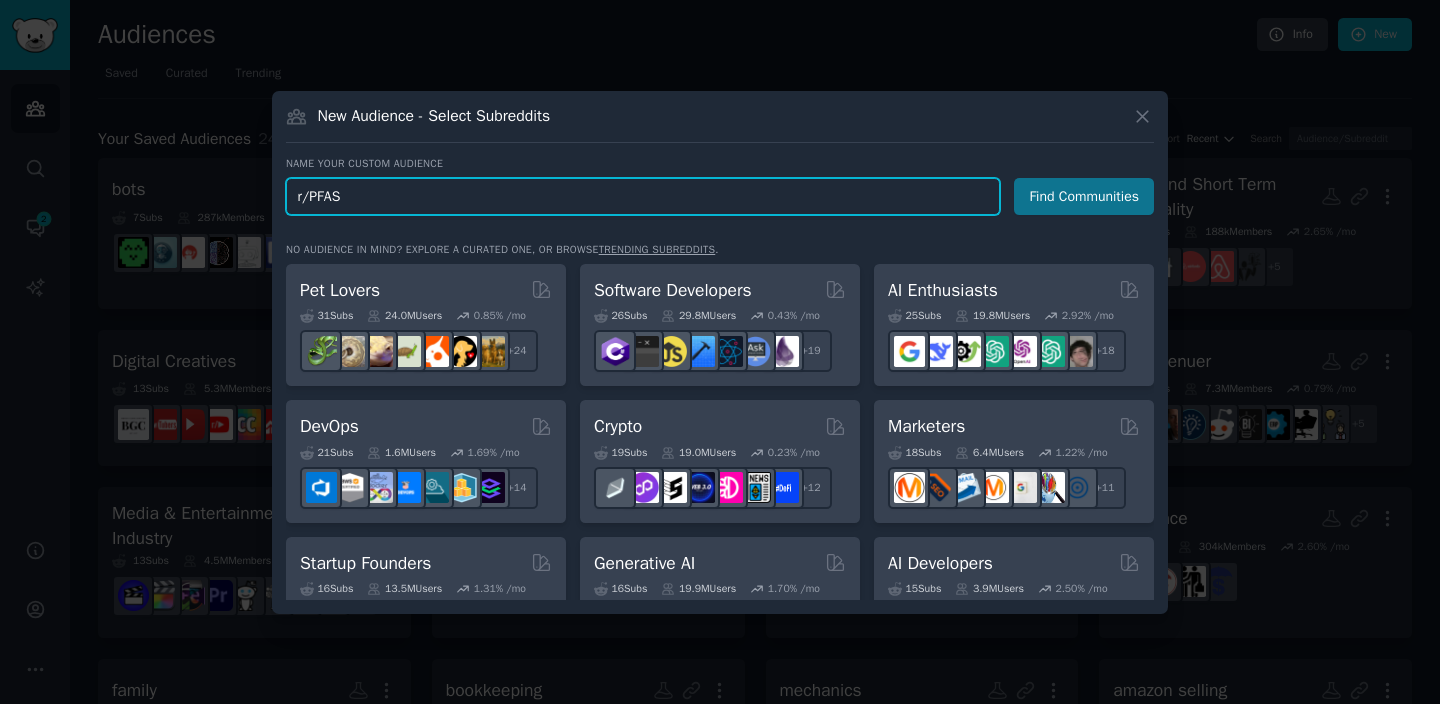 type on "r/PFAS" 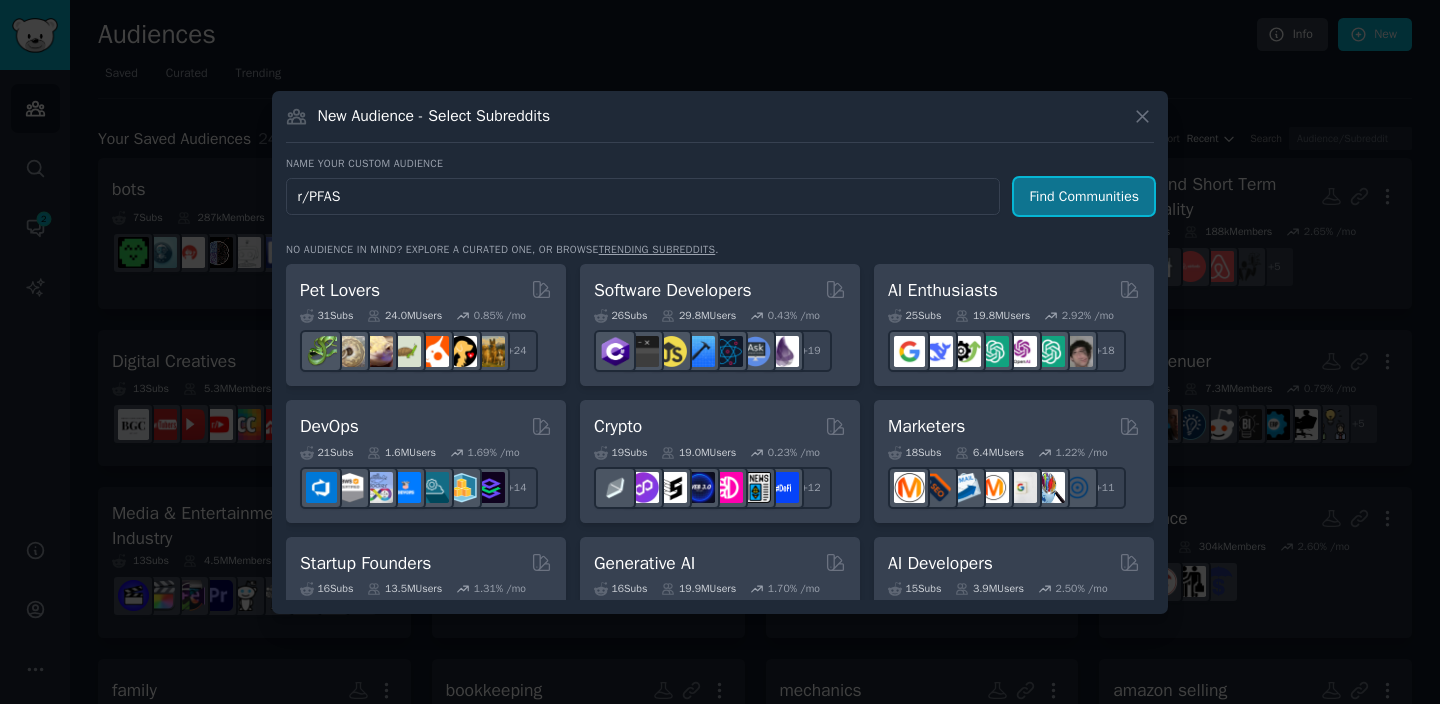 click on "Find Communities" at bounding box center (1084, 196) 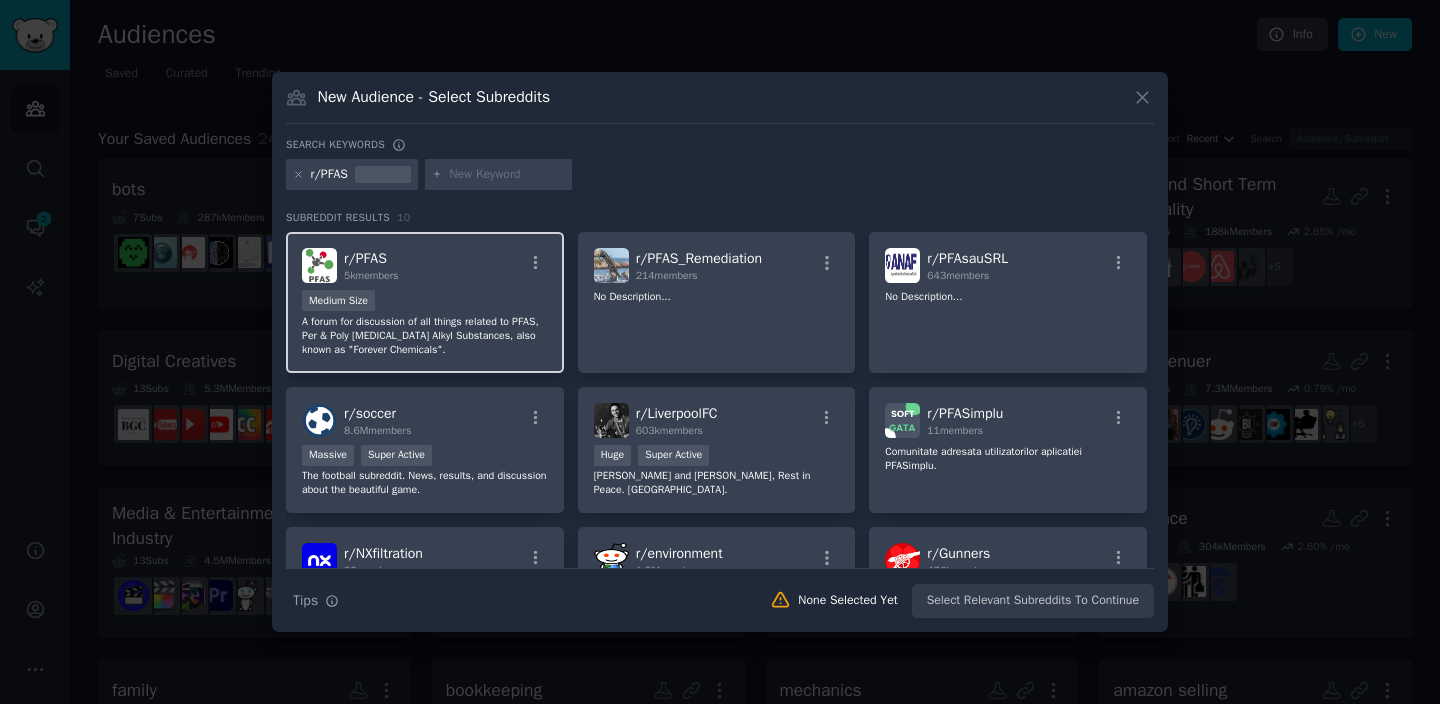 click on "A forum for discussion of all things related to PFAS, Per & Poly [MEDICAL_DATA] Alkyl Substances, also known as "Forever Chemicals"." at bounding box center [425, 336] 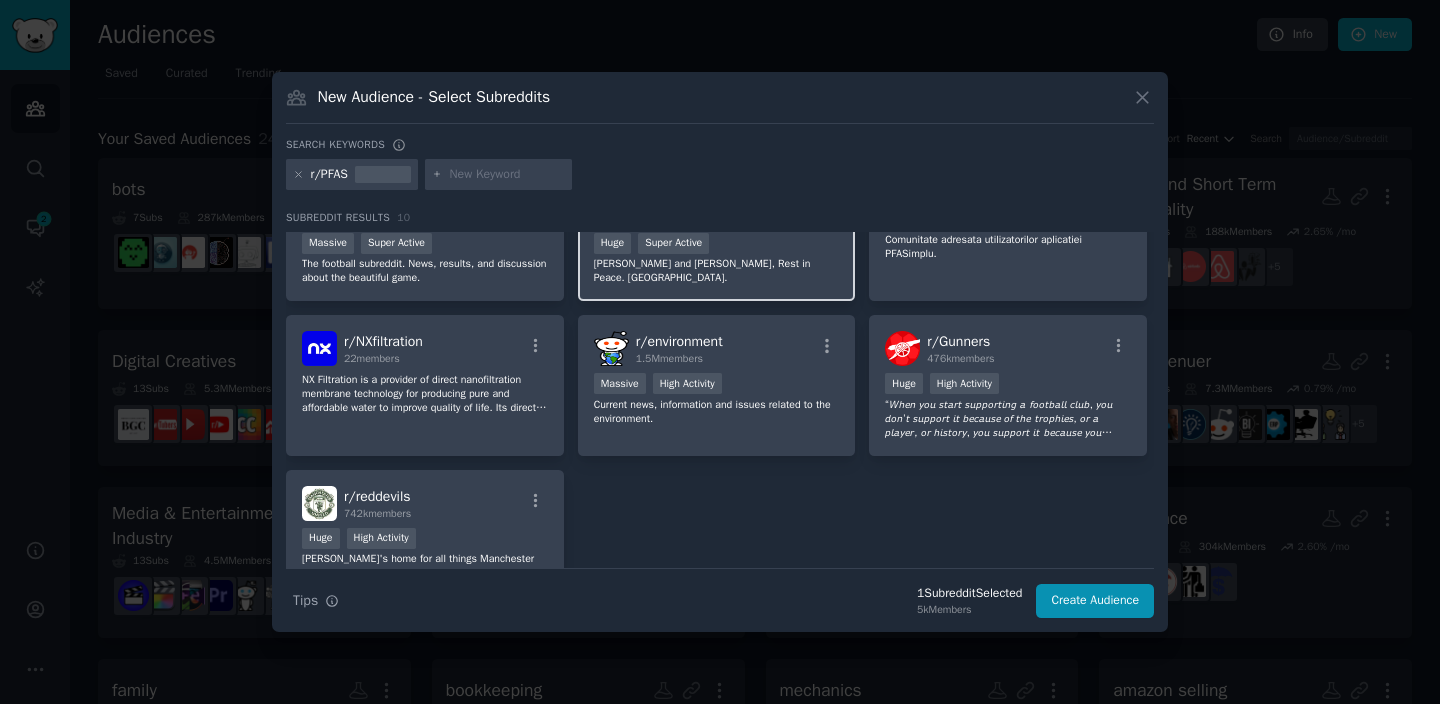 scroll, scrollTop: 218, scrollLeft: 0, axis: vertical 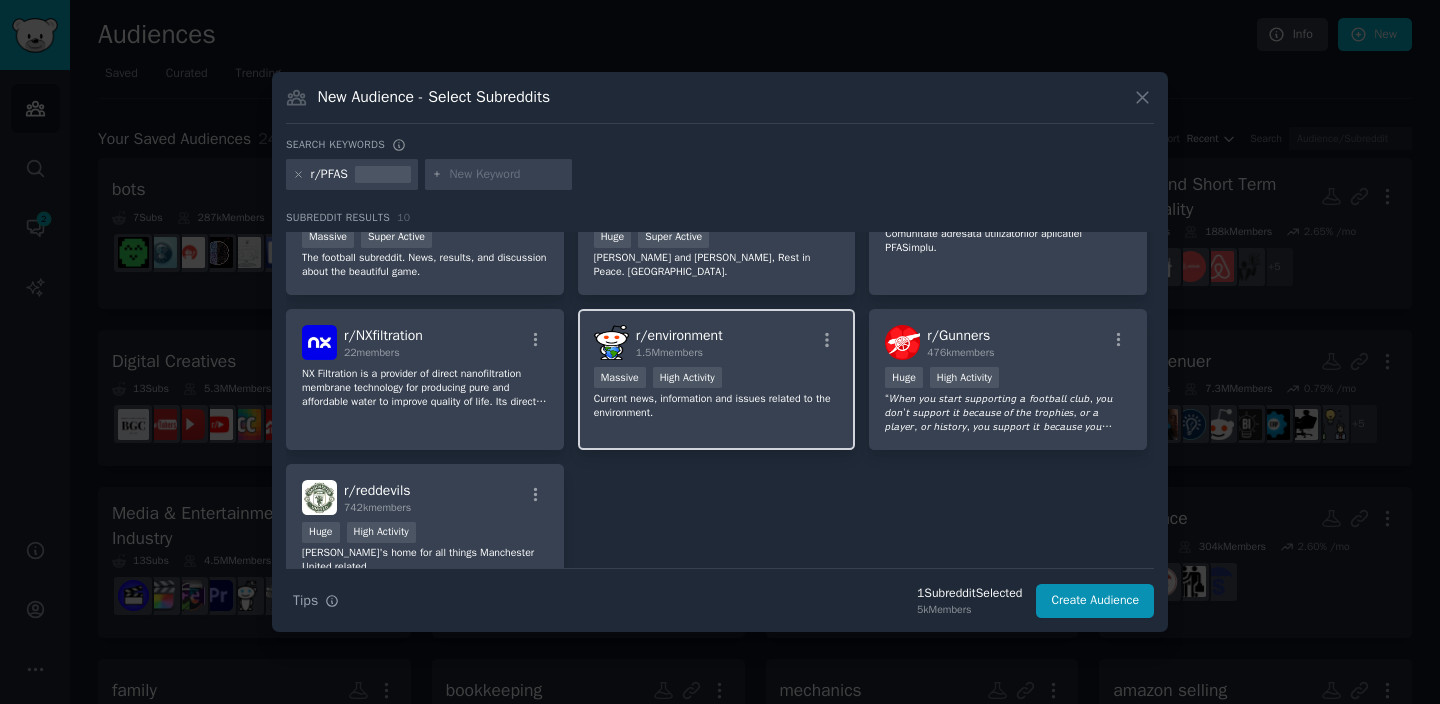 click on "r/ environment 1.5M  members" at bounding box center [717, 342] 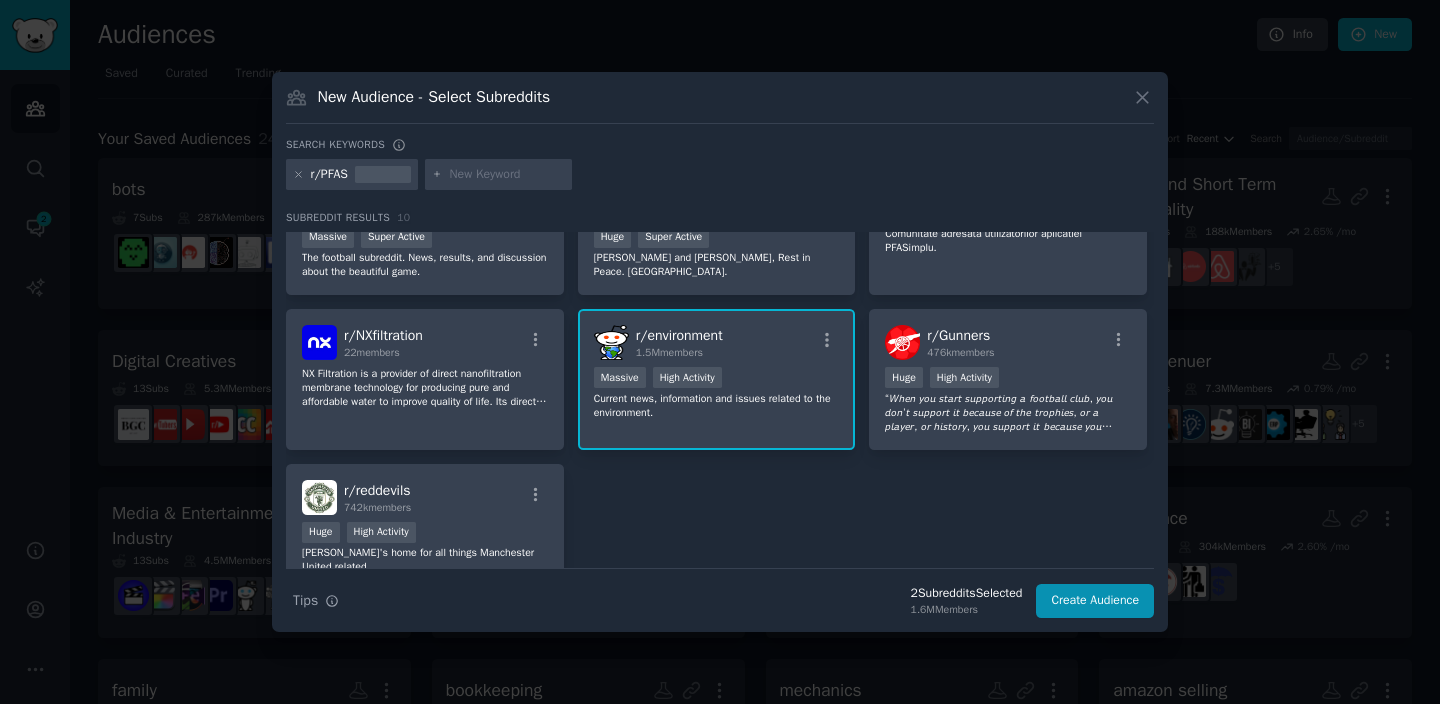 click at bounding box center [507, 175] 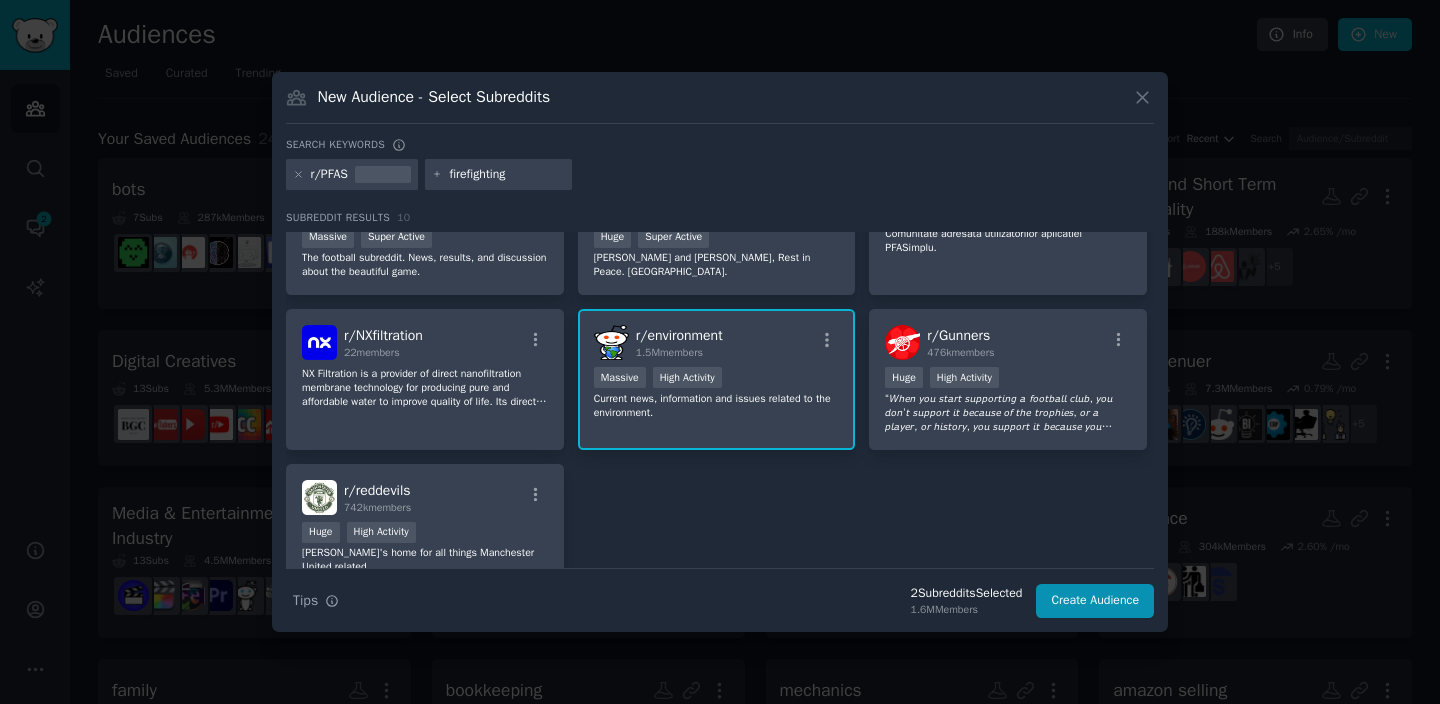 type on "firefighting" 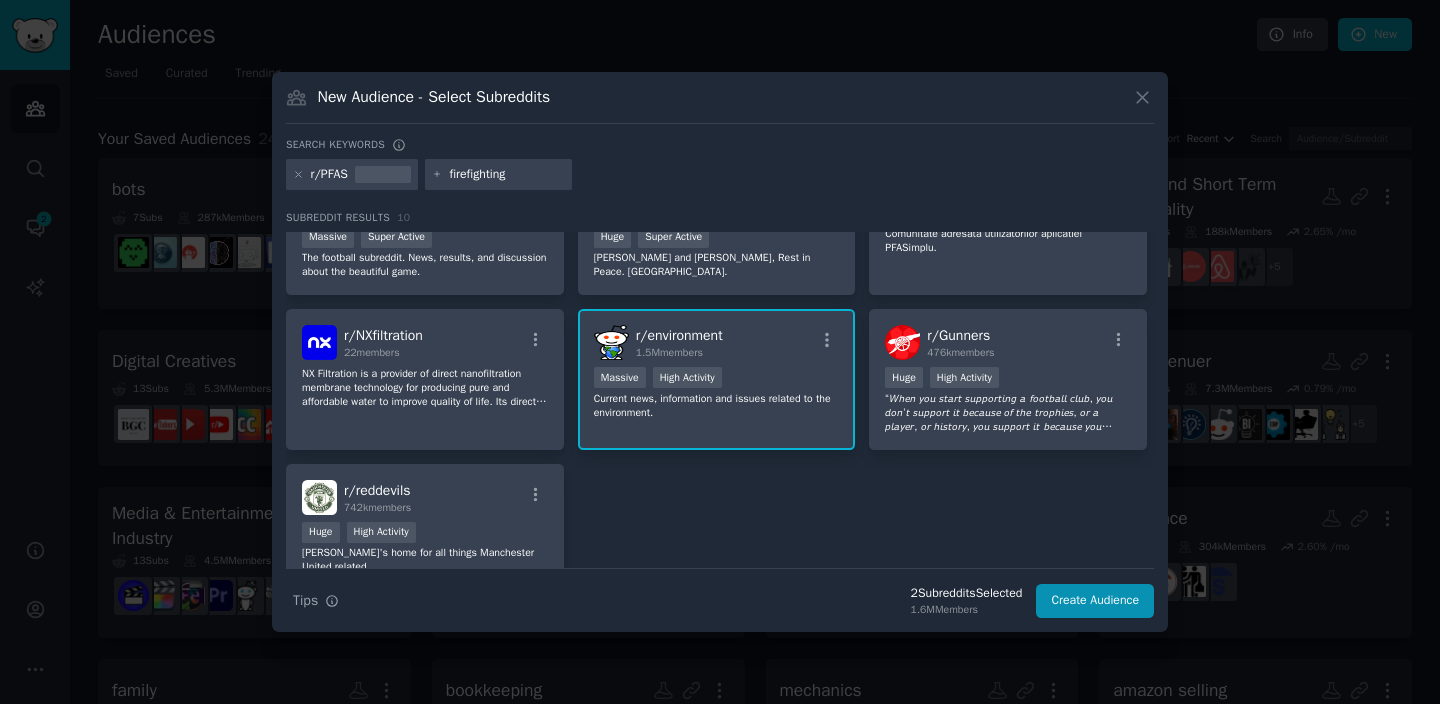 click on "r/PFAS firefighting" at bounding box center [720, 178] 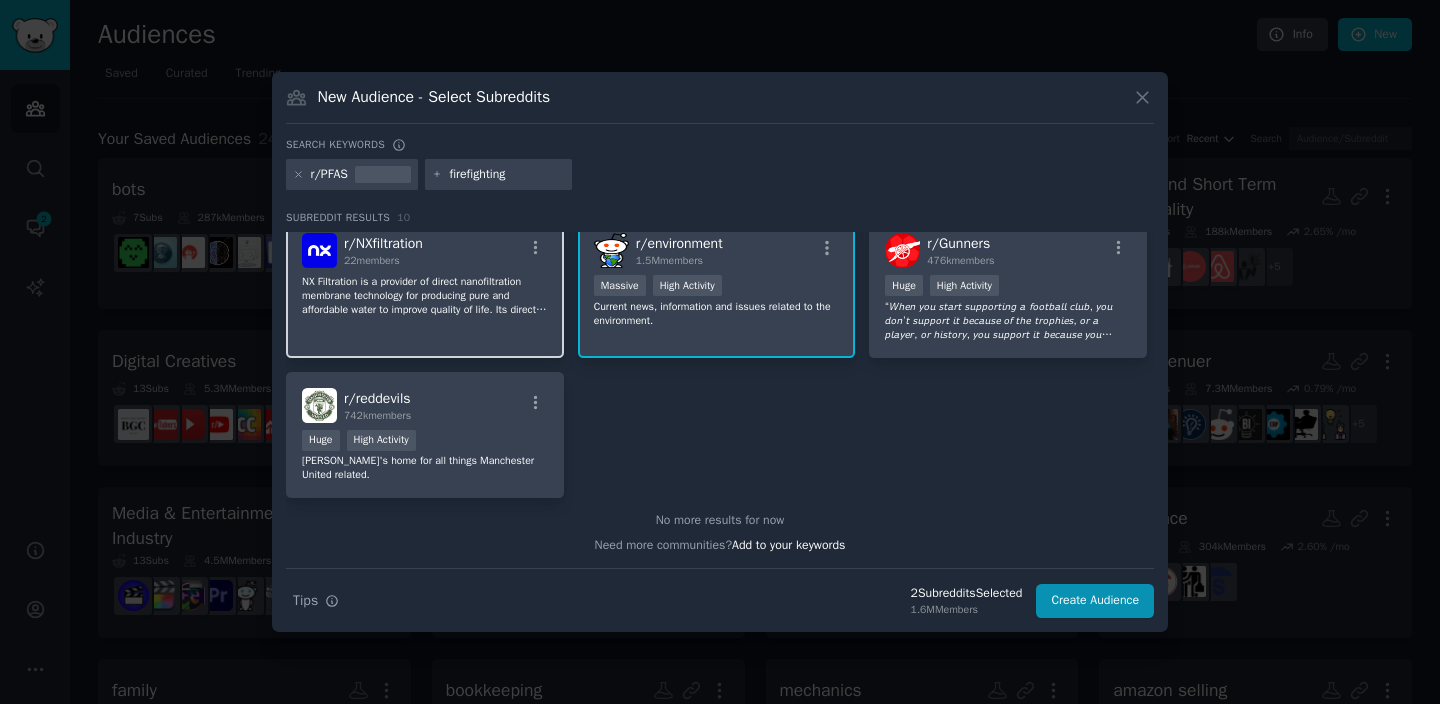 scroll, scrollTop: 0, scrollLeft: 0, axis: both 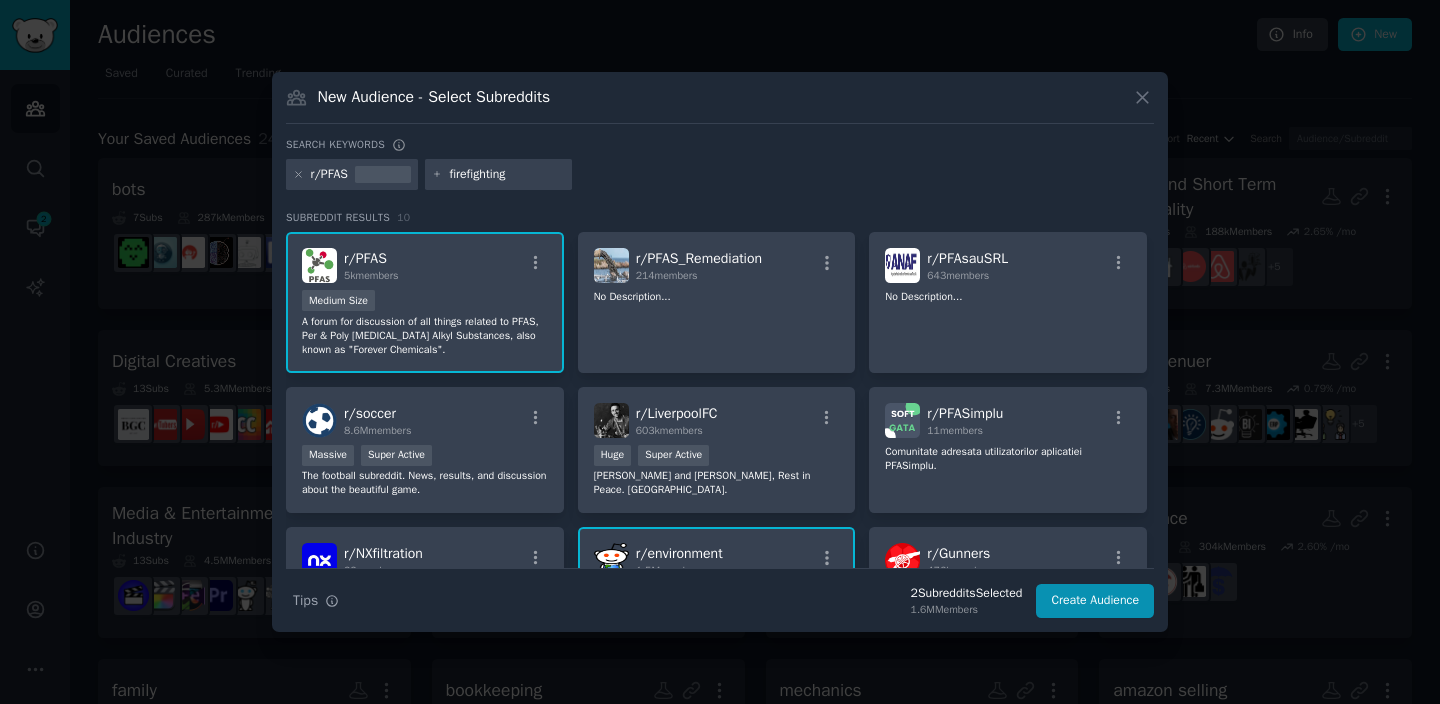 click on "Search keywords r/PFAS firefighting Subreddit Results 10 r/ PFAS 5k  members Medium Size A forum for discussion of all things related to PFAS, Per & Poly [MEDICAL_DATA] Alkyl Substances, also known as "Forever Chemicals". r/ PFAS_Remediation 214  members No Description... r/ PFAsauSRL 643  members No Description... r/ soccer 8.6M  members Massive Super Active The football subreddit.
News, results, and discussion about the beautiful game. r/ LiverpoolFC 603k  members >= 95th percentile for submissions / day Huge Super Active [PERSON_NAME] and [PERSON_NAME], Rest in Peace. [GEOGRAPHIC_DATA]. r/ PFASimplu 11  members Comunitate adresata utilizatorilor aplicatiei PFASimplu. r/ NXfiltration 22  members r/ environment 1.5M  members >= 80th percentile for submissions / day Massive High Activity Current news, information and issues related to the environment. r/ Gunners 476k  members Huge High Activity r/ reddevils 742k  members Huge High Activity Reddit's home for all things Manchester United related. No more results for now Search Tips 2" at bounding box center (720, 378) 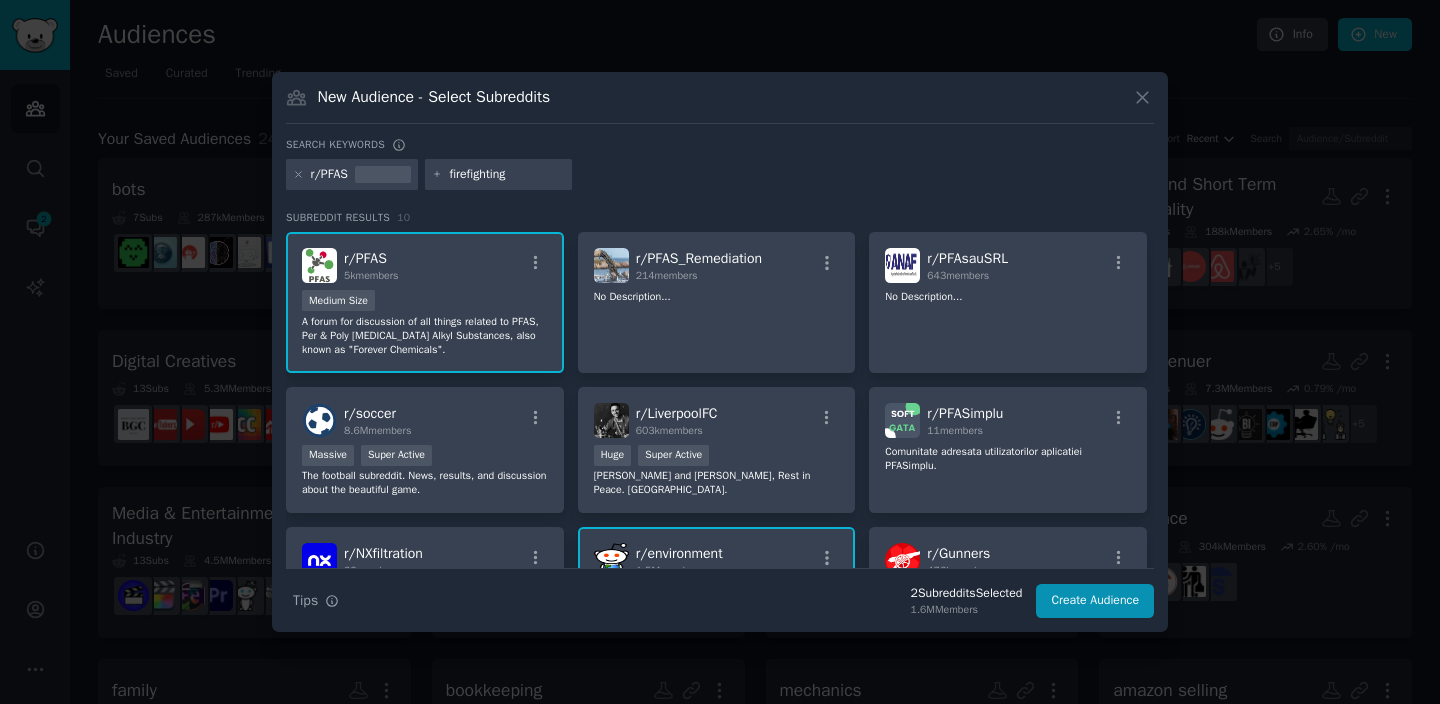 click on "firefighting" at bounding box center [507, 175] 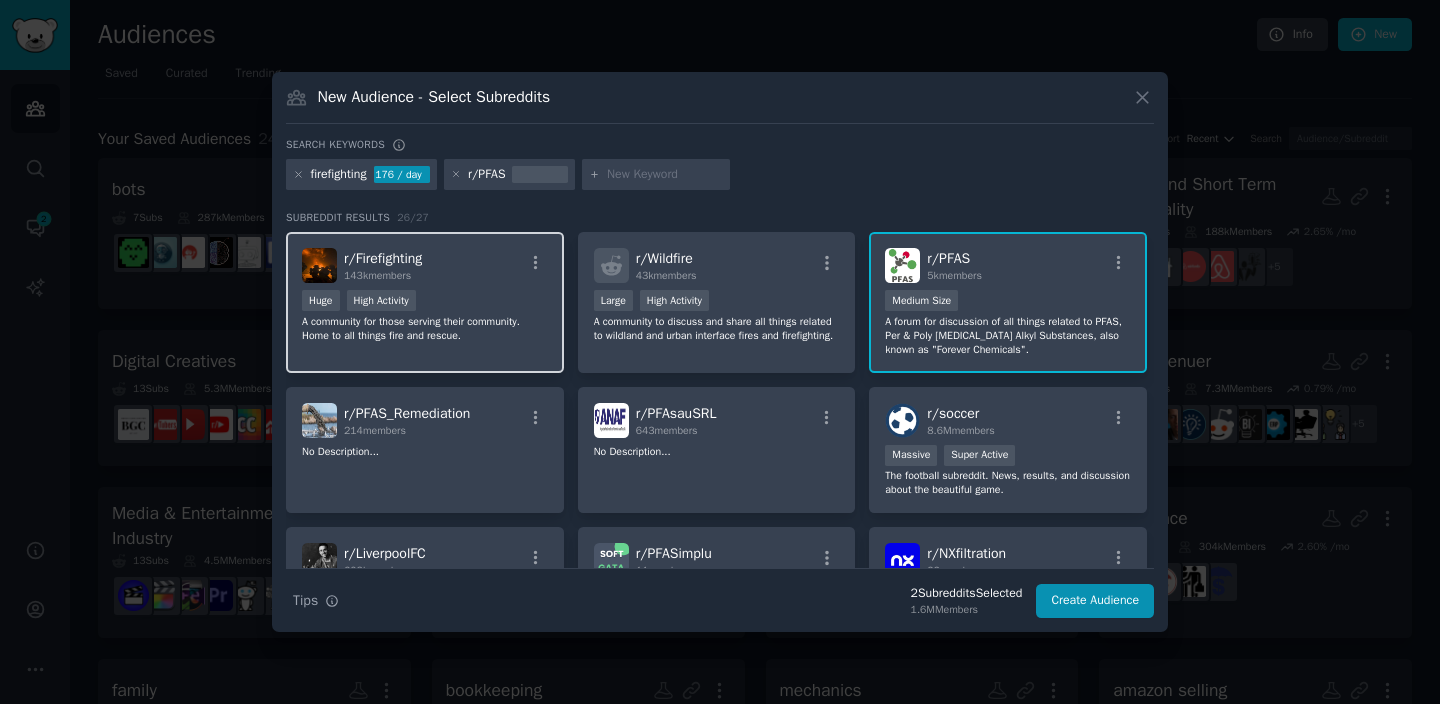 click on "A community for those serving their community. Home to all things fire and rescue." at bounding box center [425, 329] 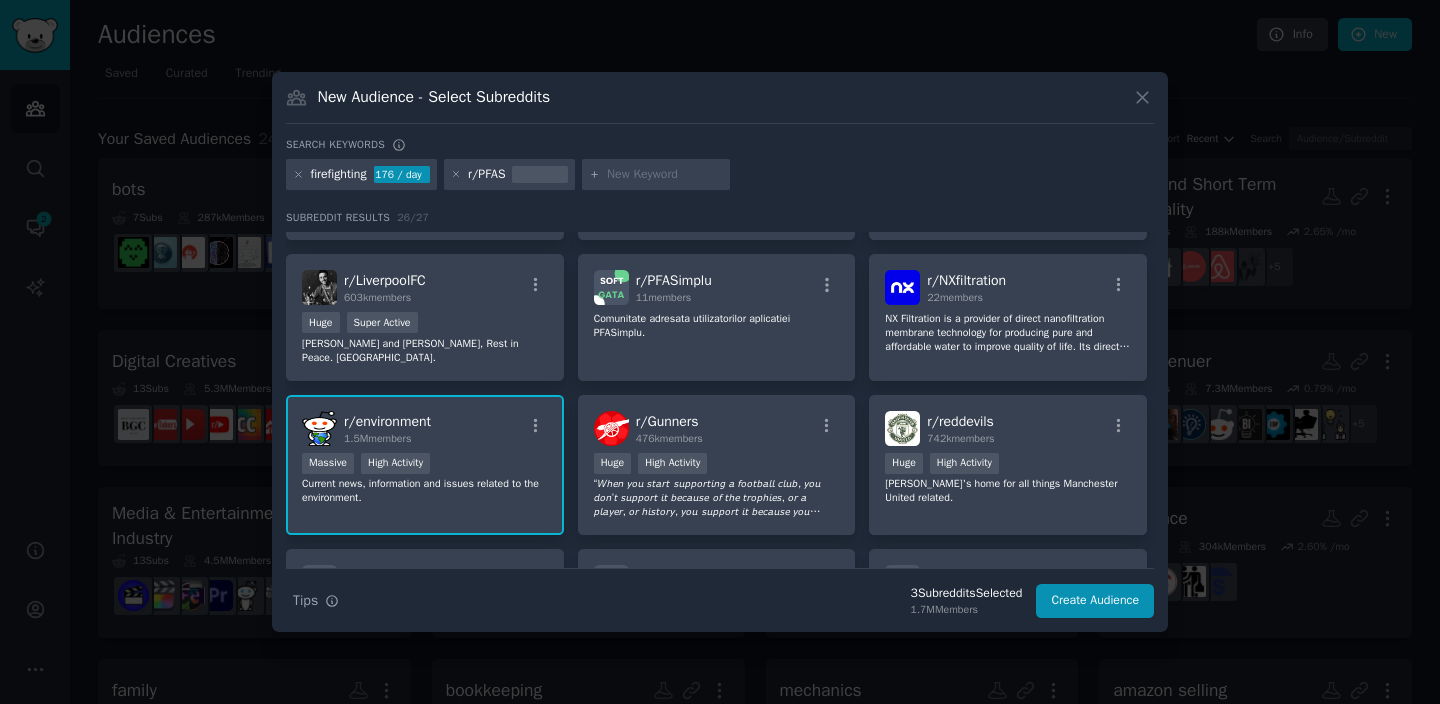 scroll, scrollTop: 0, scrollLeft: 0, axis: both 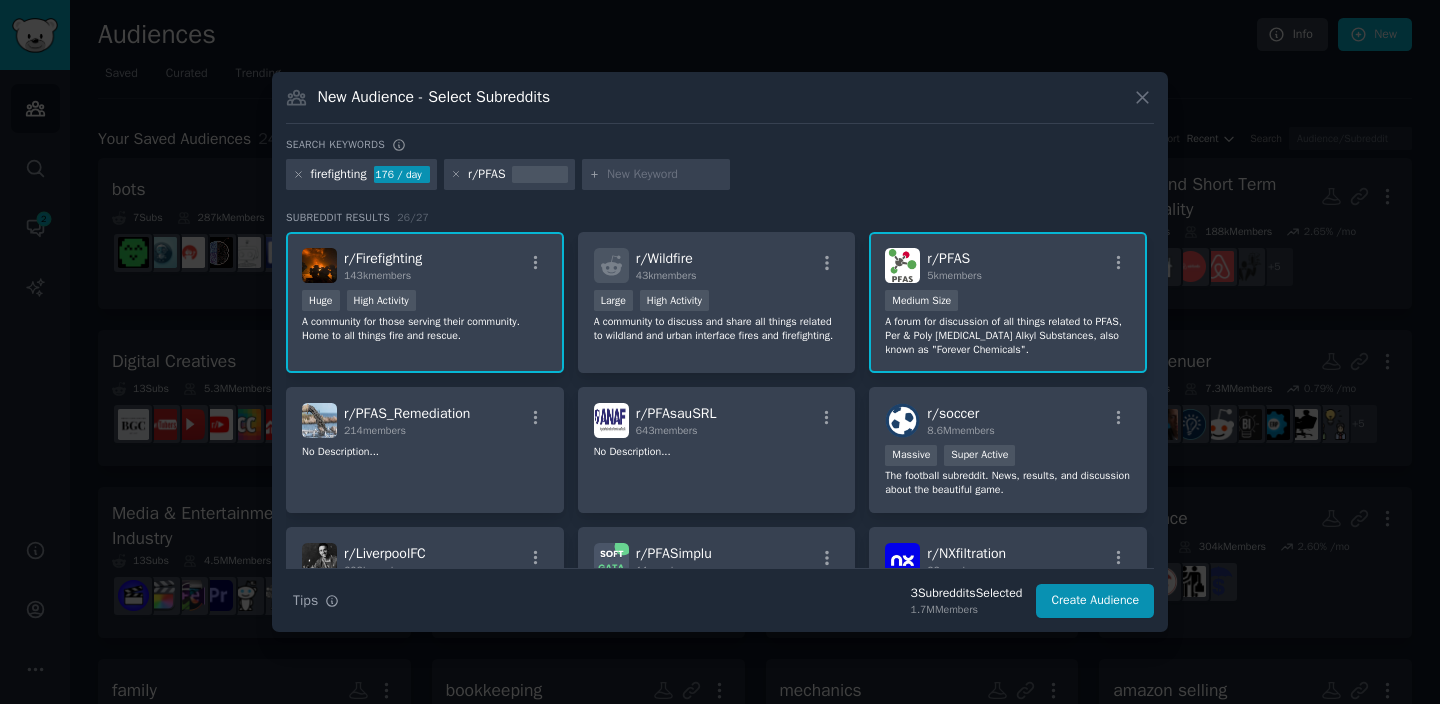 click at bounding box center (665, 175) 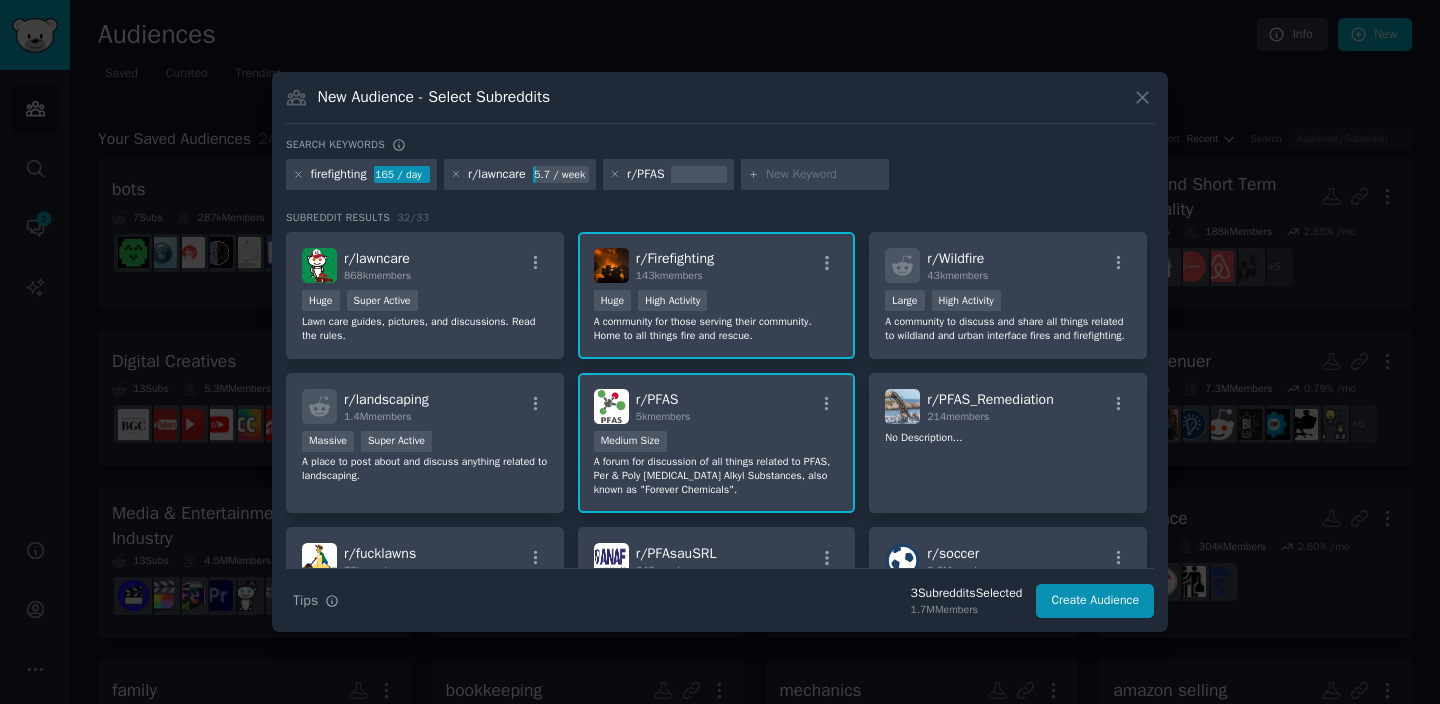 click at bounding box center (824, 175) 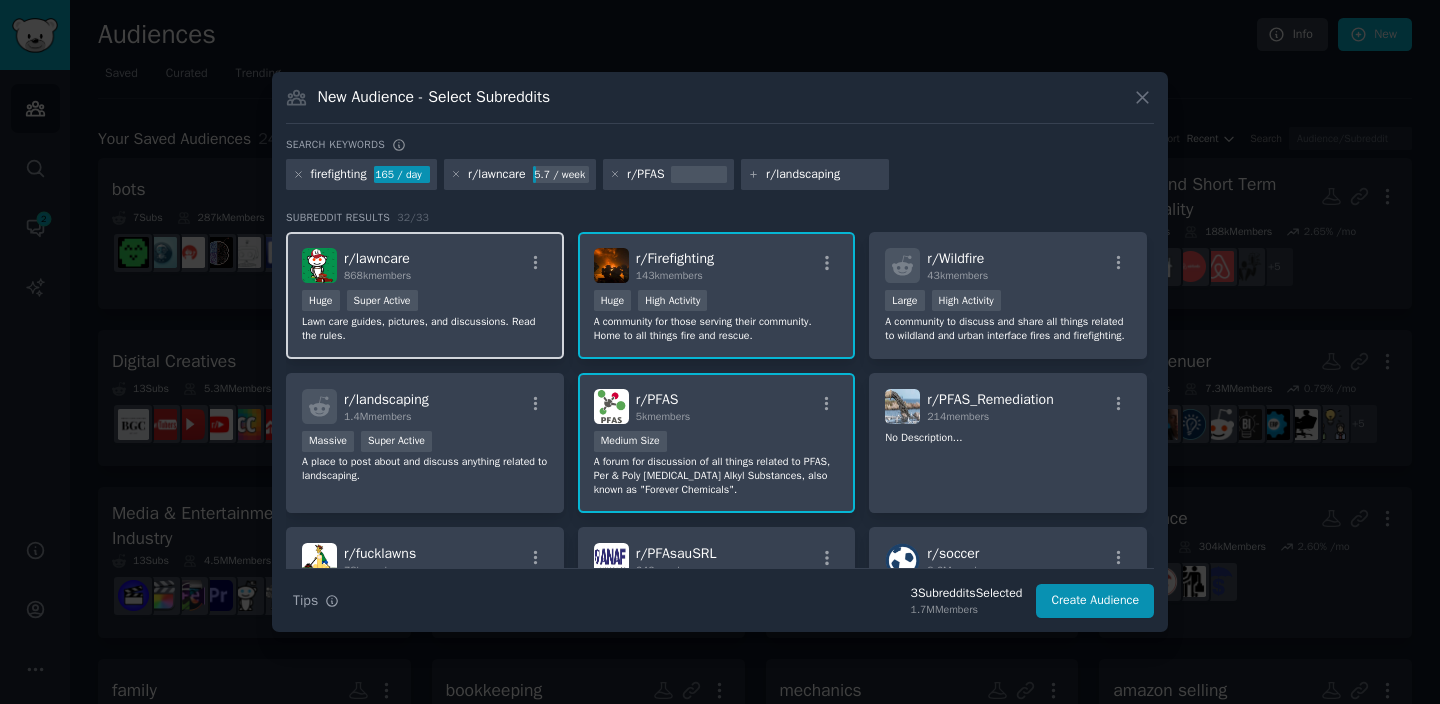 type on "r/landscaping" 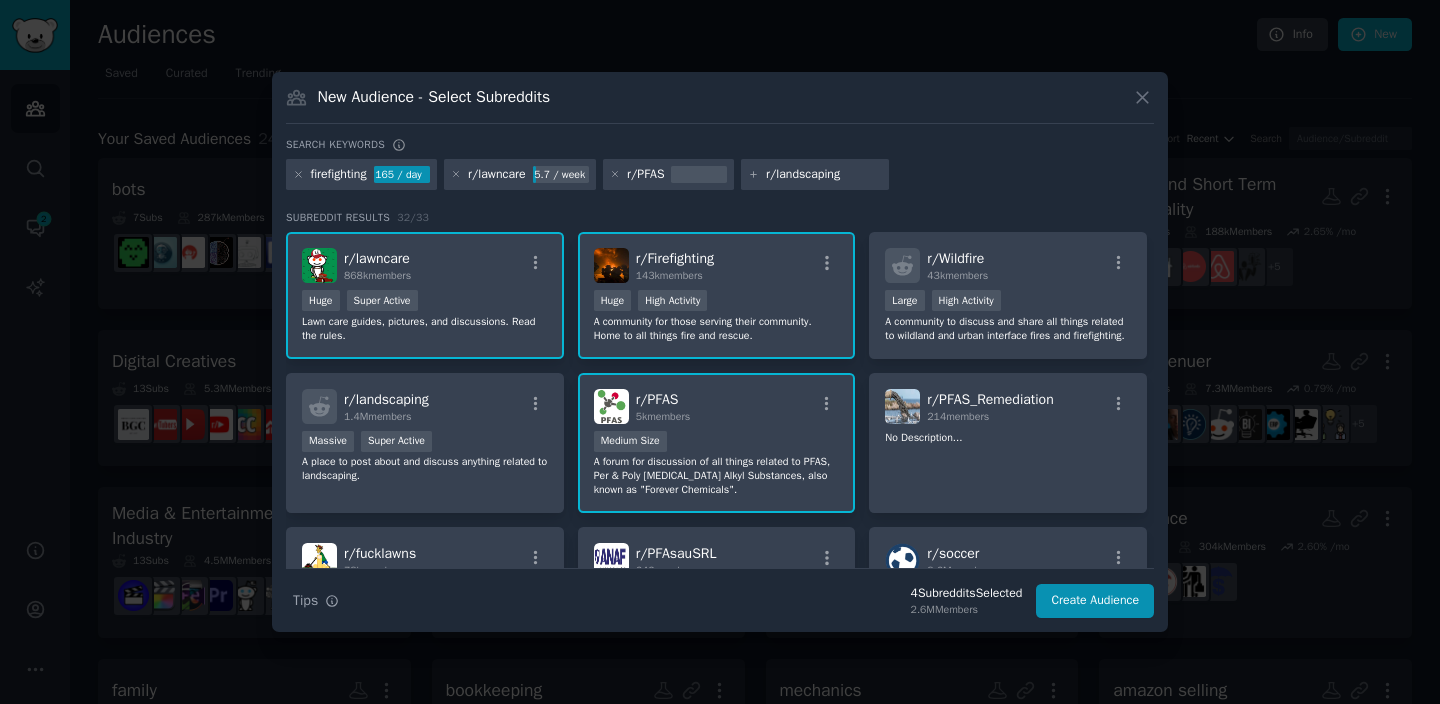 click on "r/landscaping" at bounding box center [815, 175] 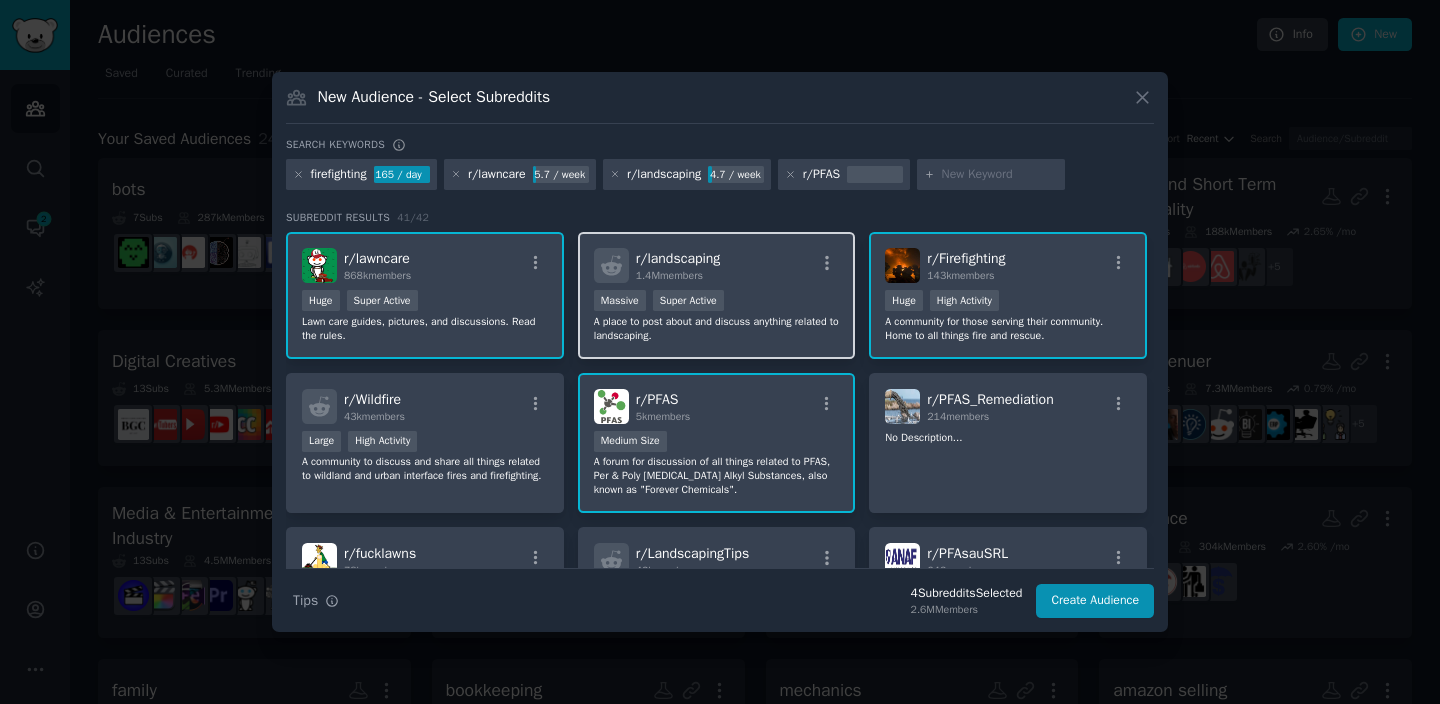click on "r/ landscaping 1.4M  members" at bounding box center (717, 265) 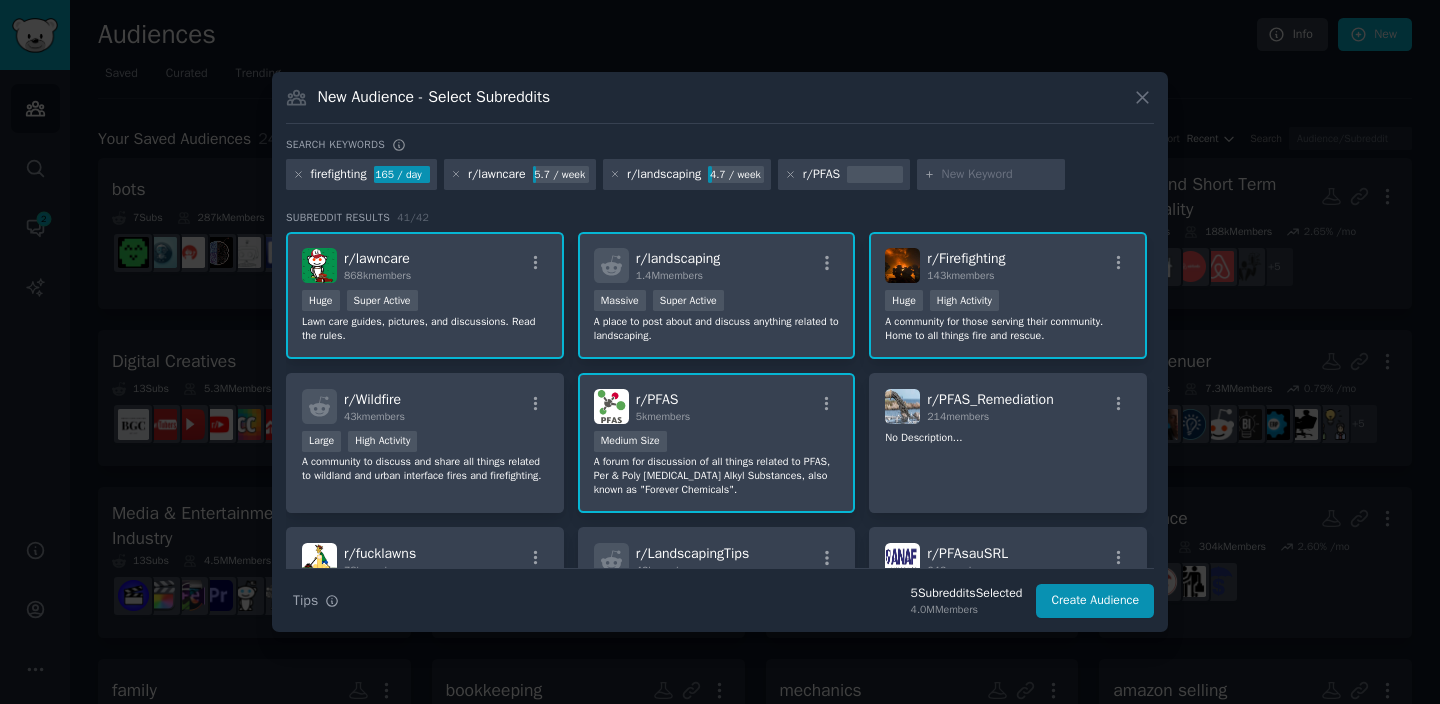 click at bounding box center [1000, 175] 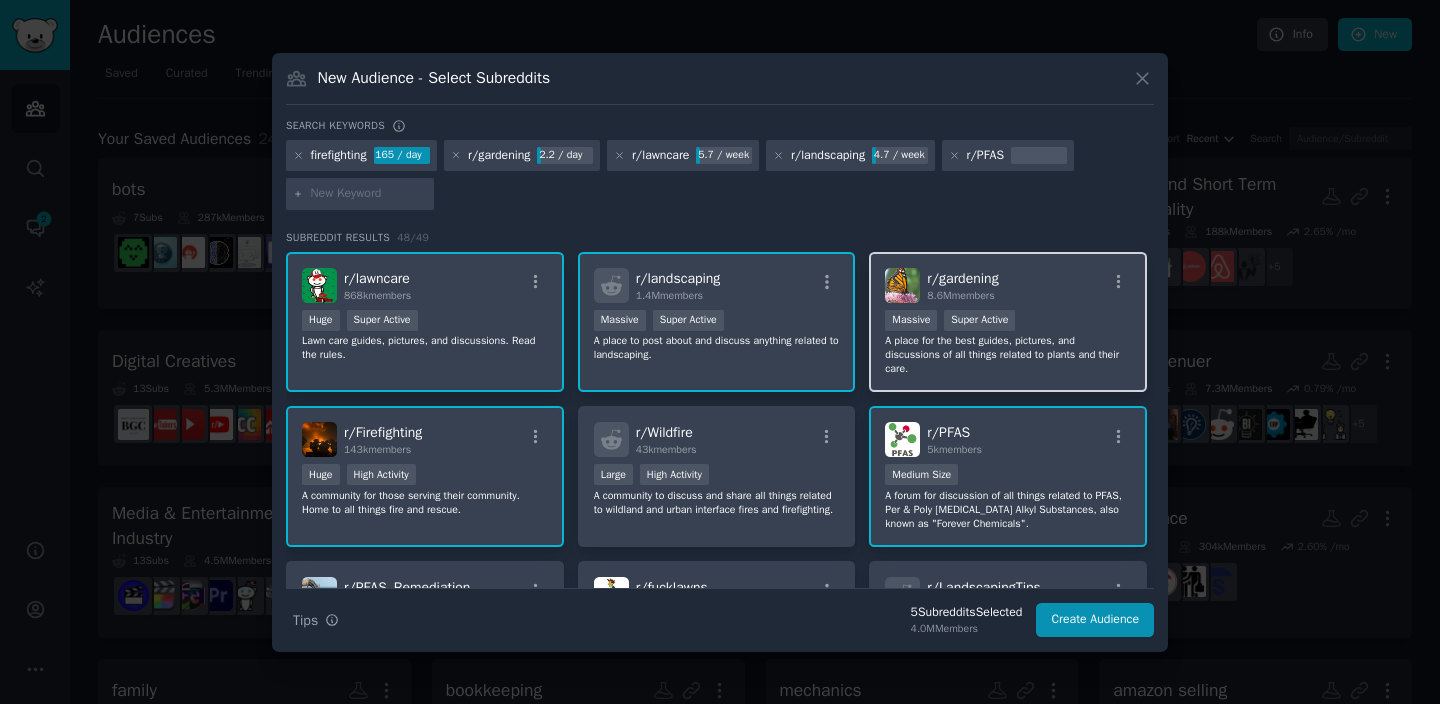 click on "8.6M  members" at bounding box center (962, 296) 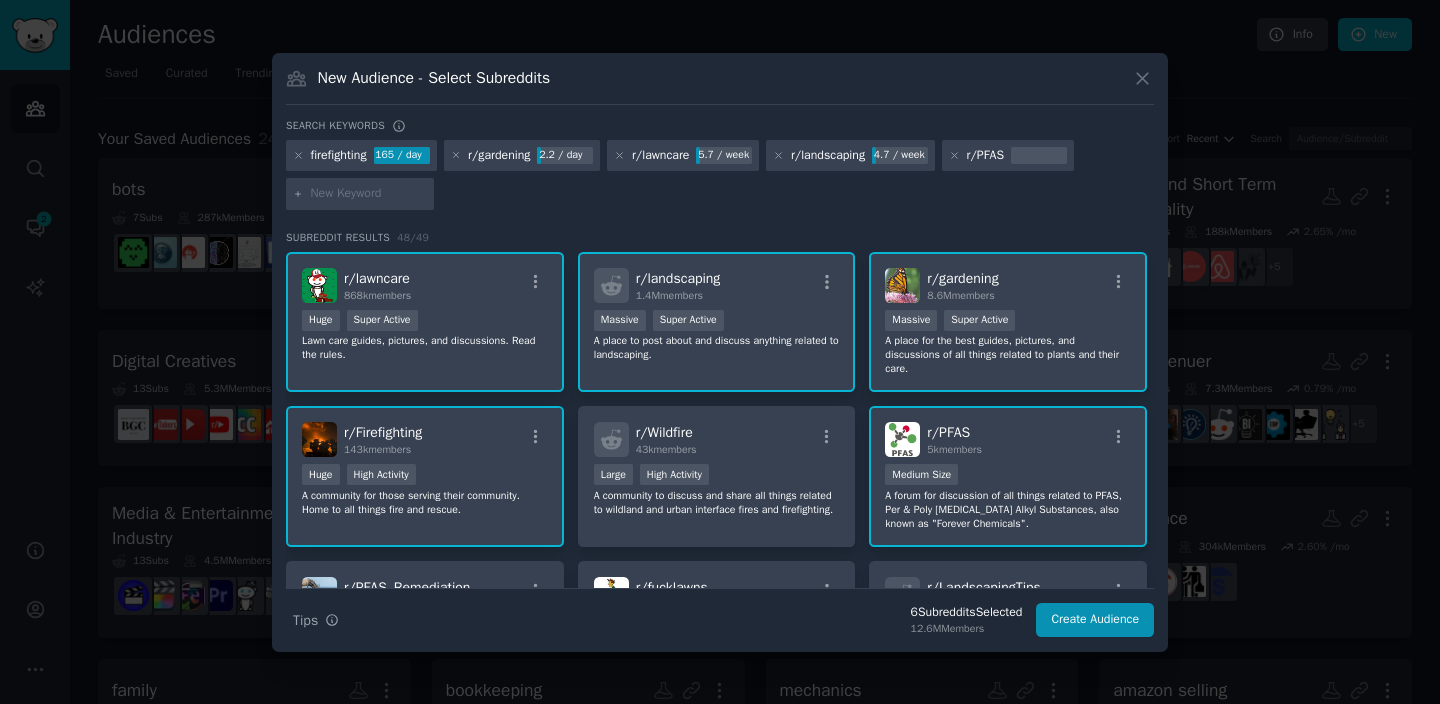 click at bounding box center (369, 194) 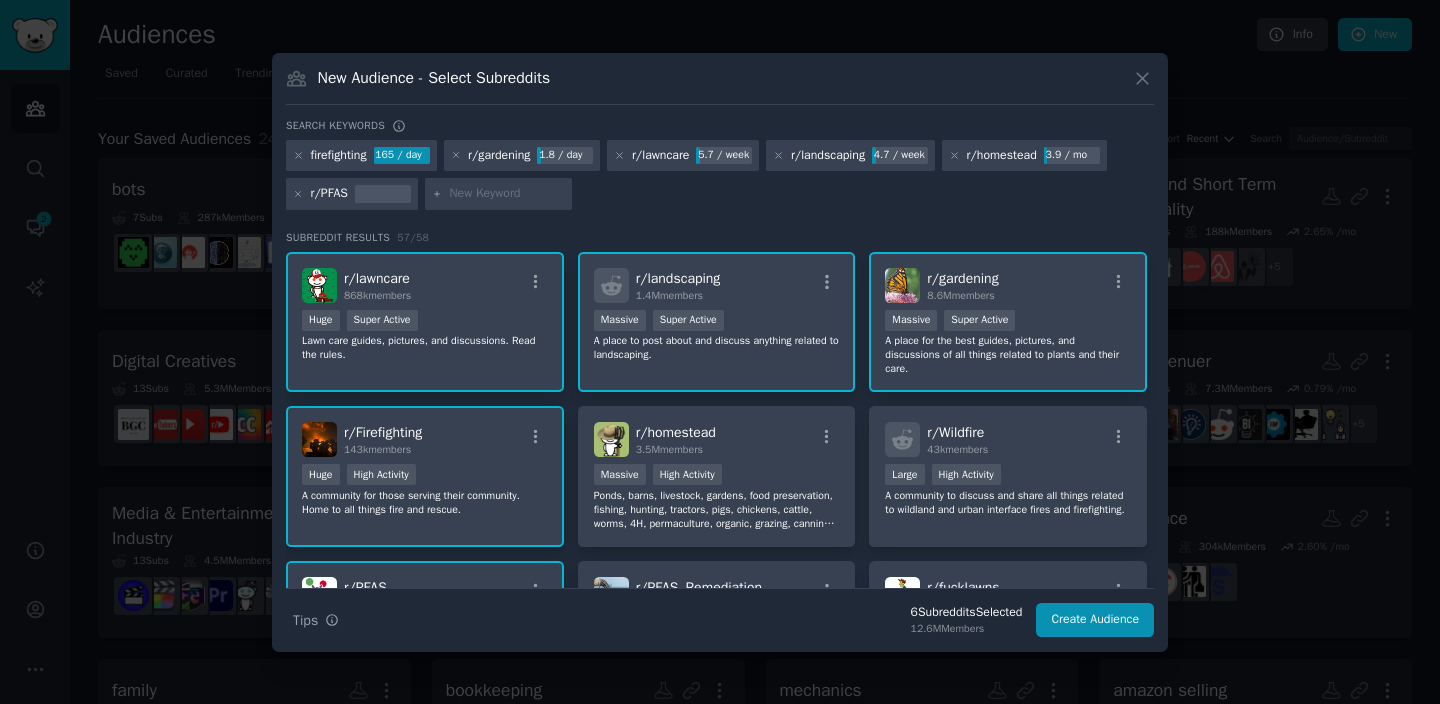 click at bounding box center [507, 194] 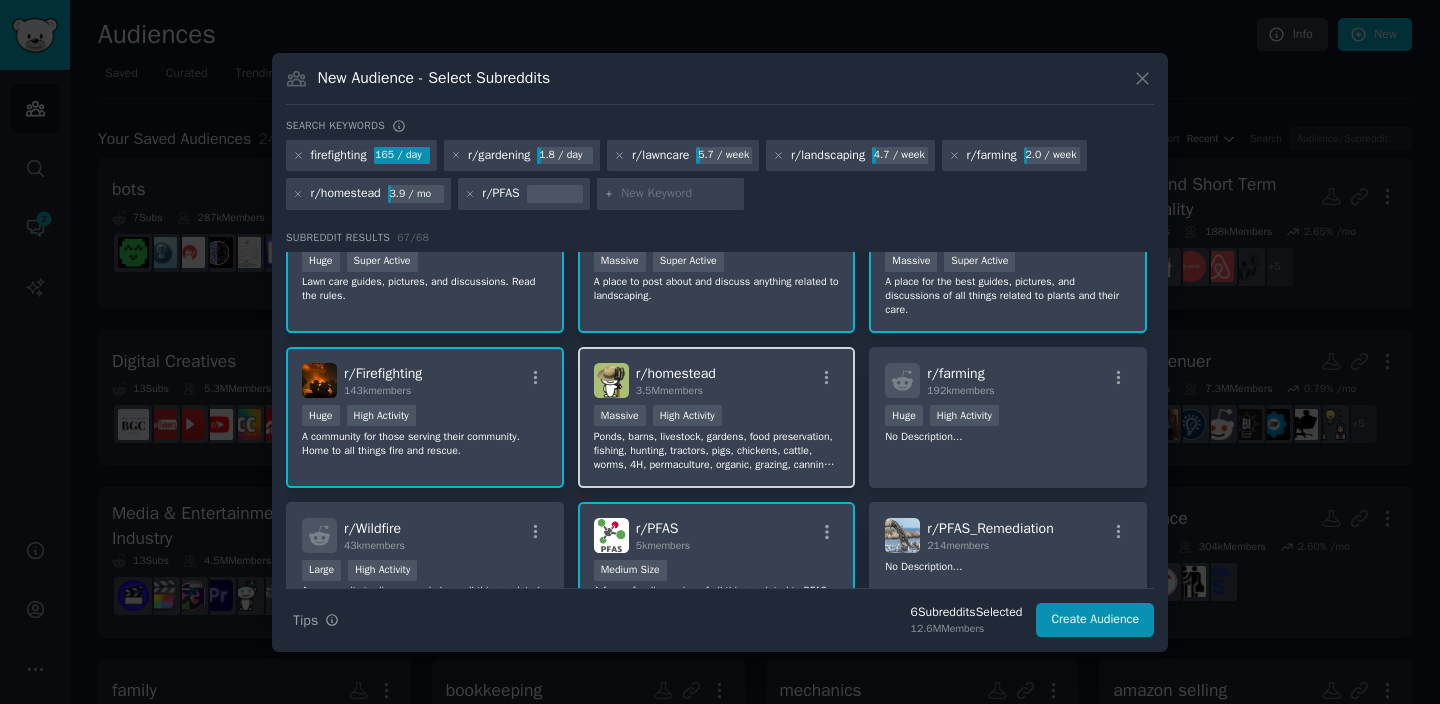 scroll, scrollTop: 60, scrollLeft: 0, axis: vertical 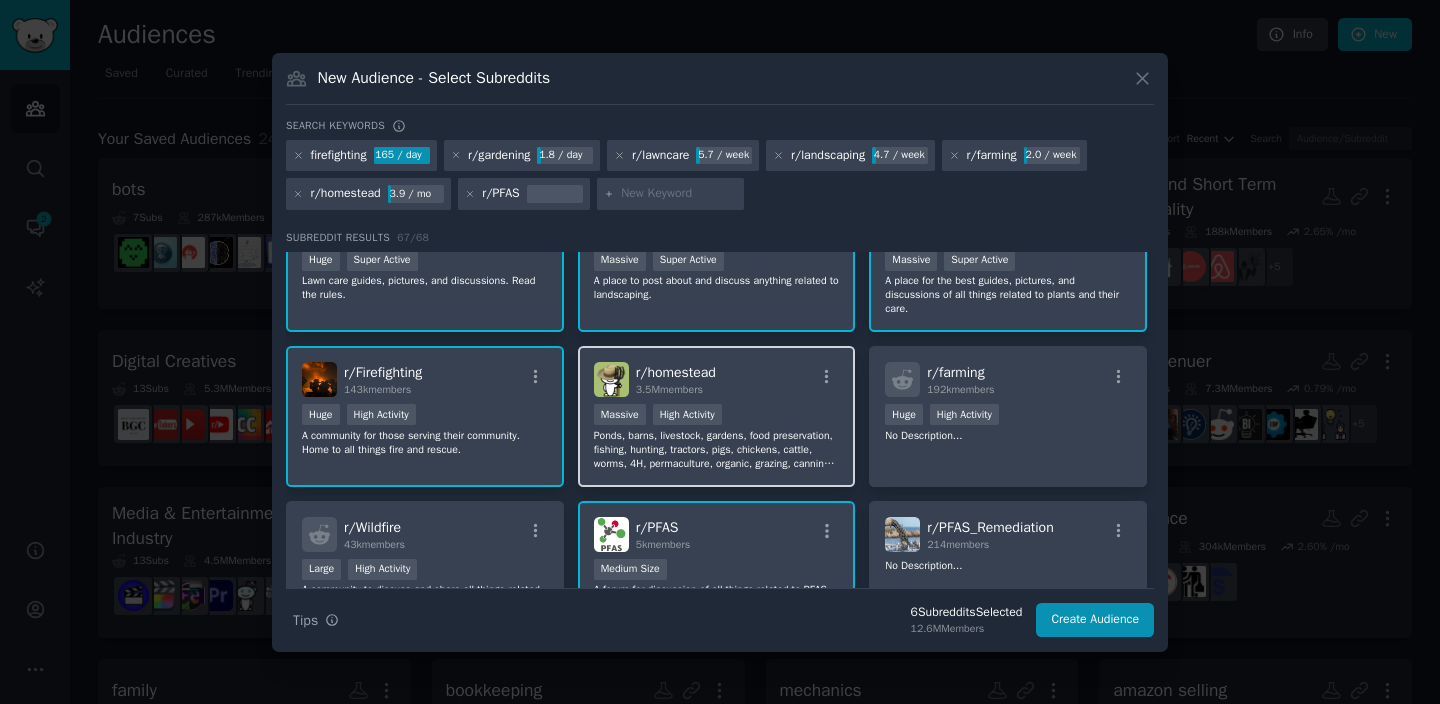 click on "Massive High Activity" at bounding box center (717, 416) 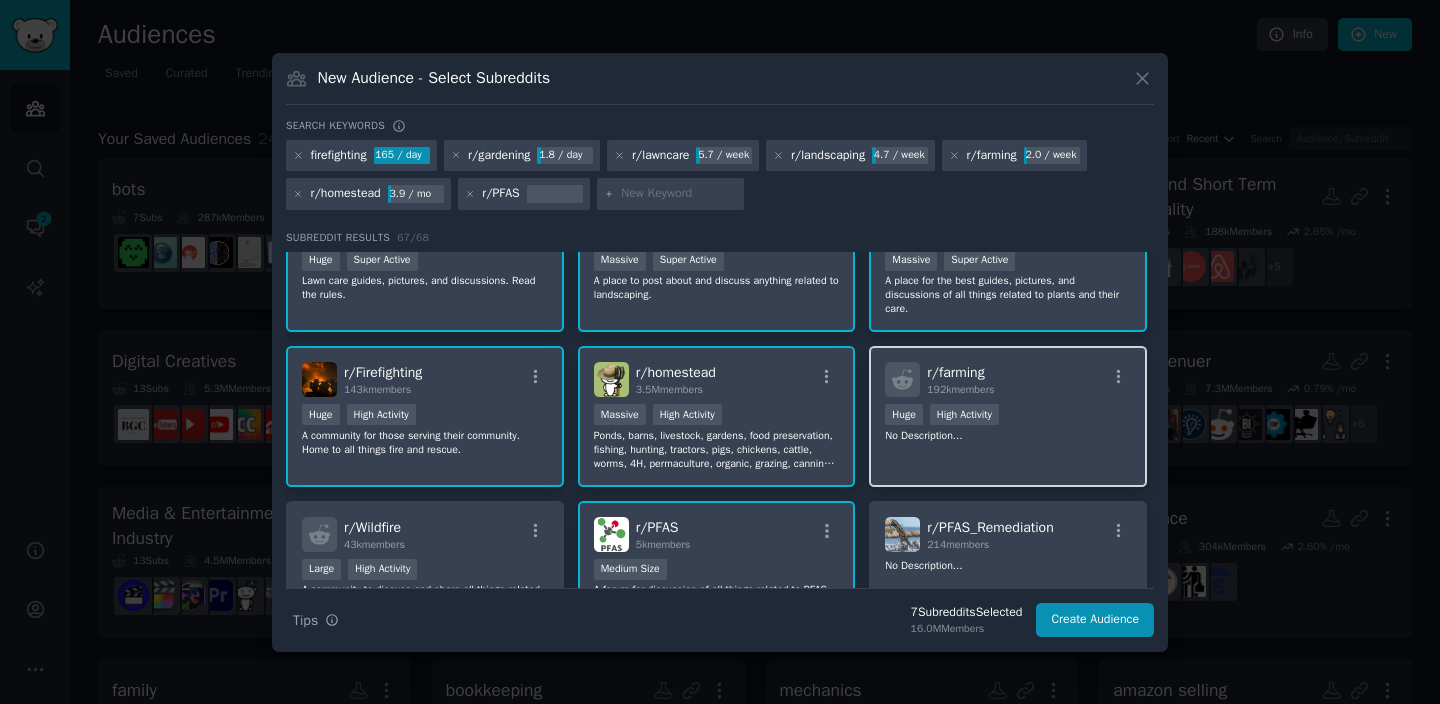 click on "r/ farming 192k  members Huge High Activity No Description..." at bounding box center (1008, 416) 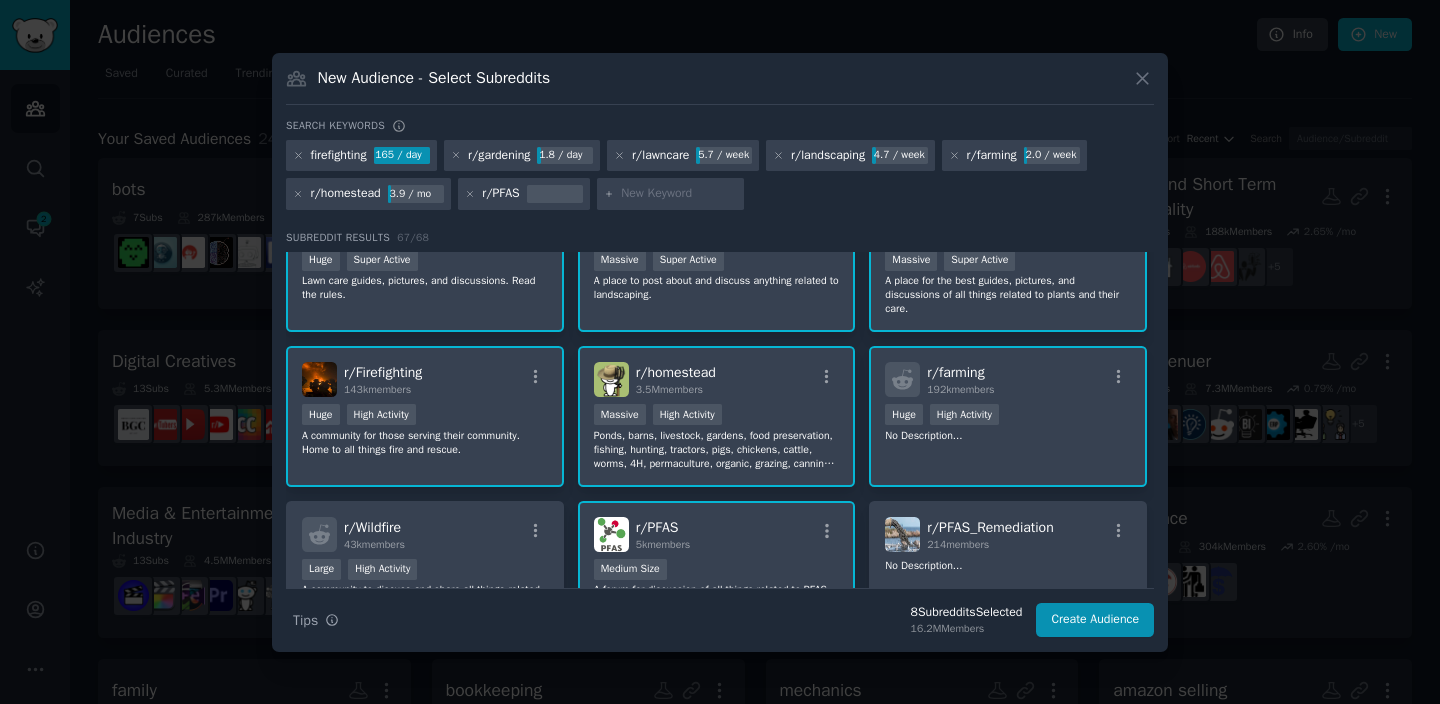 click at bounding box center [679, 194] 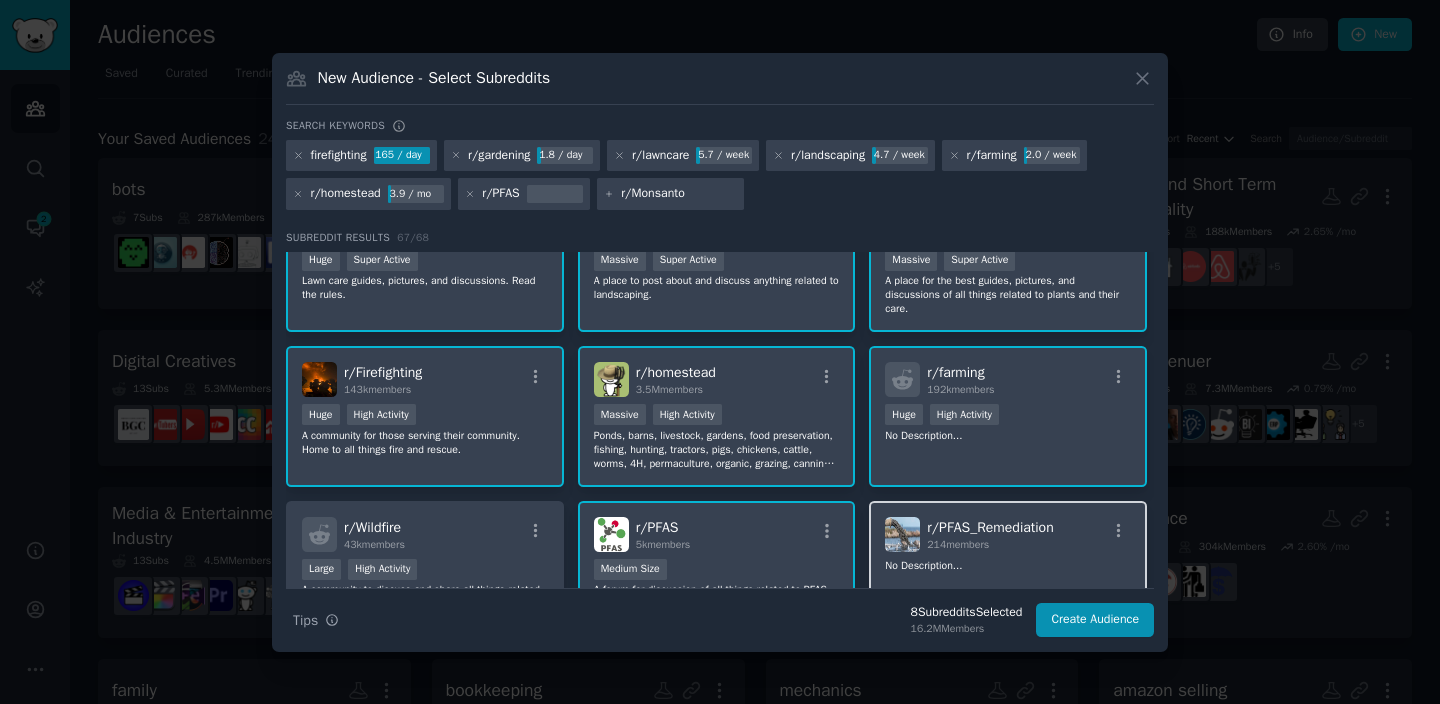 type on "r/Monsanto" 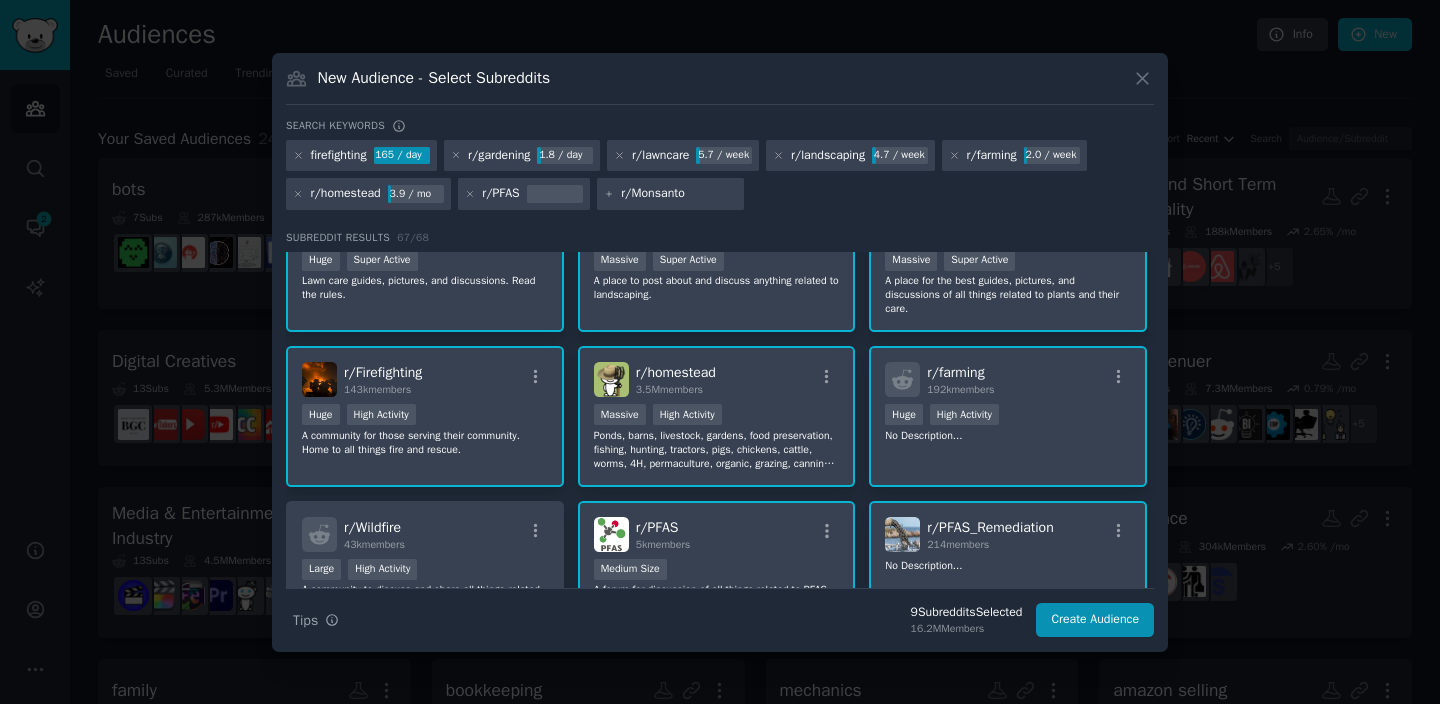 scroll, scrollTop: 0, scrollLeft: 0, axis: both 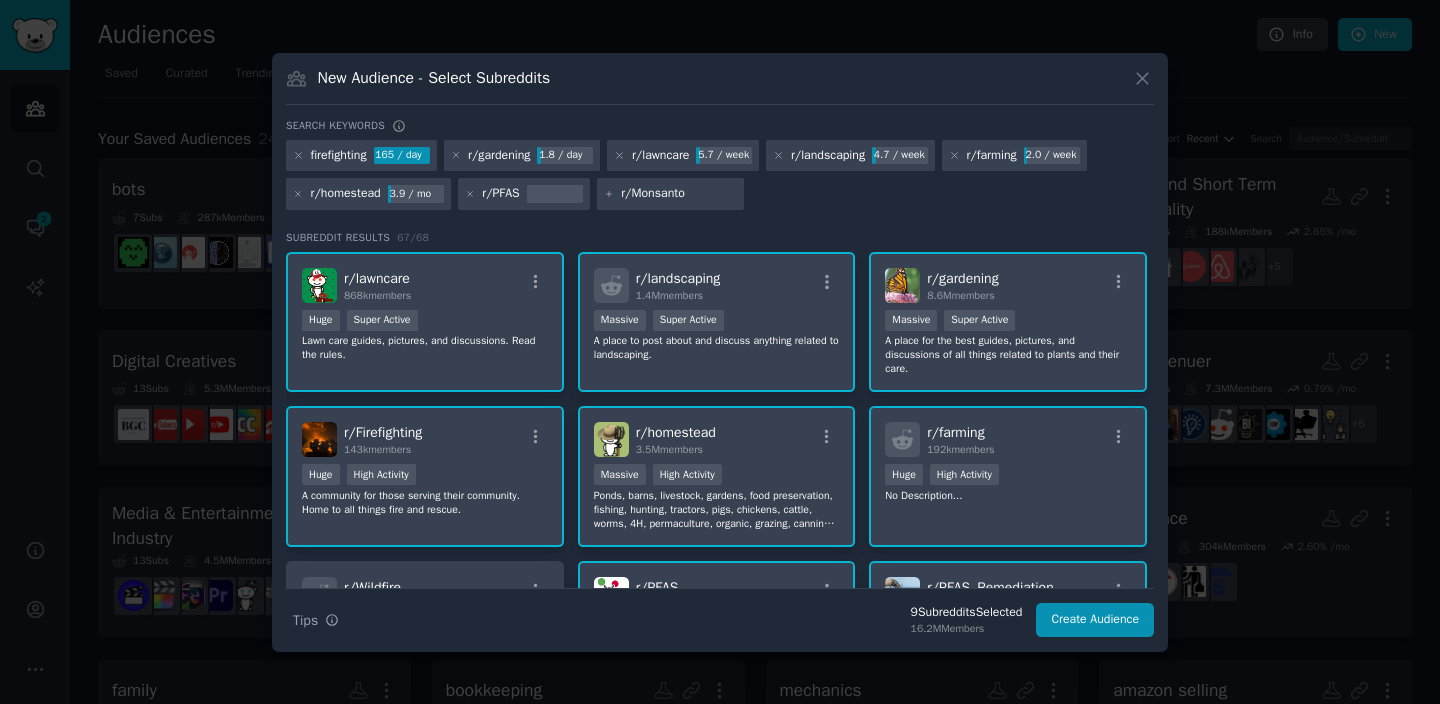 click on "firefighting 165 / day r/gardening 1.8 / day r/lawncare 5.7 / week r/landscaping 4.7 / week r/farming 2.0 / week r/homestead 3.9 / mo r/PFAS r/[GEOGRAPHIC_DATA]" at bounding box center (720, 178) 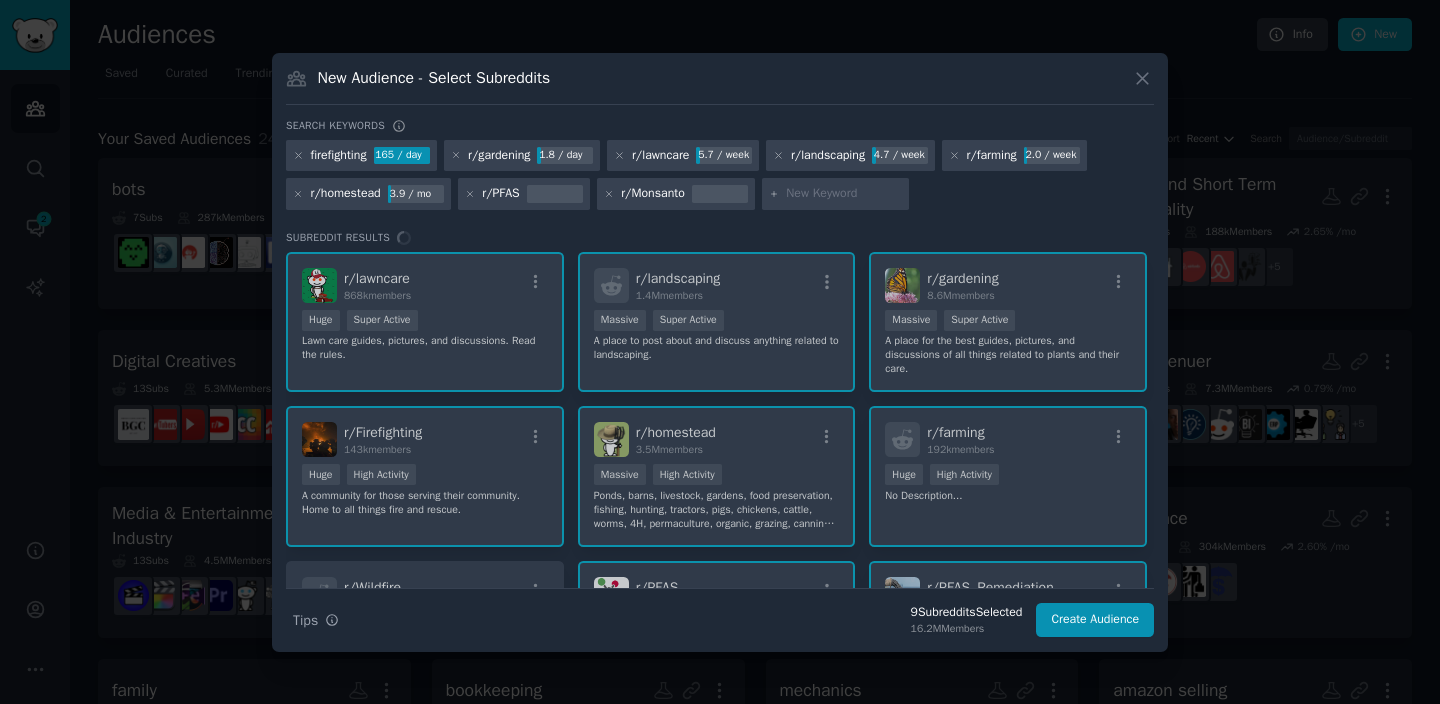 click on "Subreddit Results" at bounding box center [720, 238] 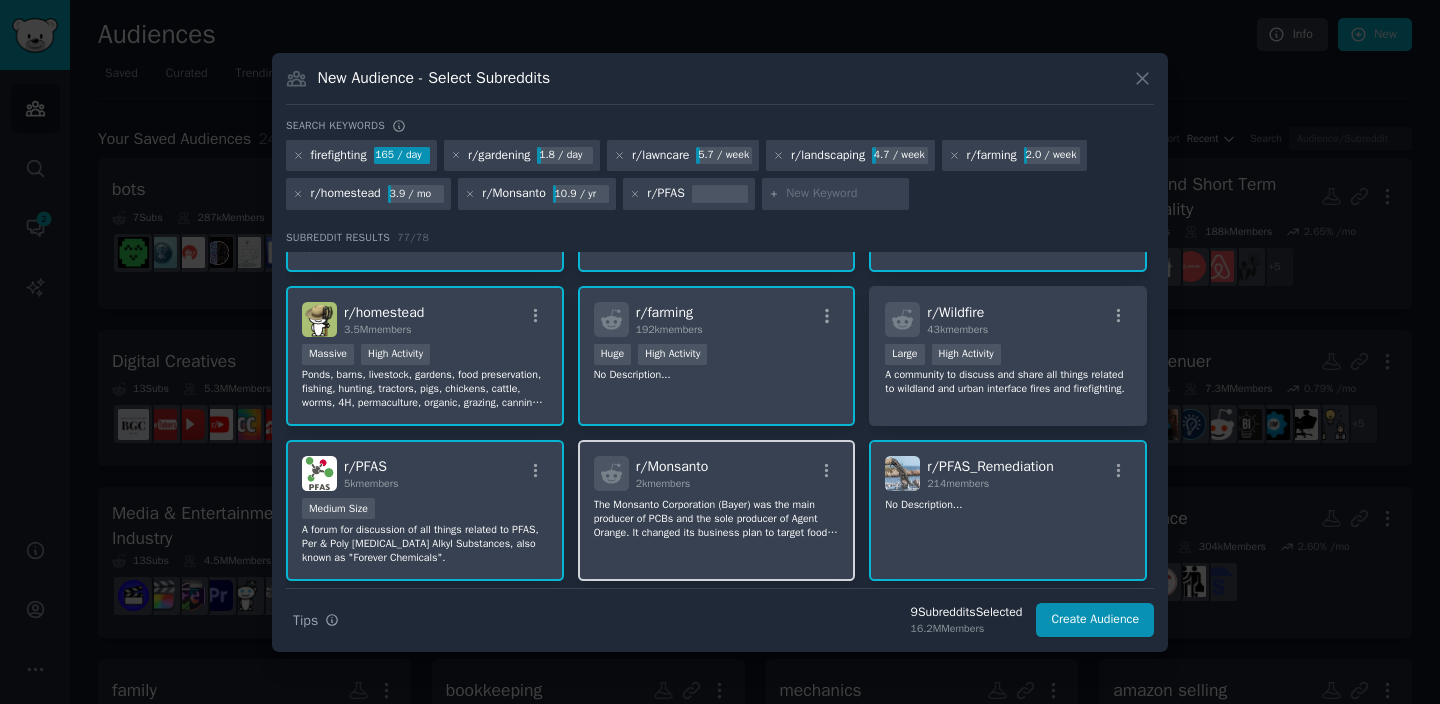 scroll, scrollTop: 0, scrollLeft: 0, axis: both 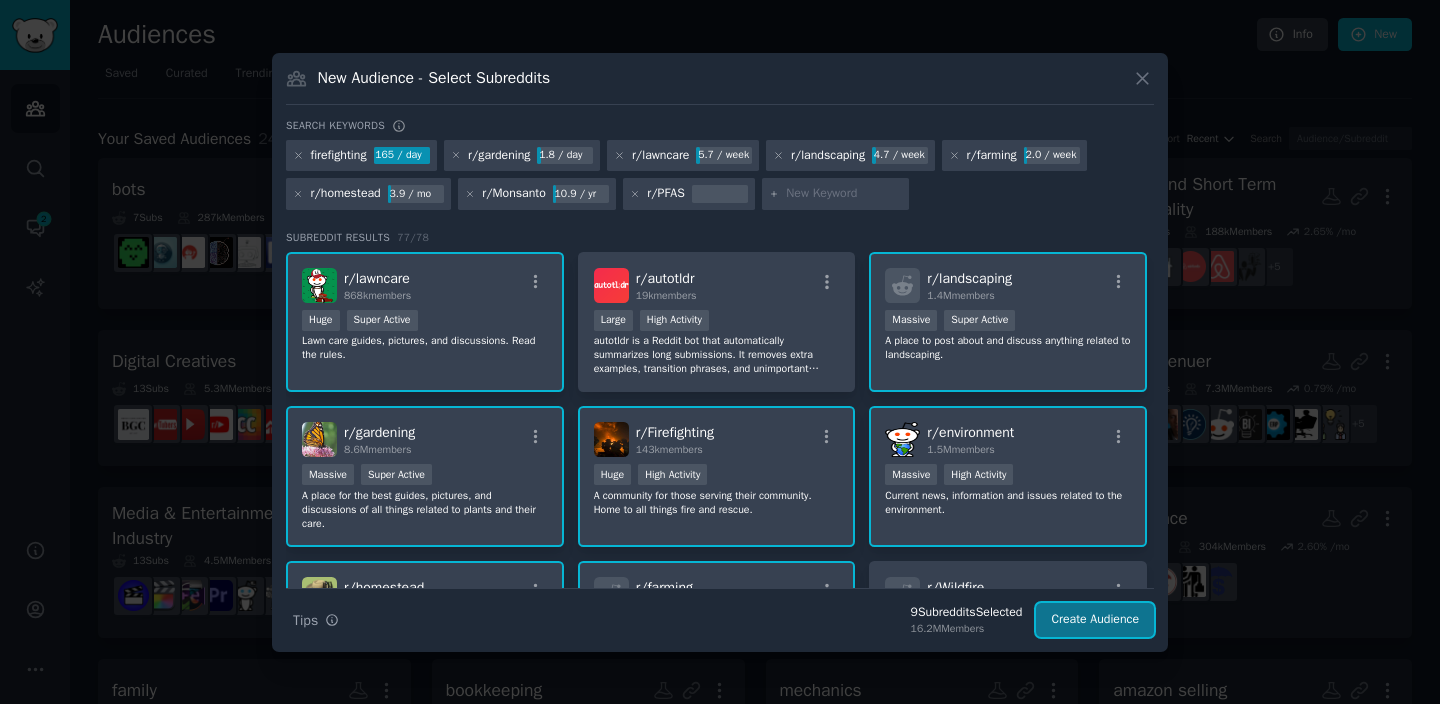 click on "Create Audience" at bounding box center (1095, 620) 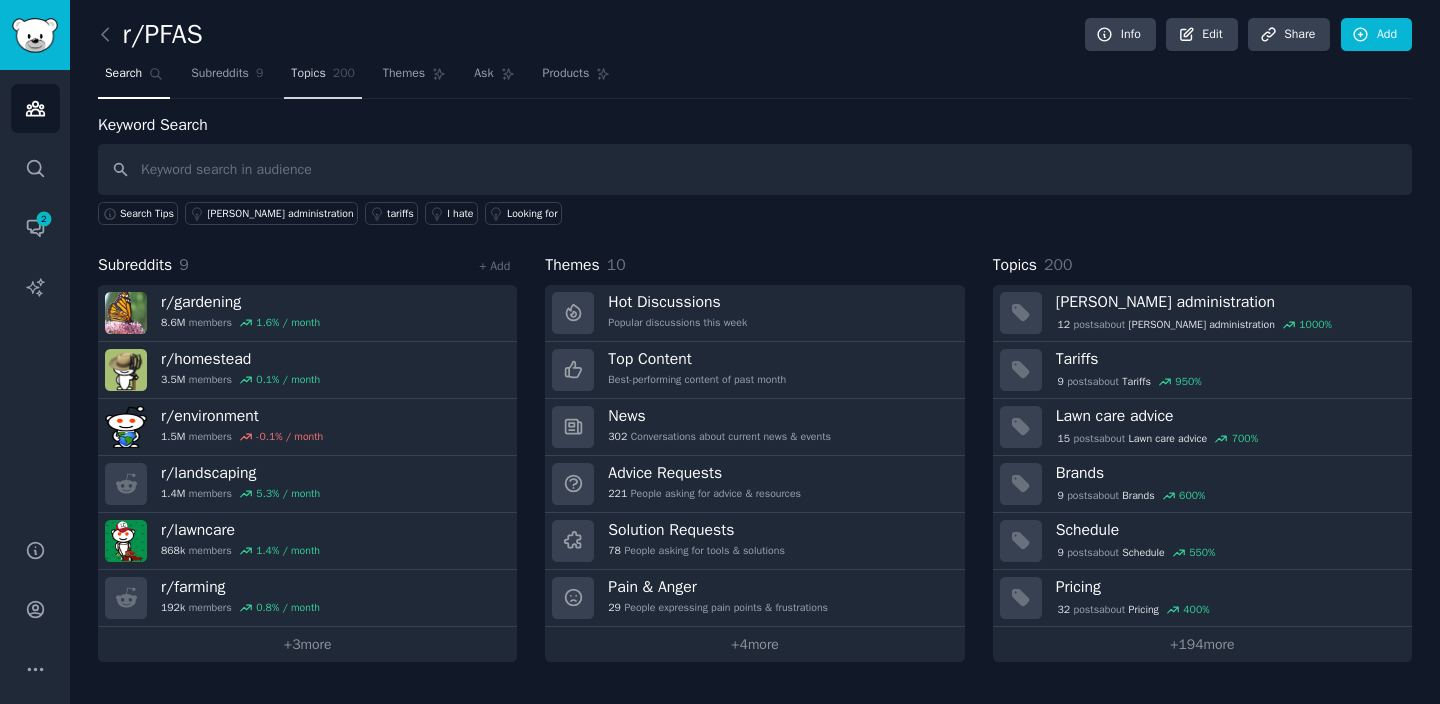 click on "200" 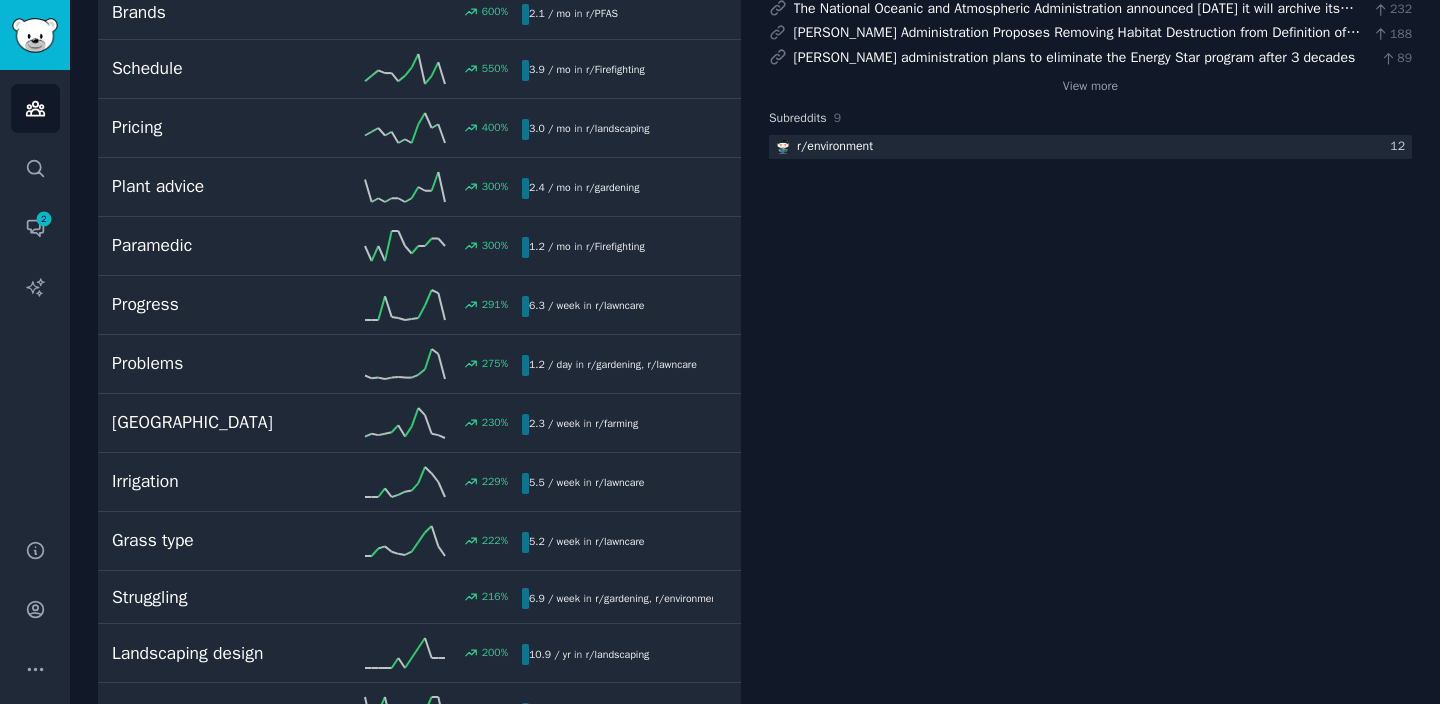 scroll, scrollTop: 430, scrollLeft: 0, axis: vertical 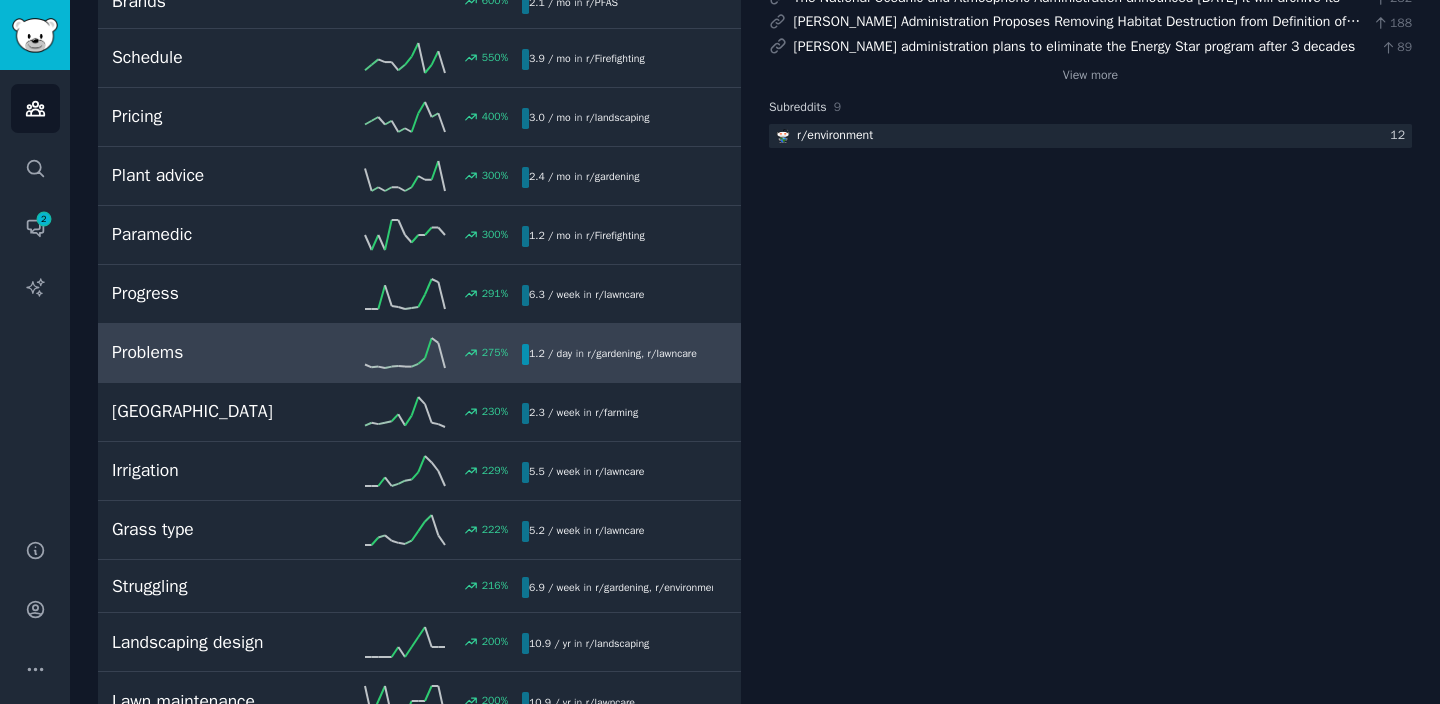 click on "275 %" at bounding box center (419, 353) 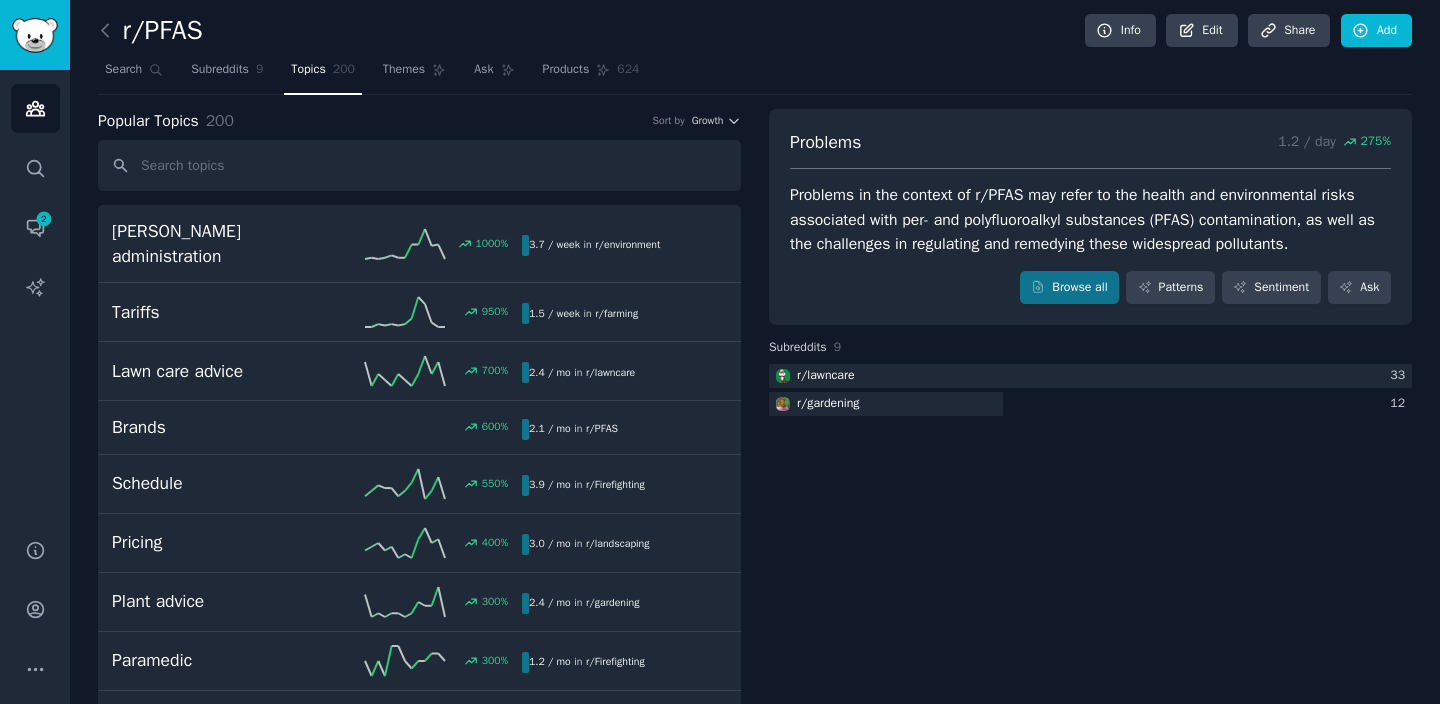 scroll, scrollTop: 0, scrollLeft: 0, axis: both 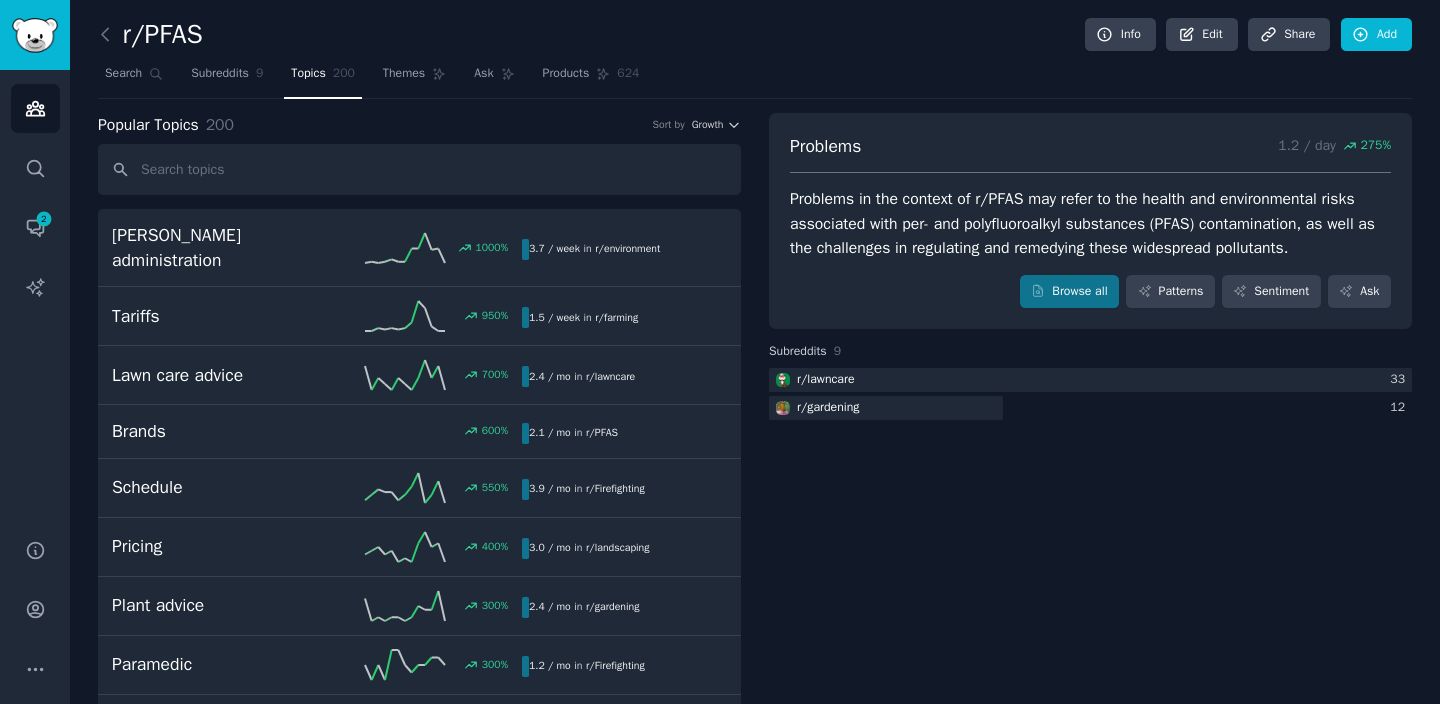 click on "r/PFAS" at bounding box center [150, 35] 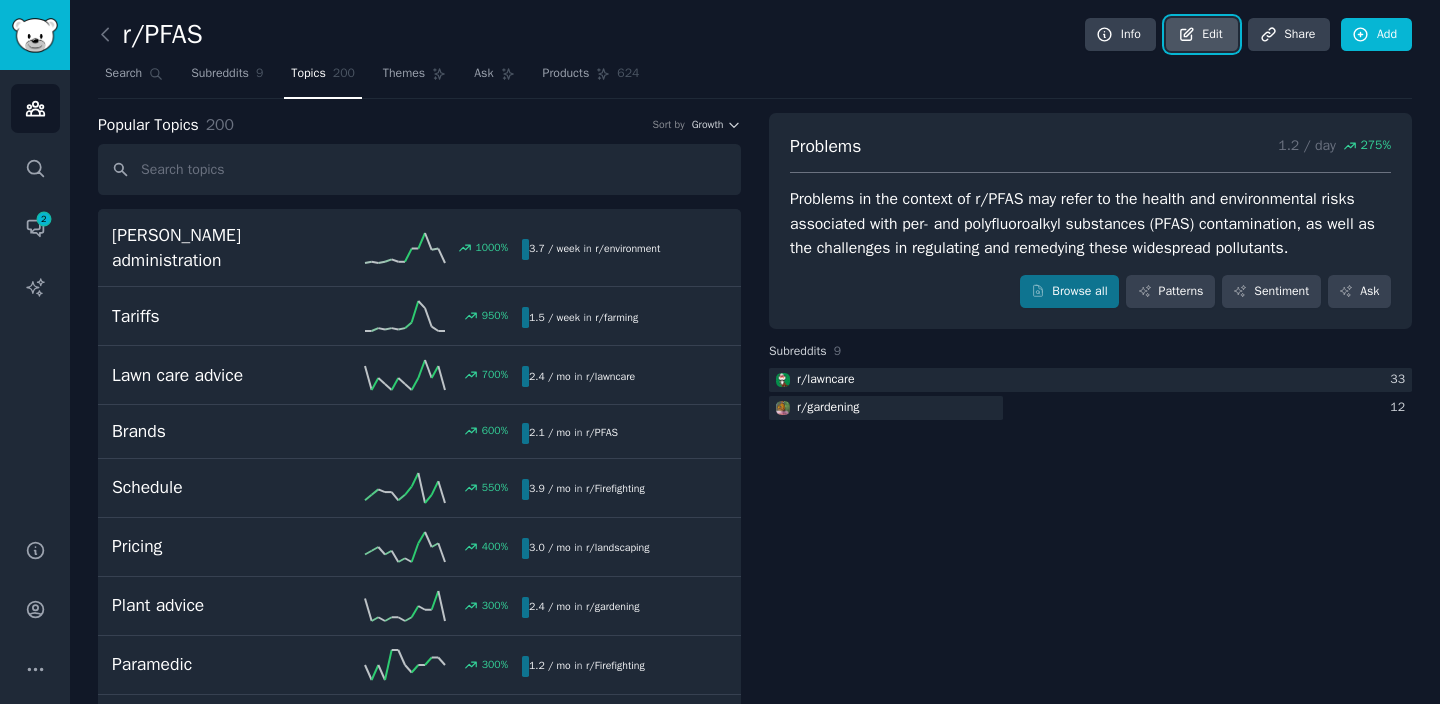 click on "Edit" at bounding box center (1201, 35) 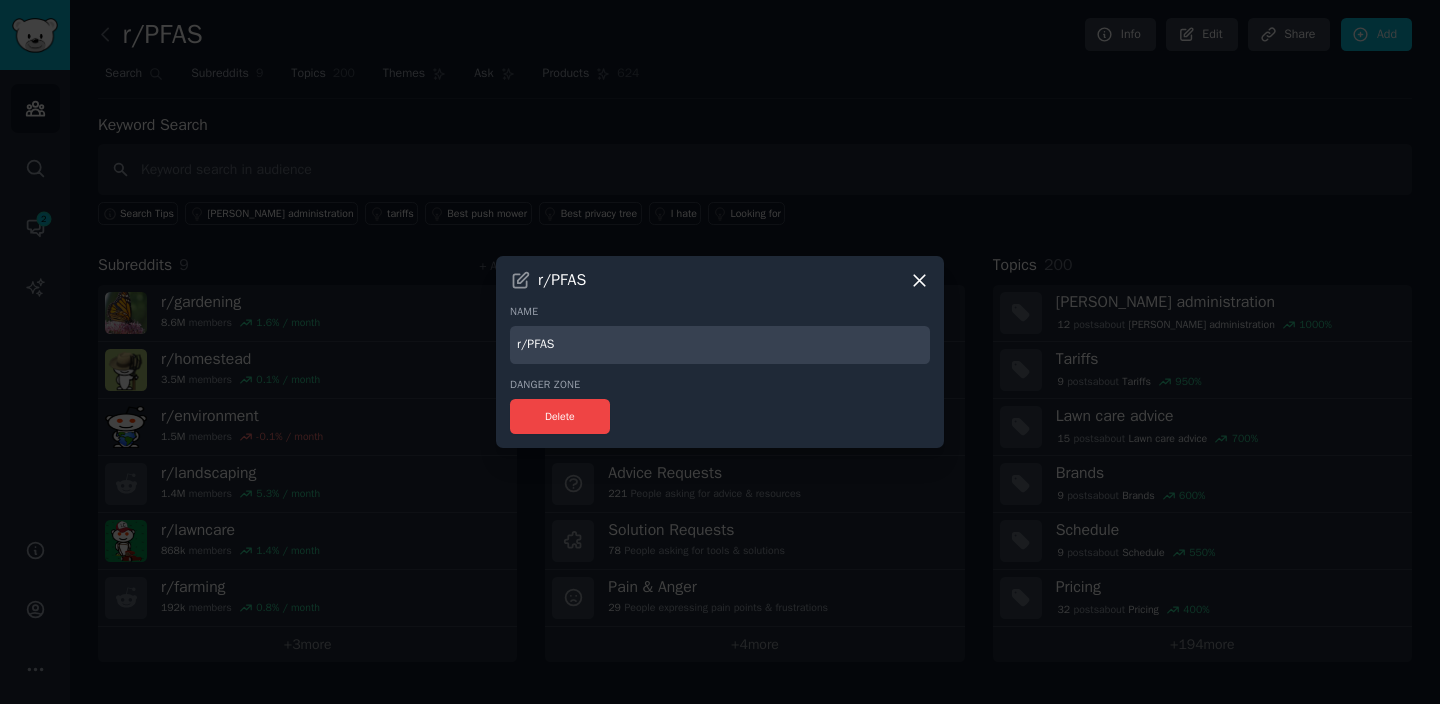 click on "r/PFAS Name r/PFAS Danger Zone Delete" at bounding box center [720, 352] 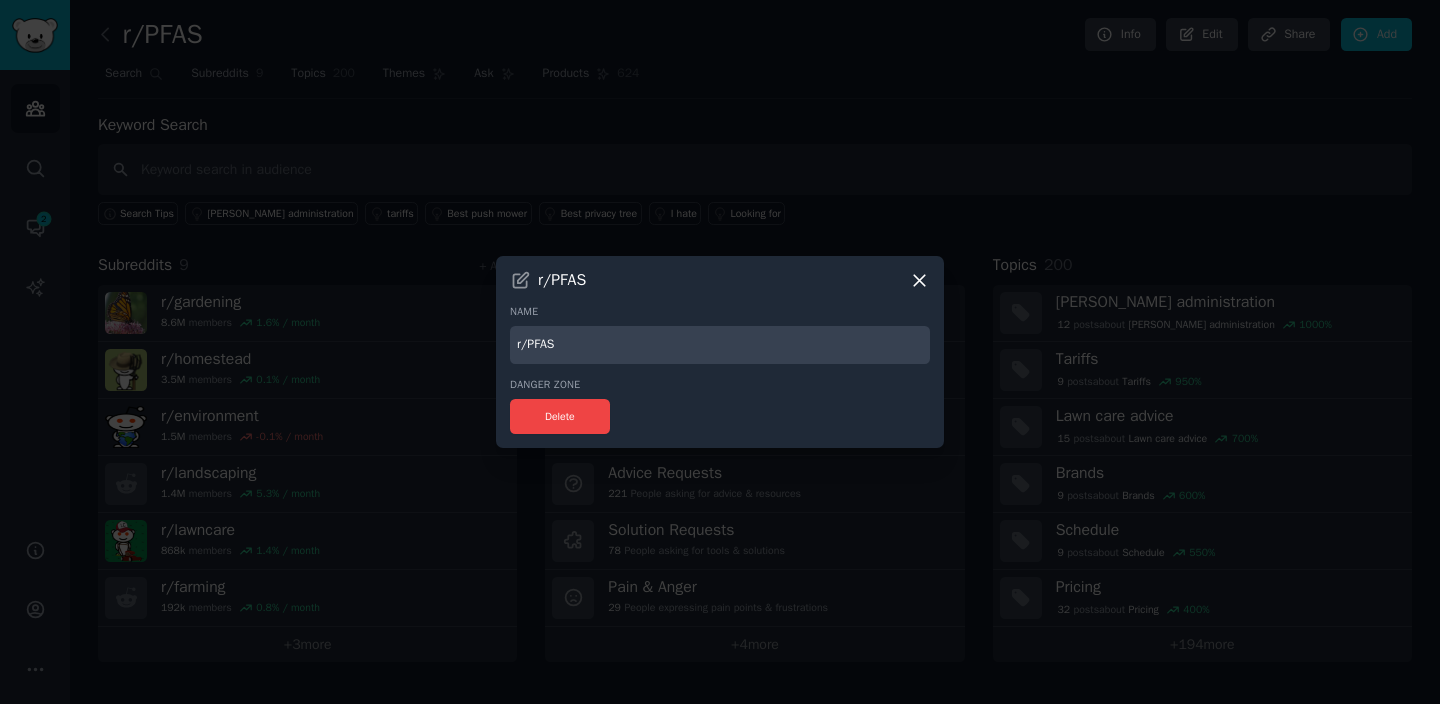 click on "r/PFAS" at bounding box center (720, 345) 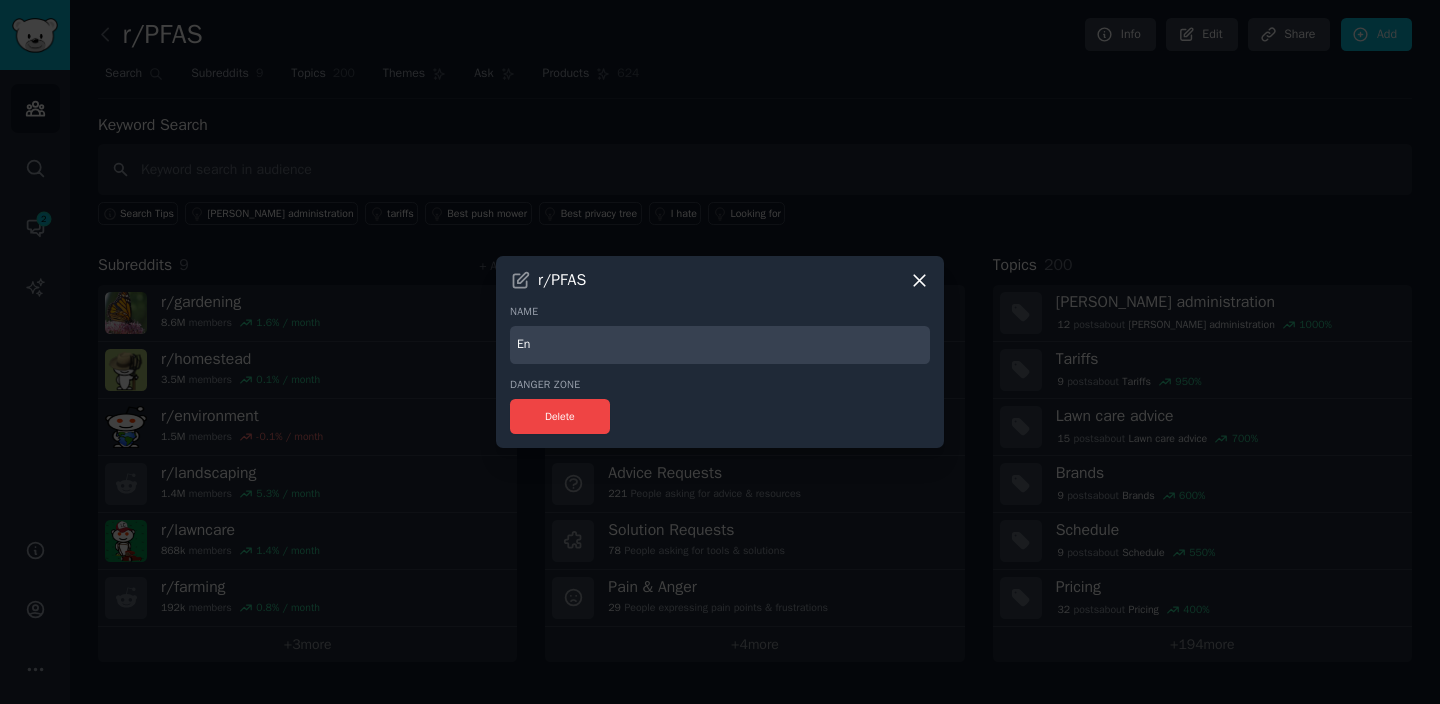 type on "E" 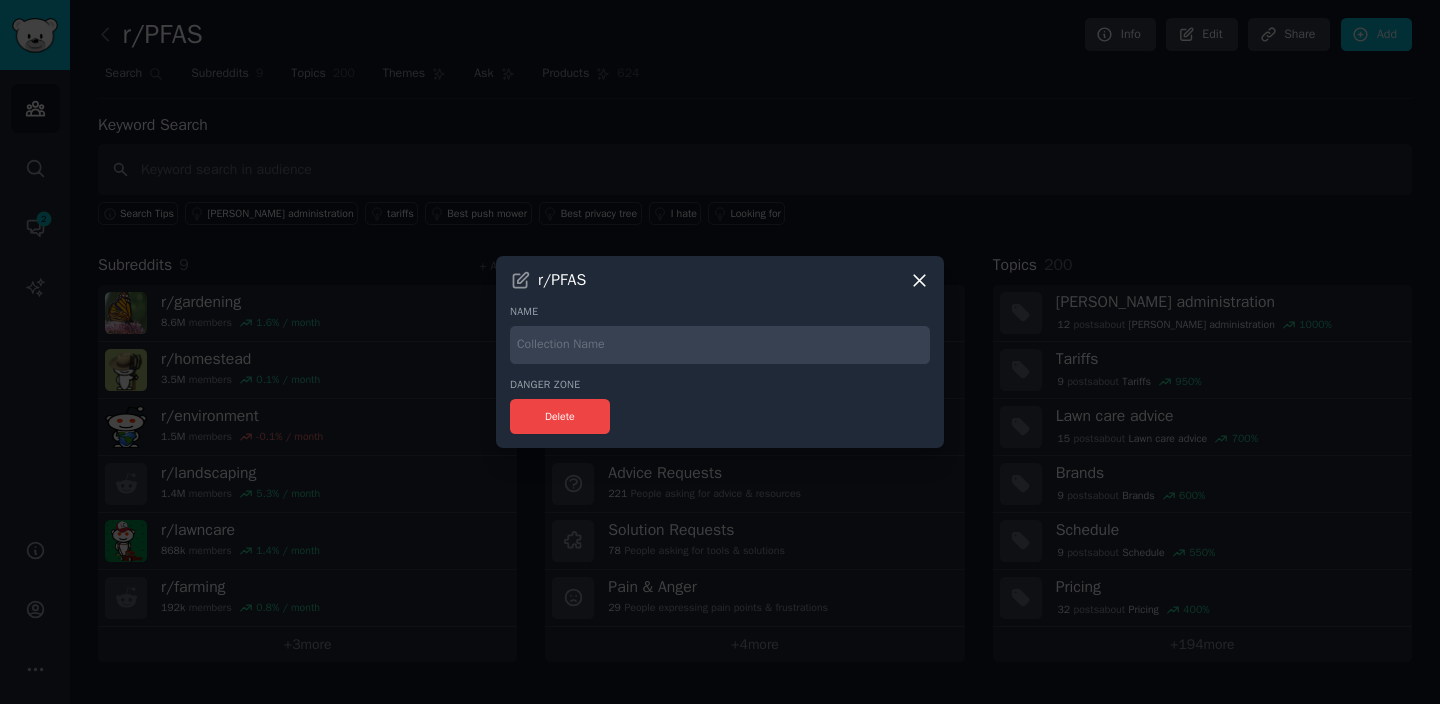 click at bounding box center (720, 345) 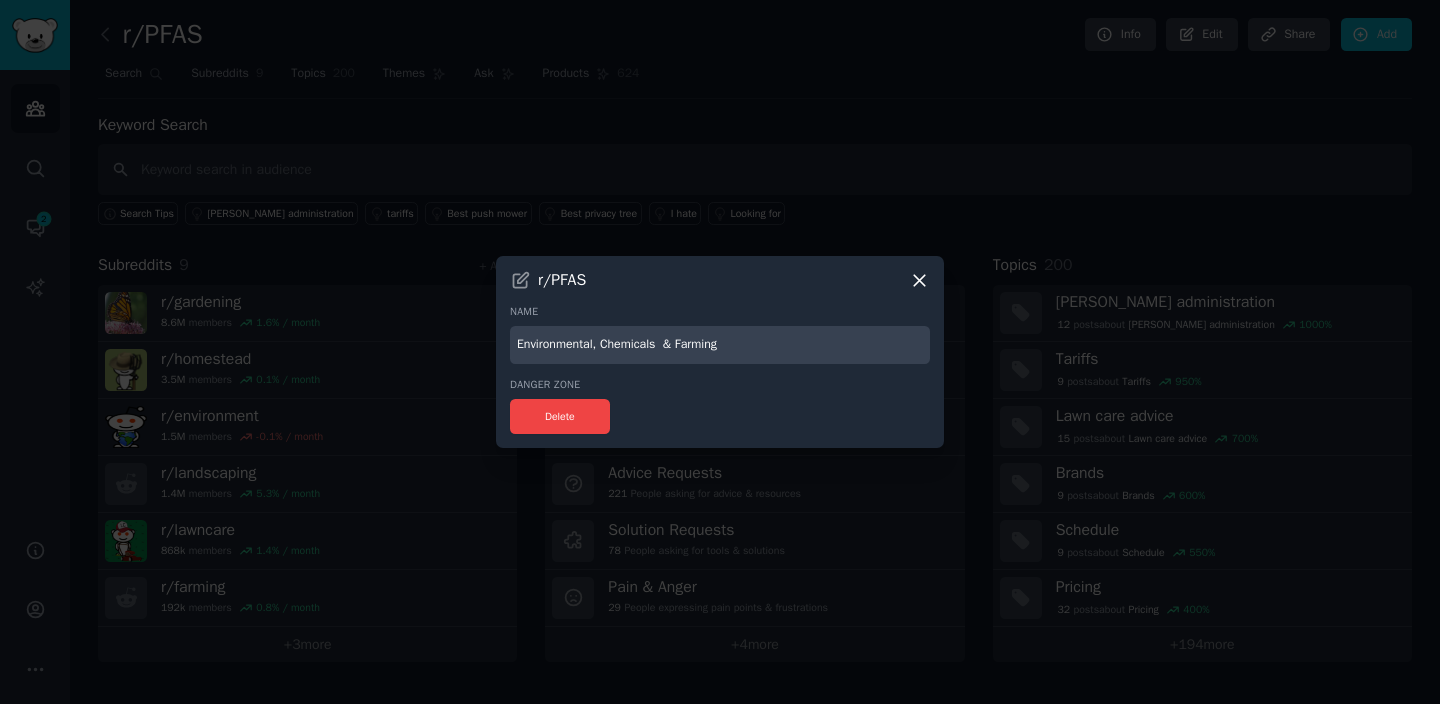 type on "Environmental, Chemicals  & Farming" 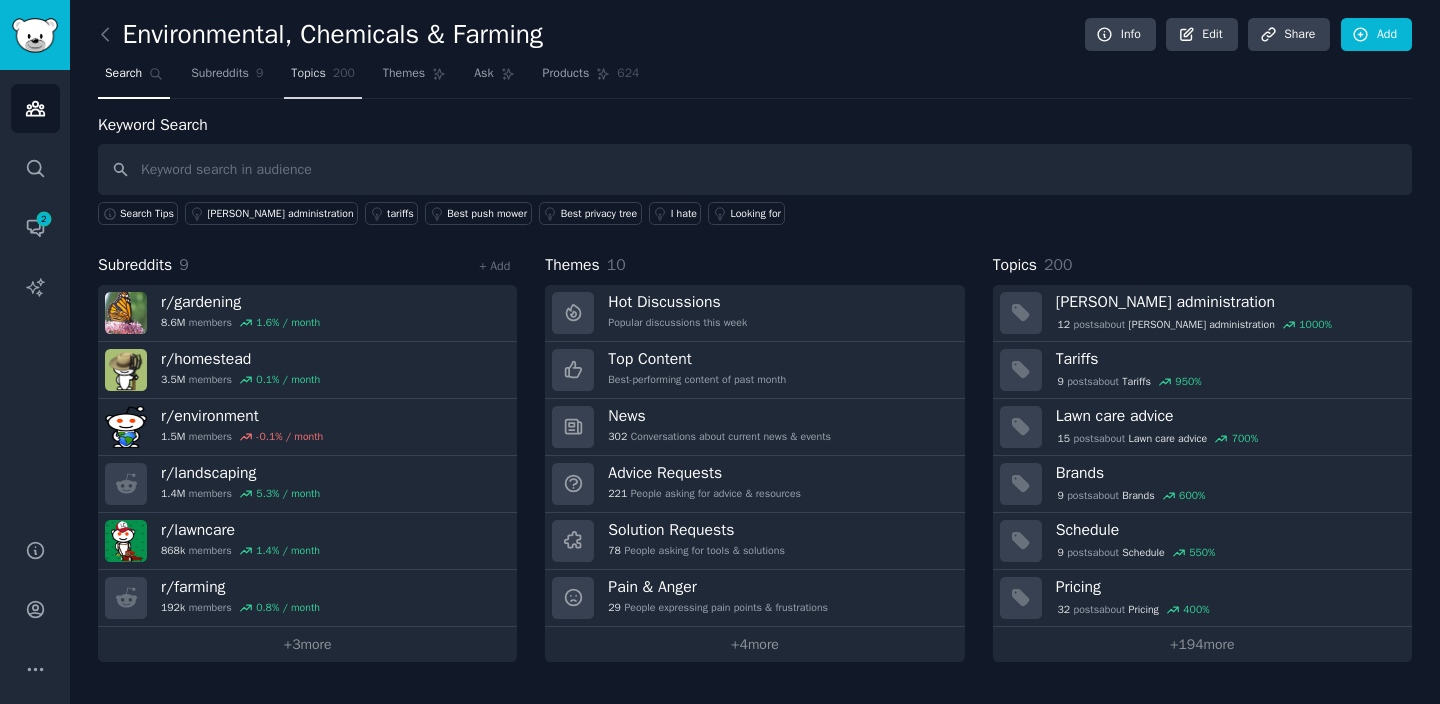 click on "200" 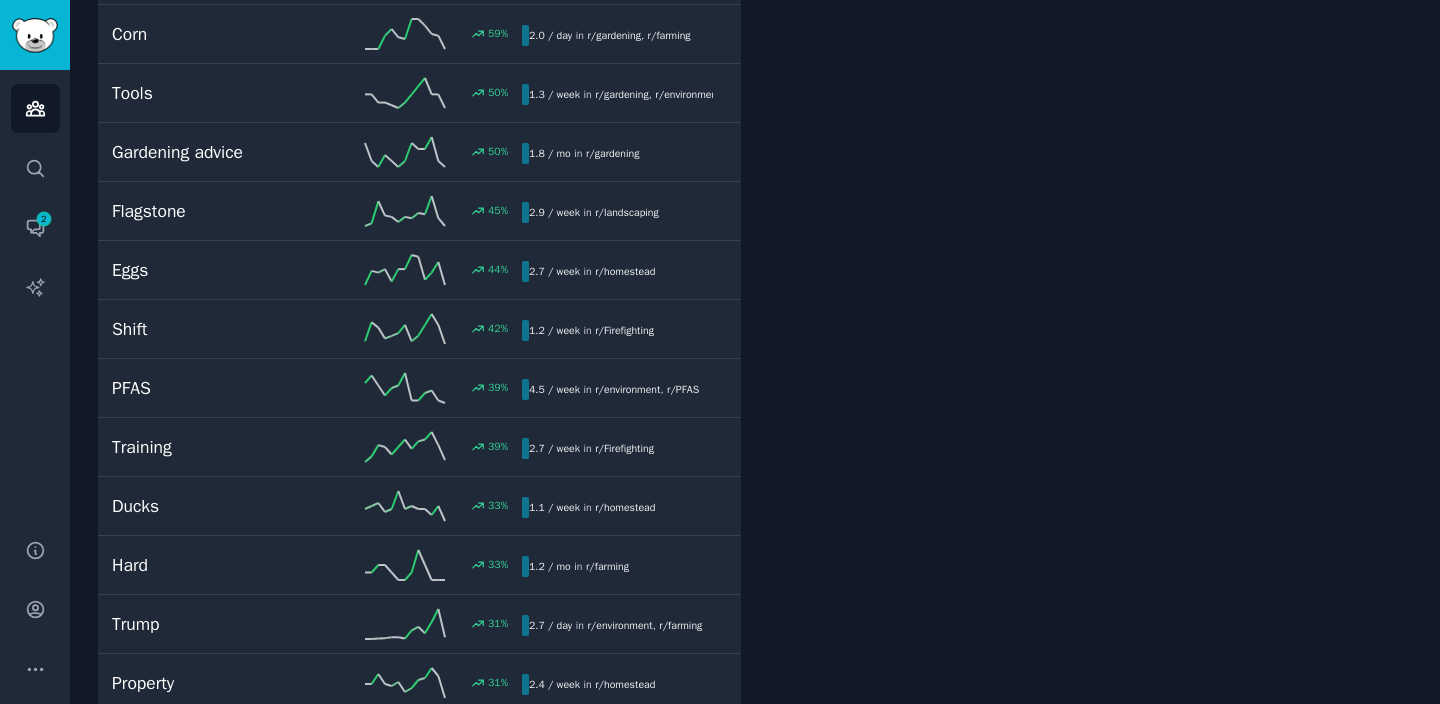 scroll, scrollTop: 2294, scrollLeft: 0, axis: vertical 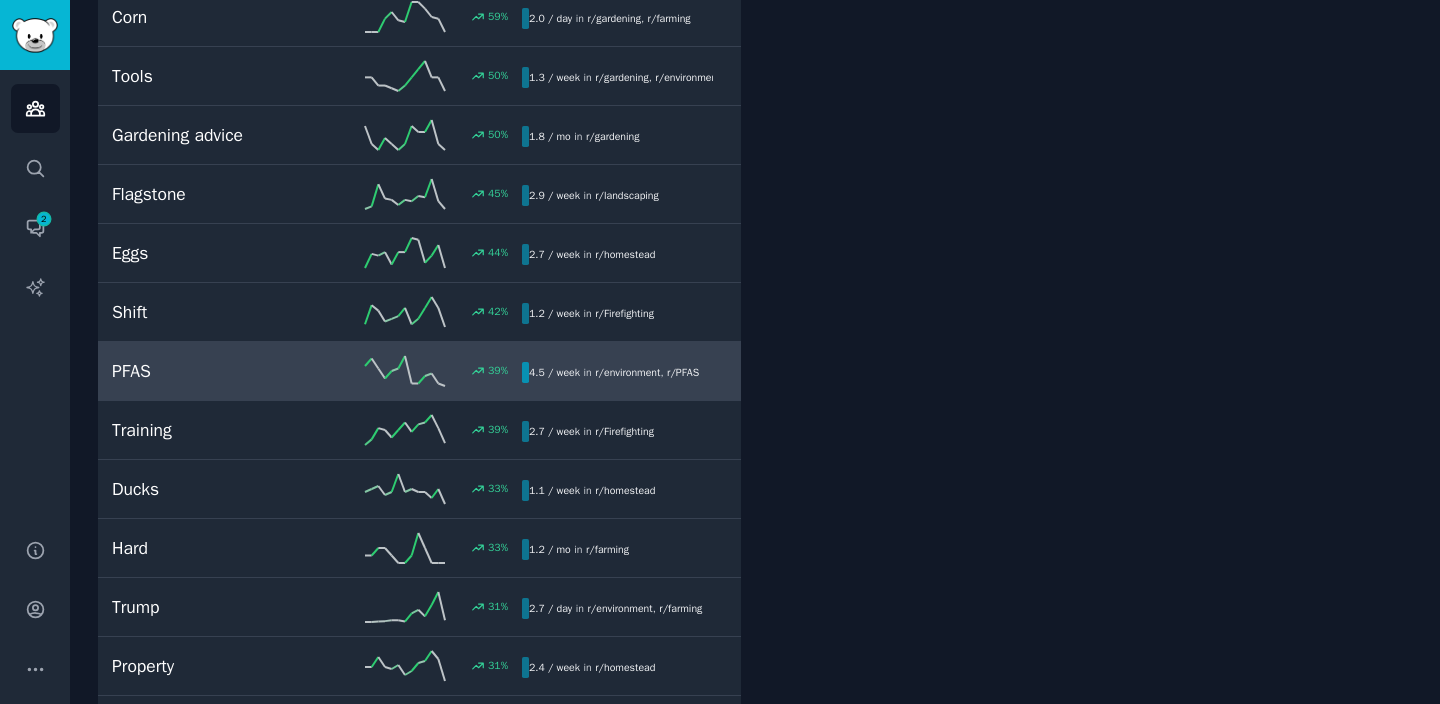 click on "PFAS 39 % 4.5 / week  in    r/ environment ,  r/ PFAS" at bounding box center (419, 371) 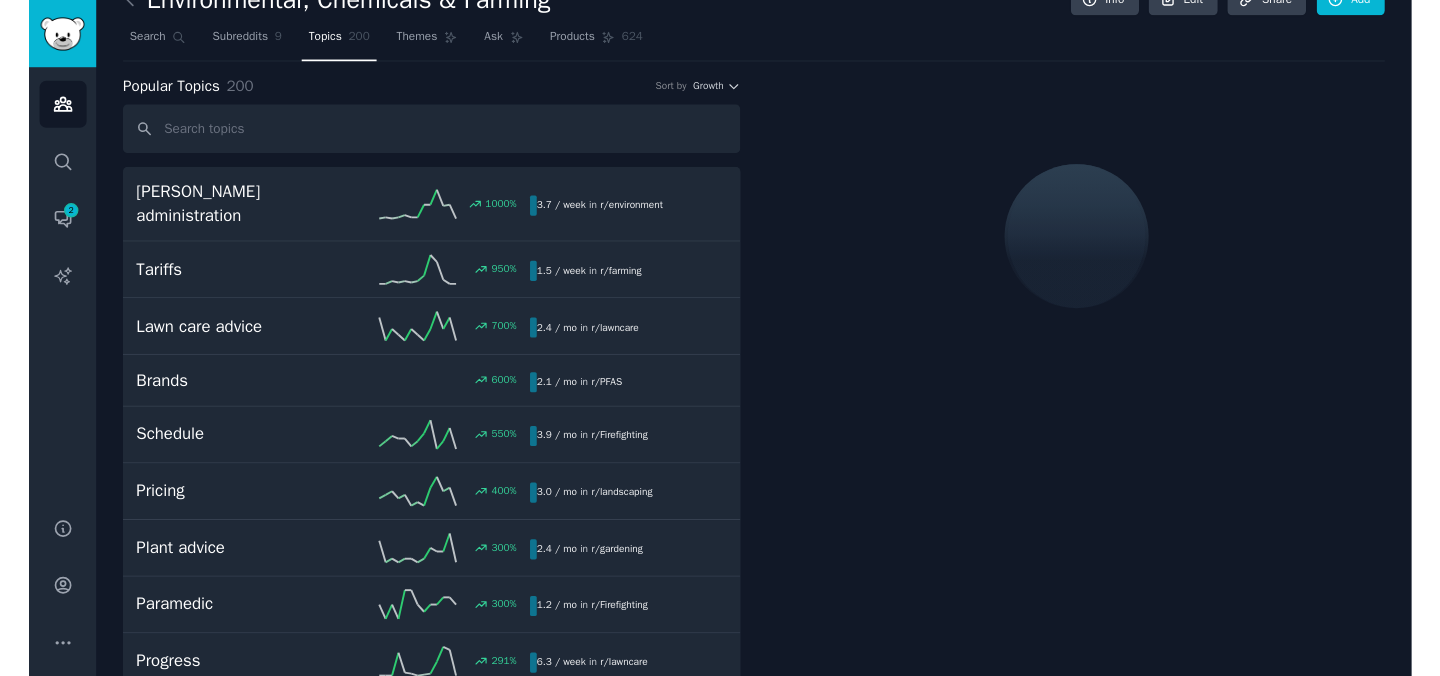 scroll, scrollTop: 0, scrollLeft: 0, axis: both 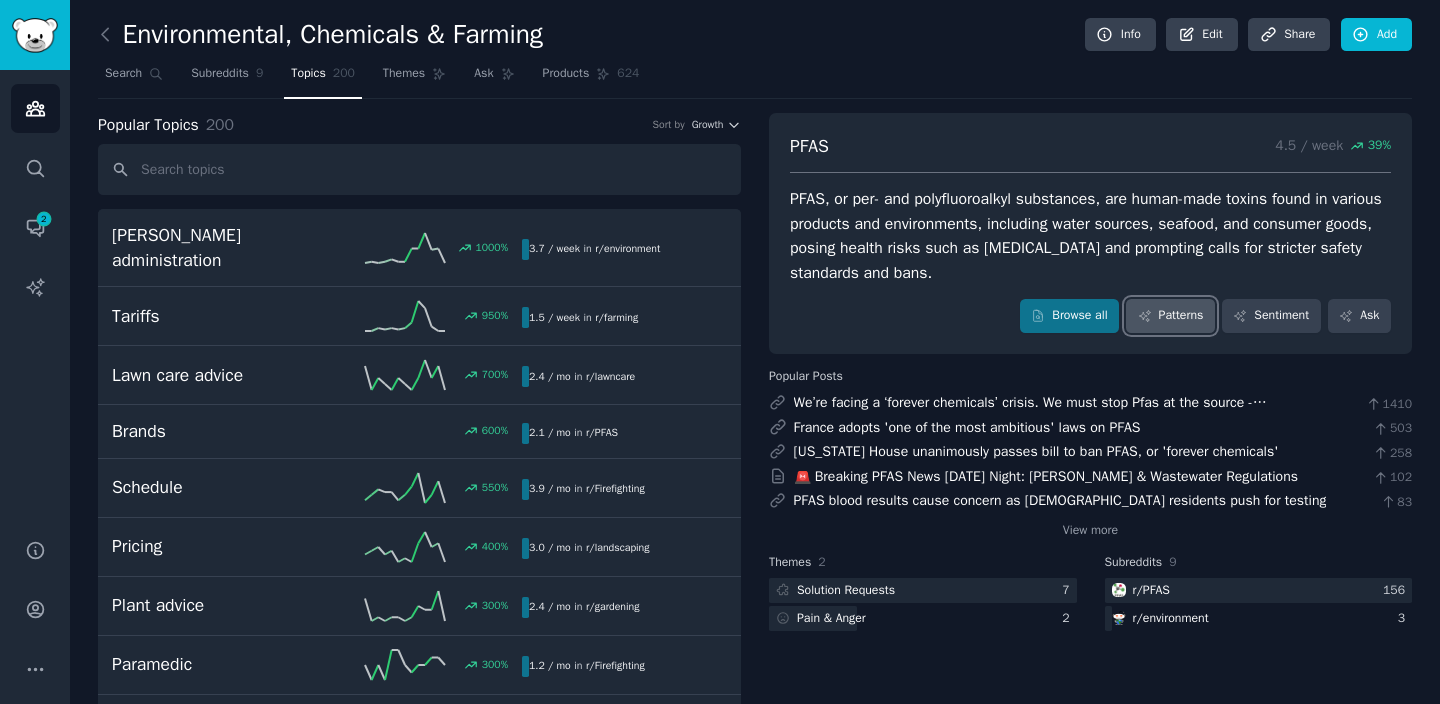click on "Patterns" at bounding box center (1170, 316) 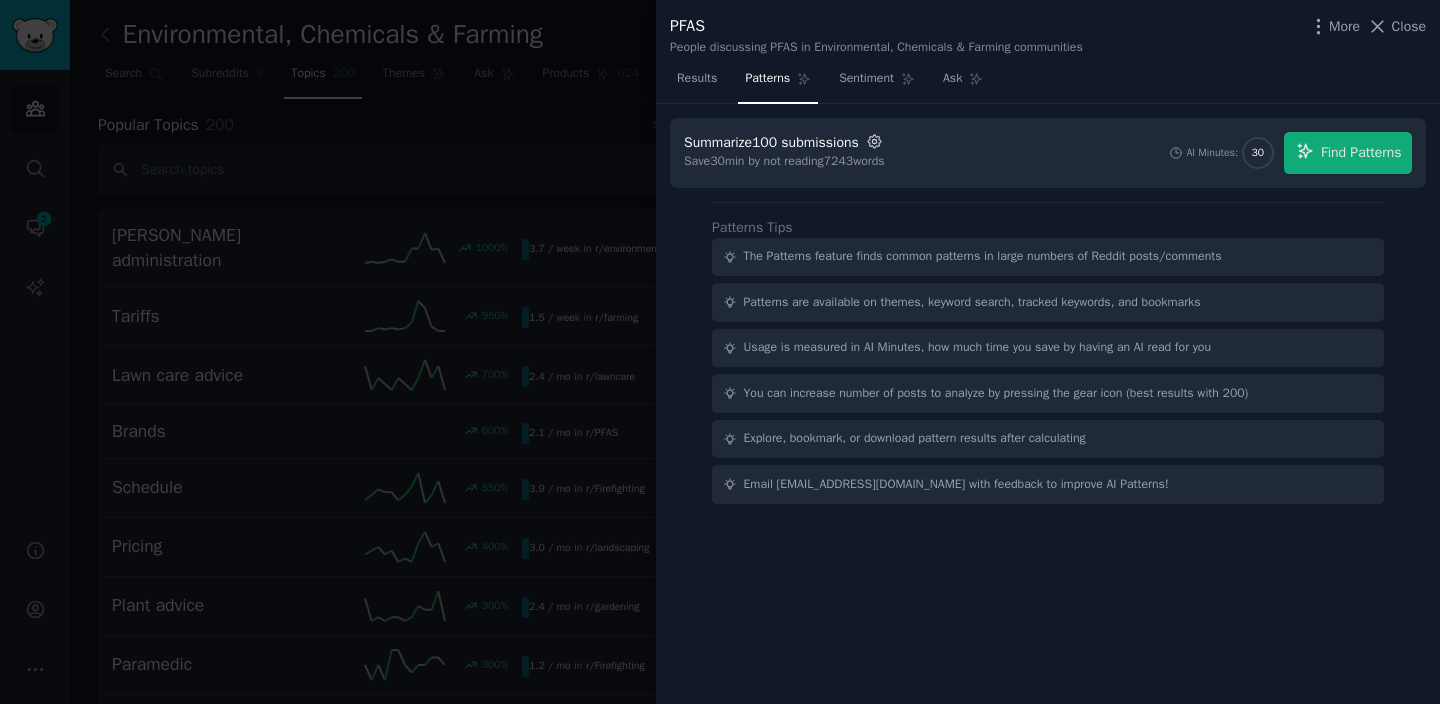 click 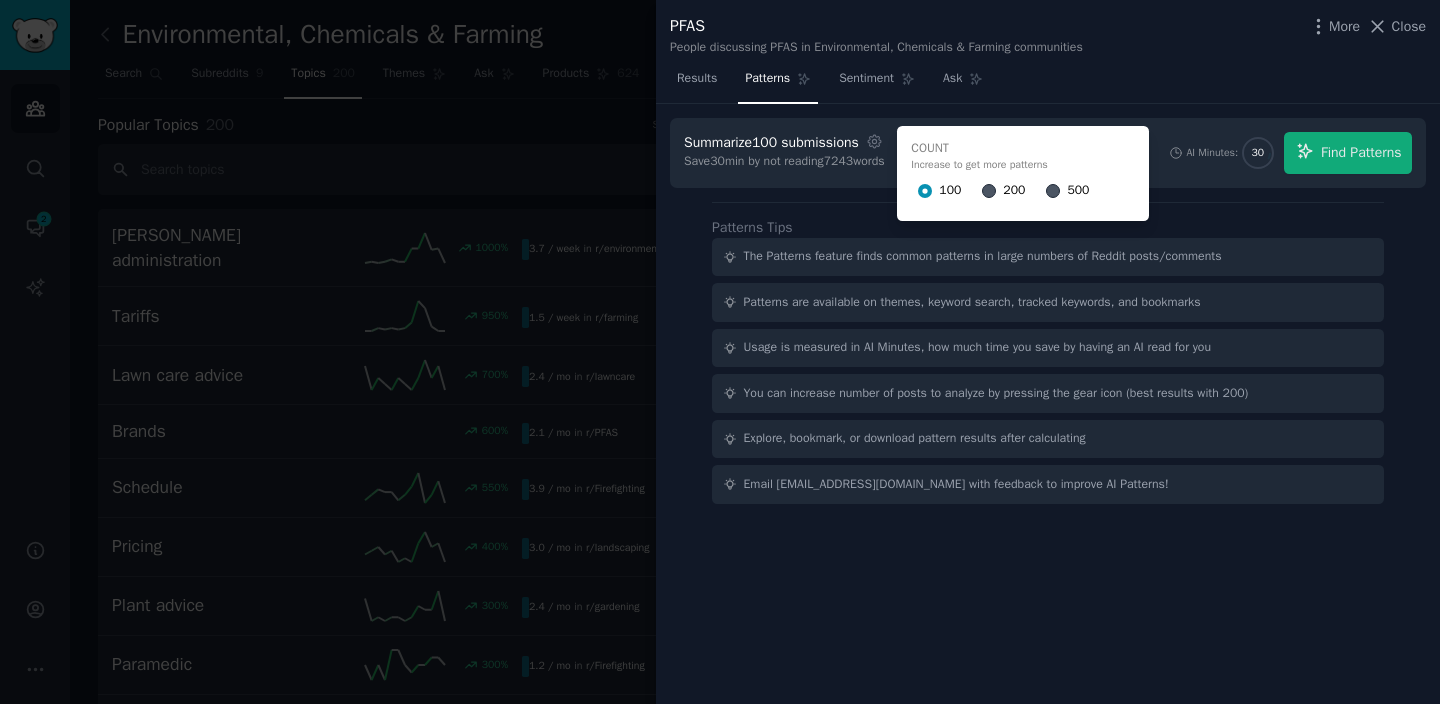 click on "200" at bounding box center [1003, 191] 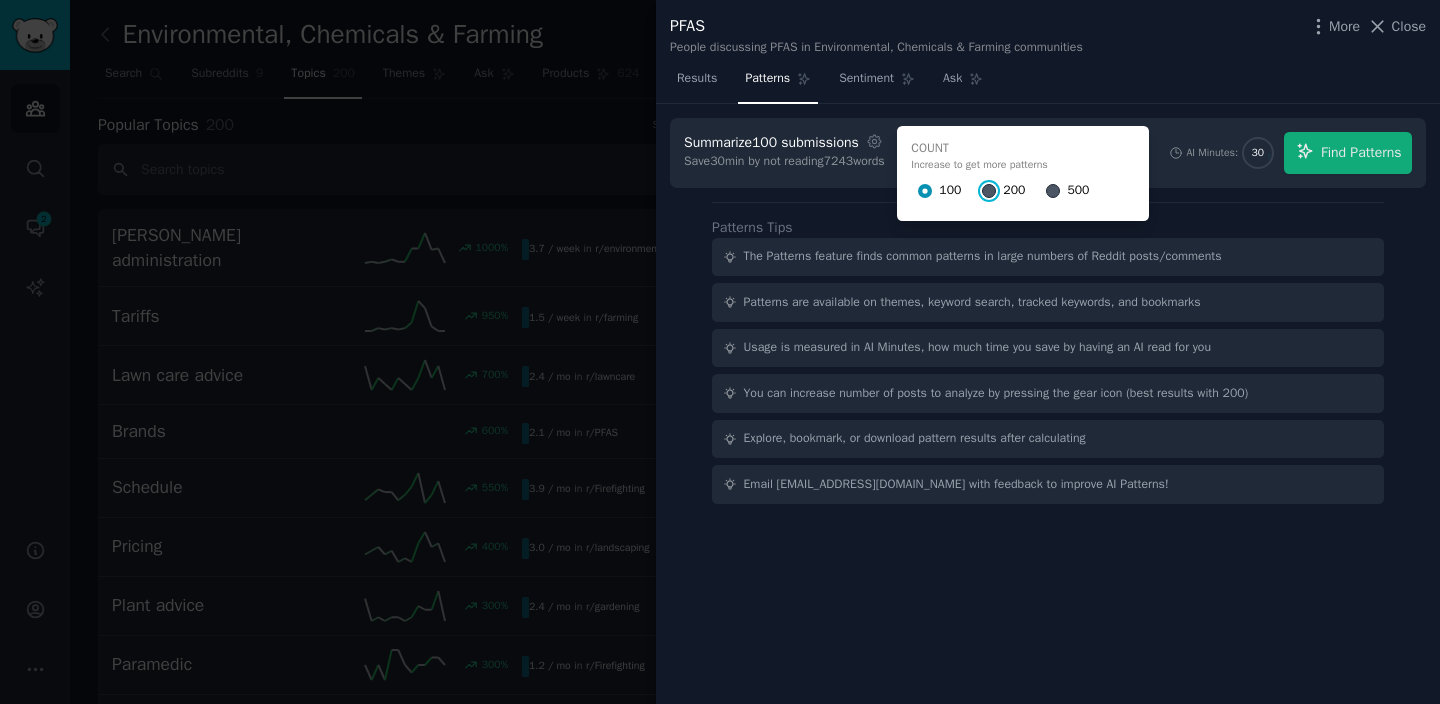 click on "200" at bounding box center (989, 191) 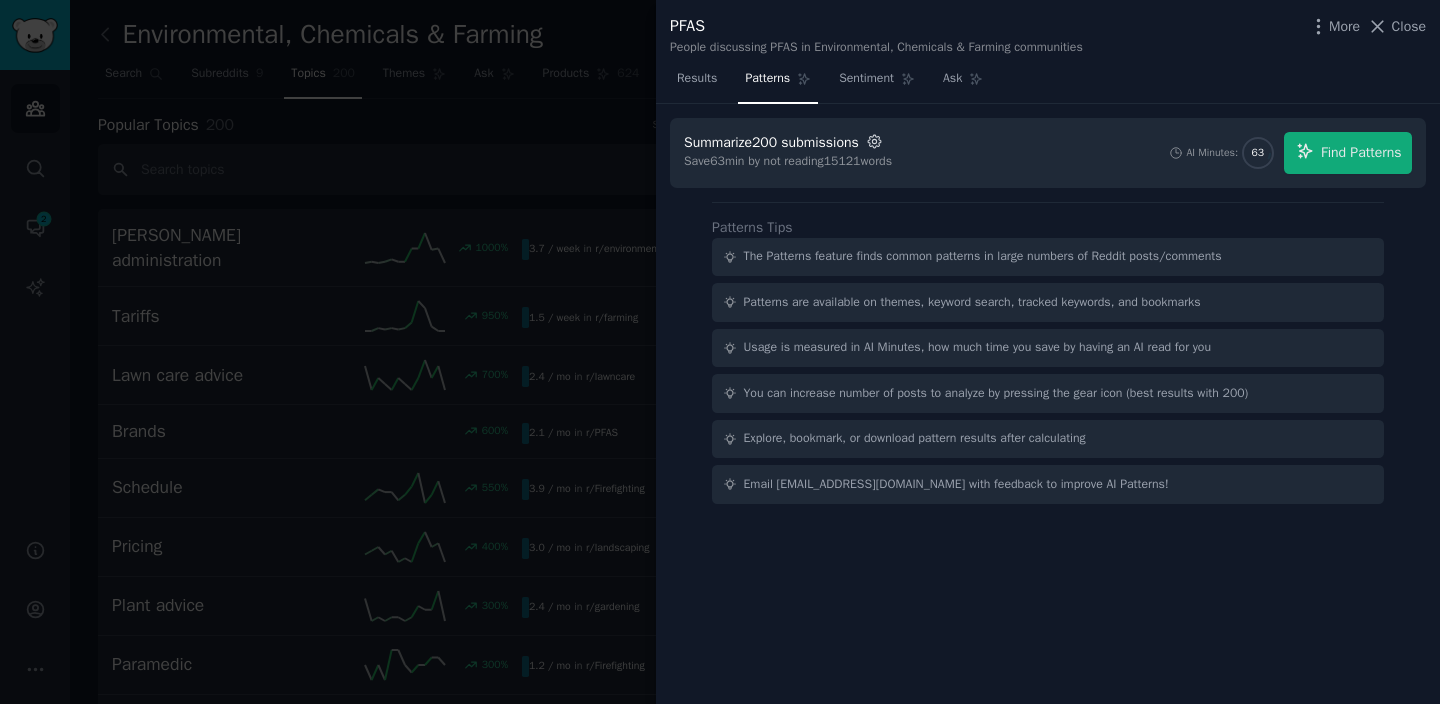click 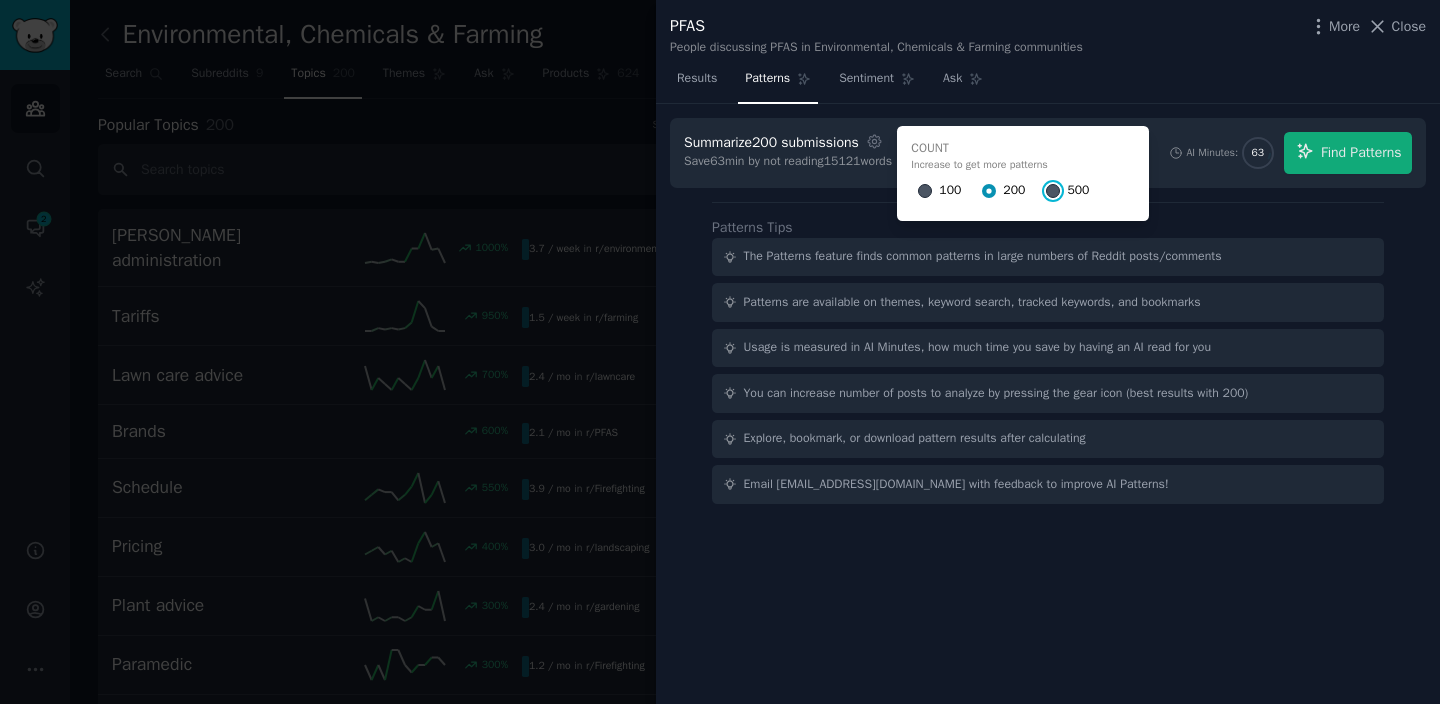 click on "500" at bounding box center [1053, 191] 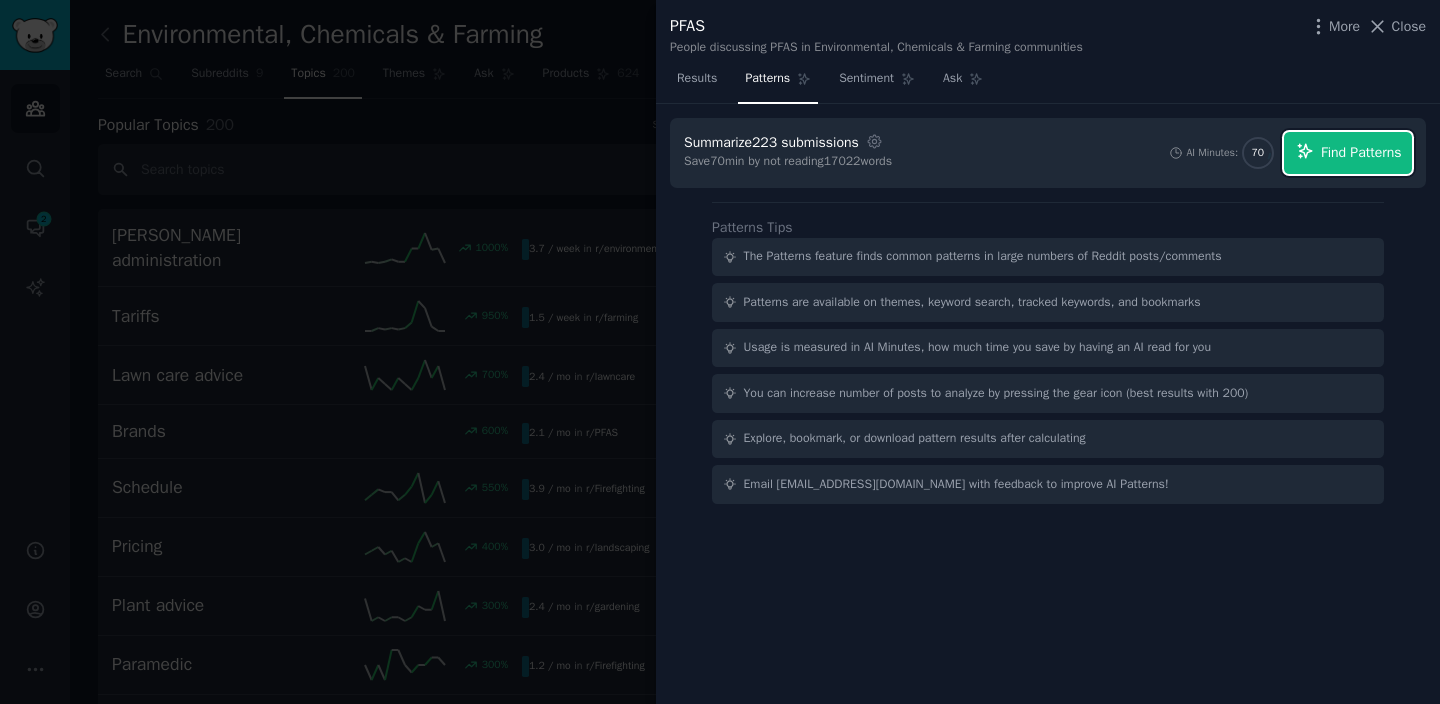 click on "Find Patterns" at bounding box center (1348, 153) 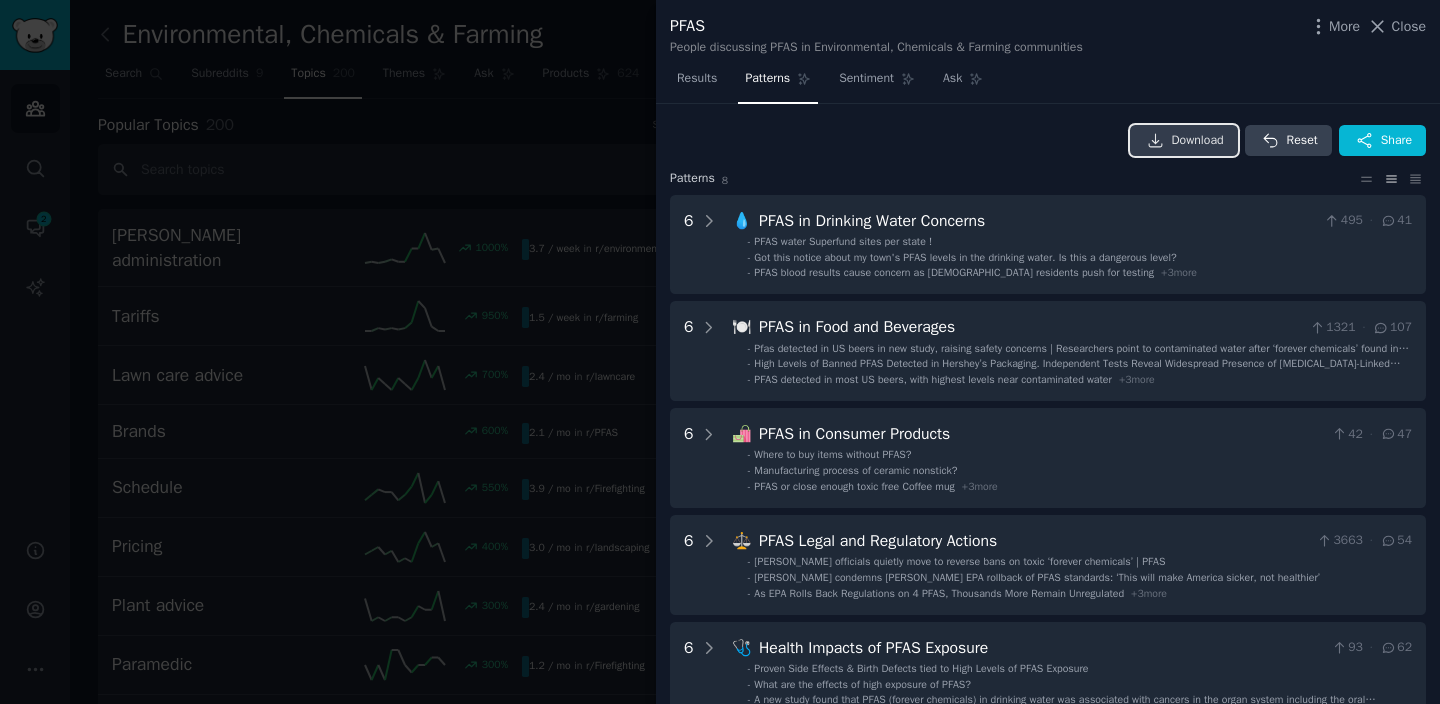 click 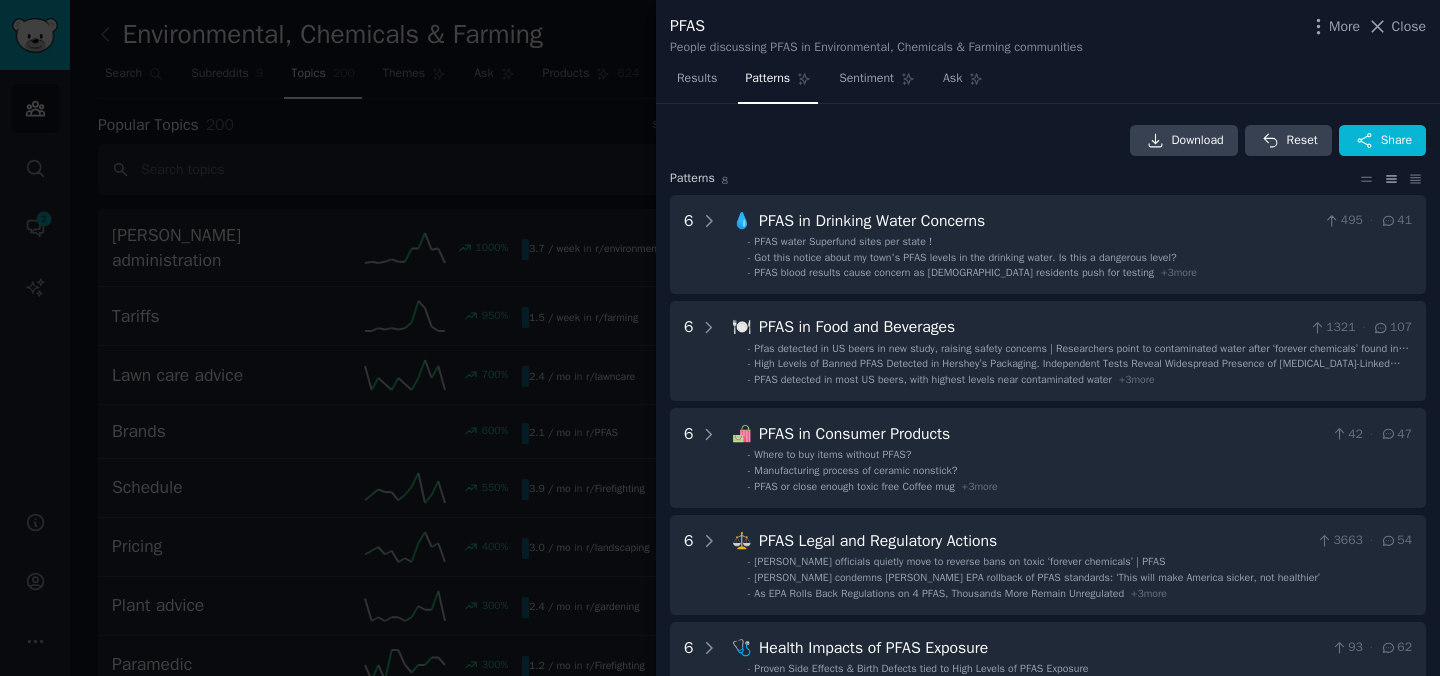 click at bounding box center [720, 338] 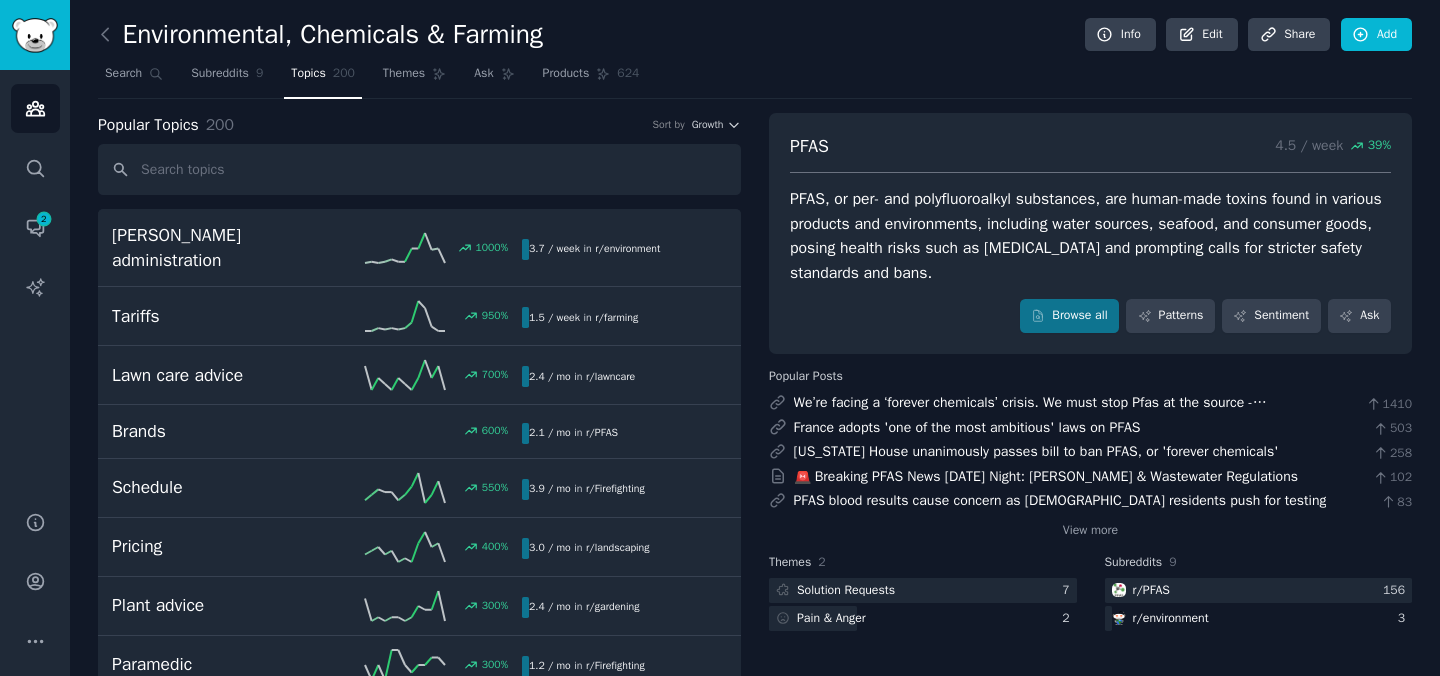 click on "Environmental, Chemicals  & Farming" at bounding box center [320, 35] 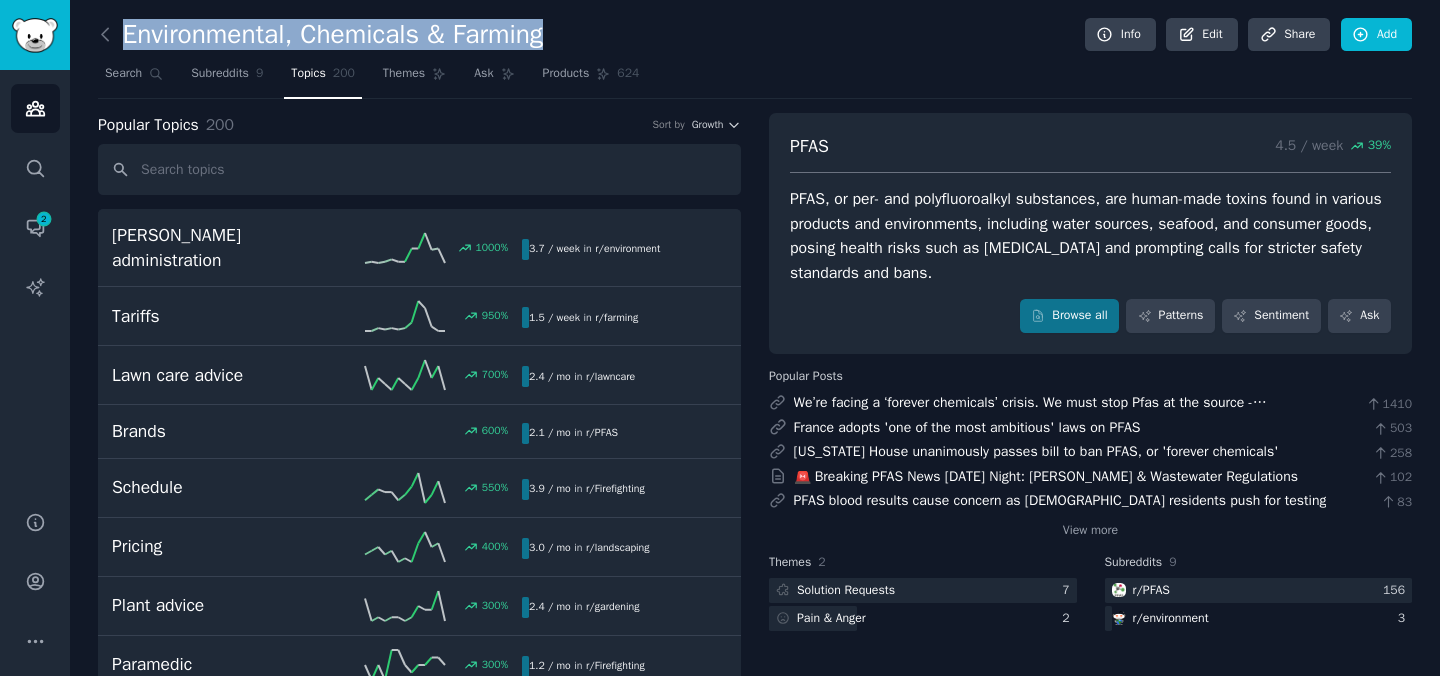 drag, startPoint x: 567, startPoint y: 40, endPoint x: 116, endPoint y: 41, distance: 451.0011 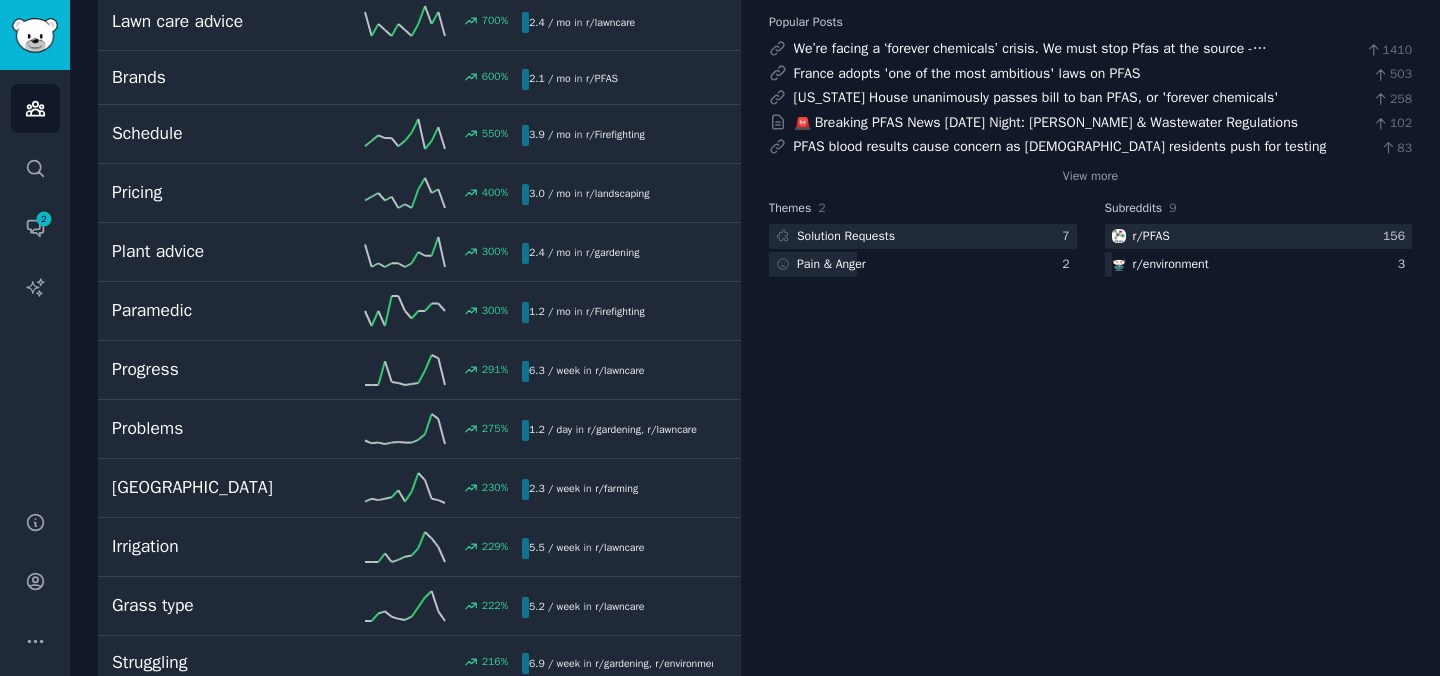 scroll, scrollTop: 364, scrollLeft: 0, axis: vertical 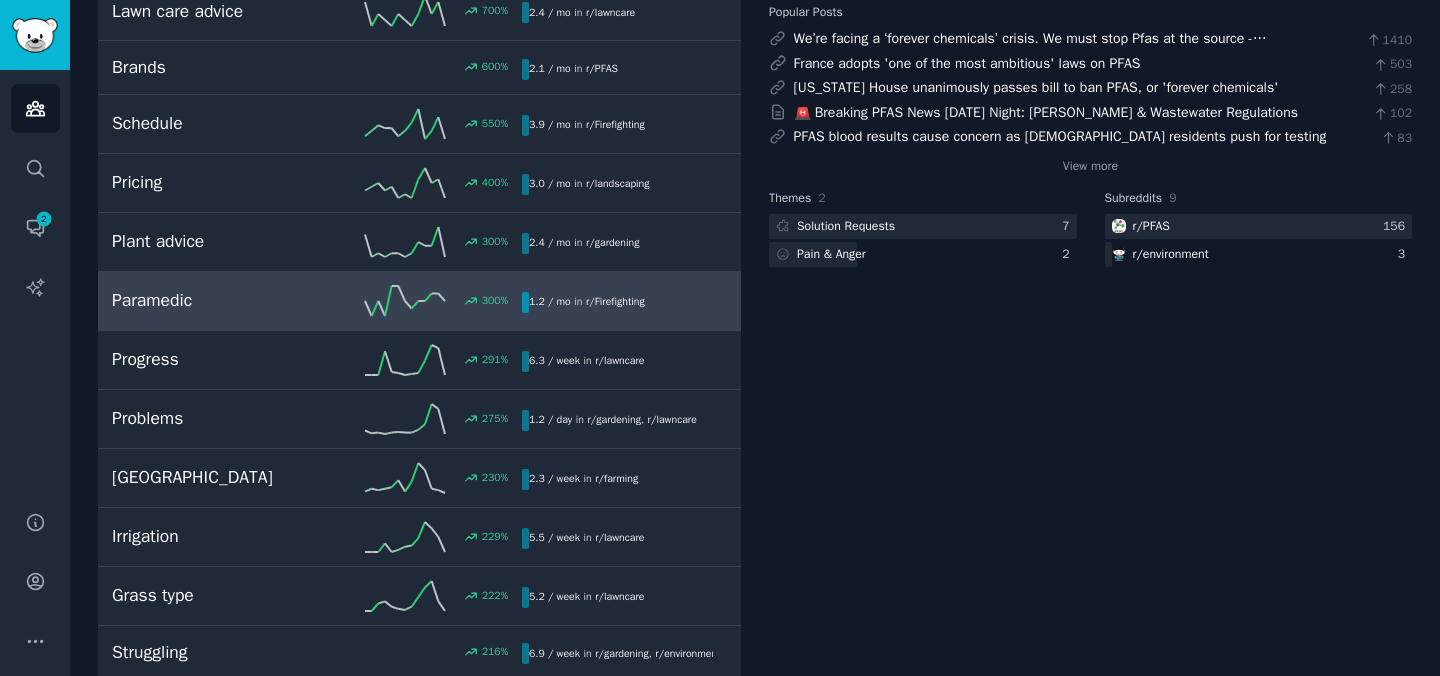 click on "Paramedic" at bounding box center [214, 300] 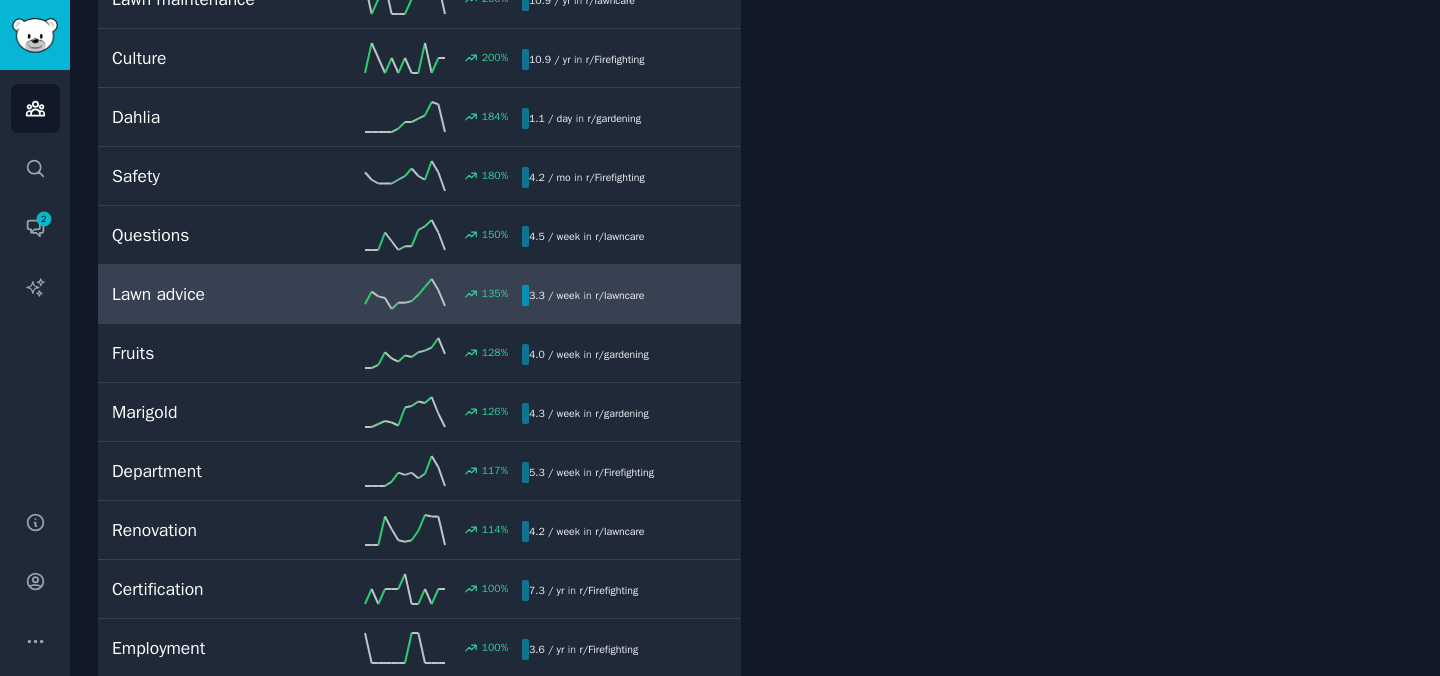 scroll, scrollTop: 1131, scrollLeft: 0, axis: vertical 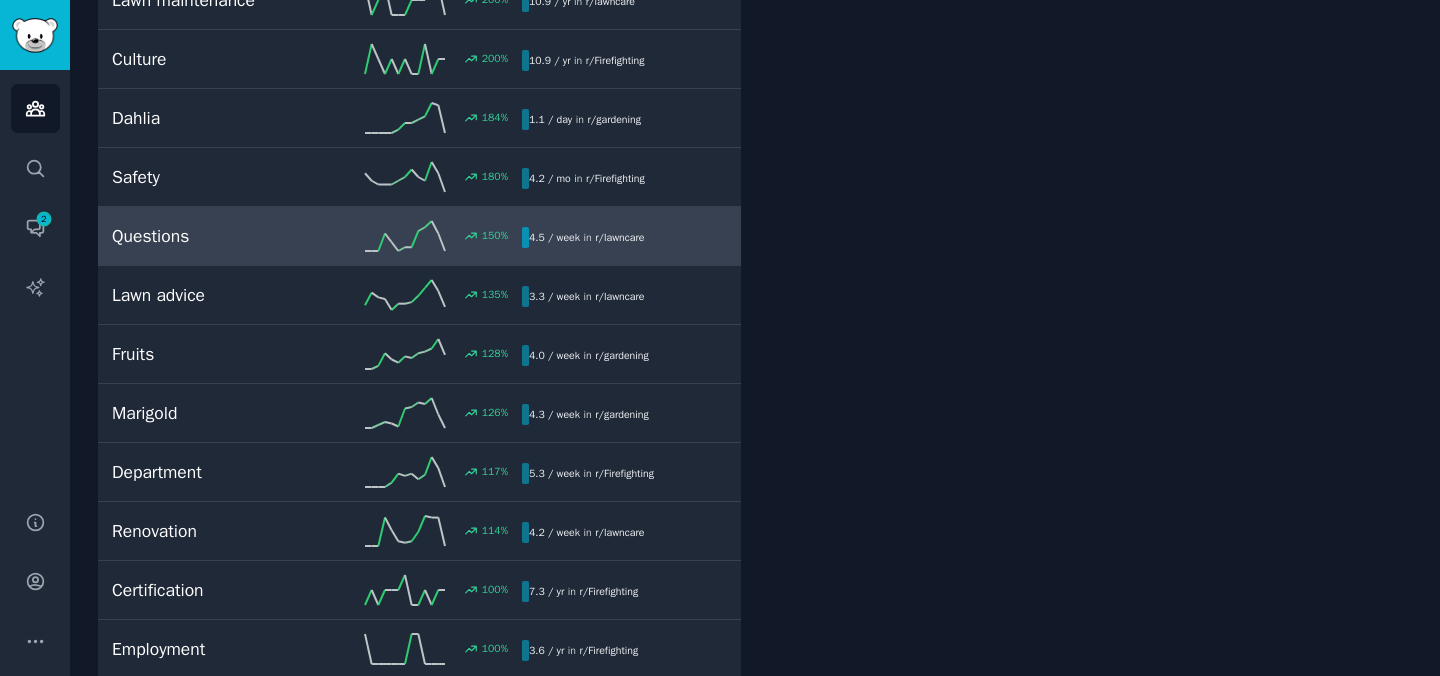 click on "150 %" at bounding box center [419, 236] 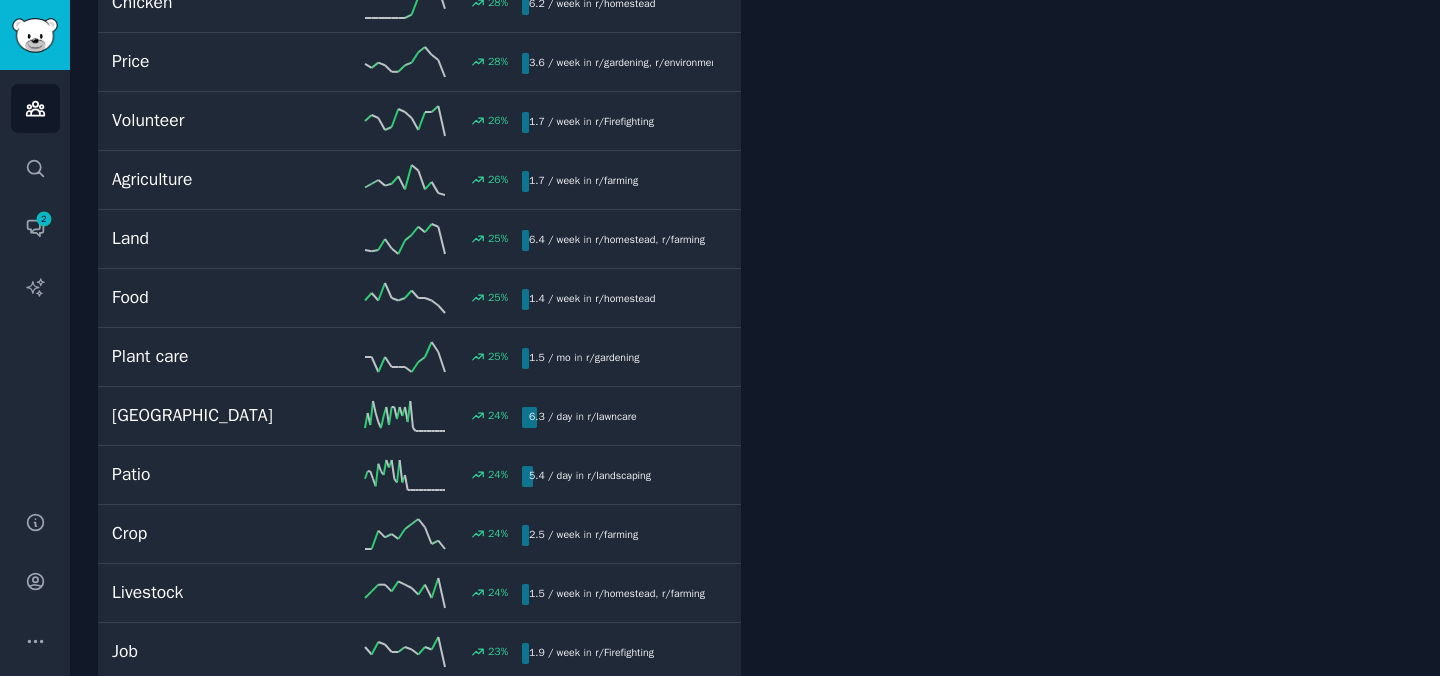 scroll, scrollTop: 3041, scrollLeft: 0, axis: vertical 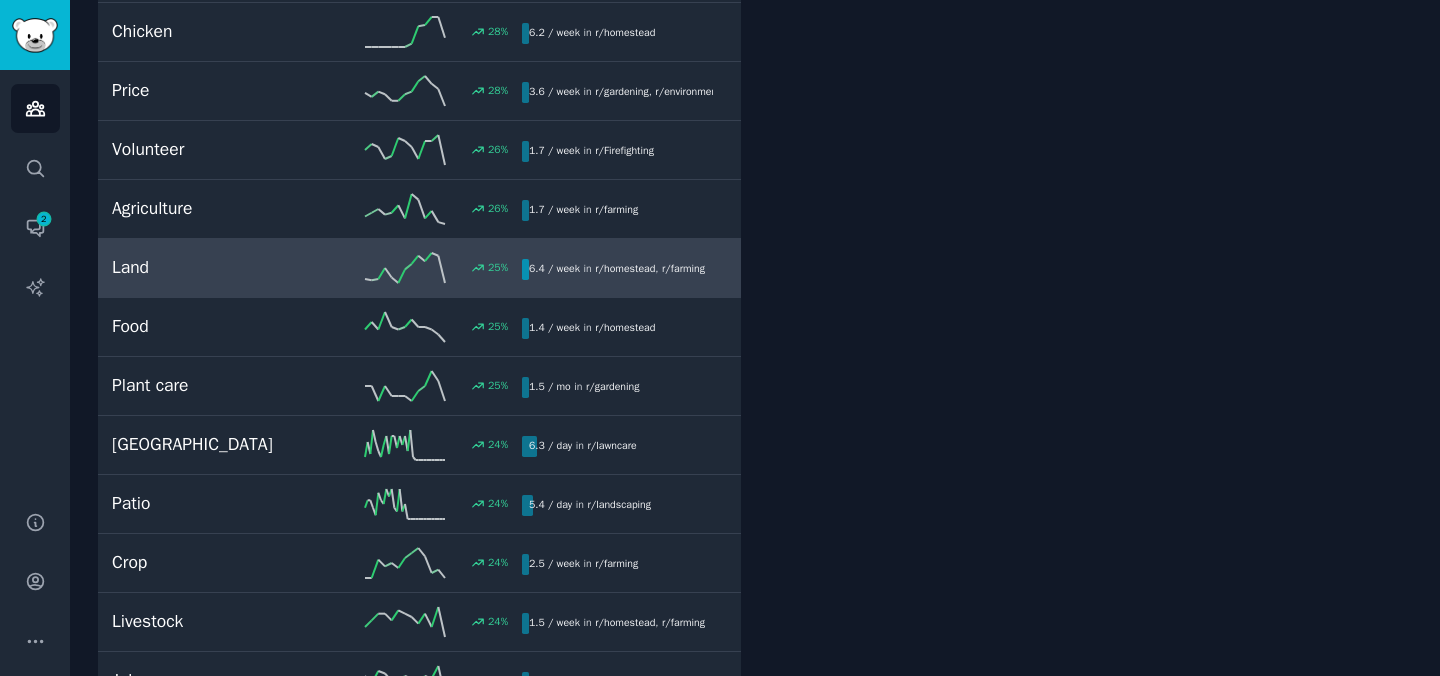 click on "Land 25 % 6.4 / week  in    r/ homestead ,  r/ farming" at bounding box center (419, 268) 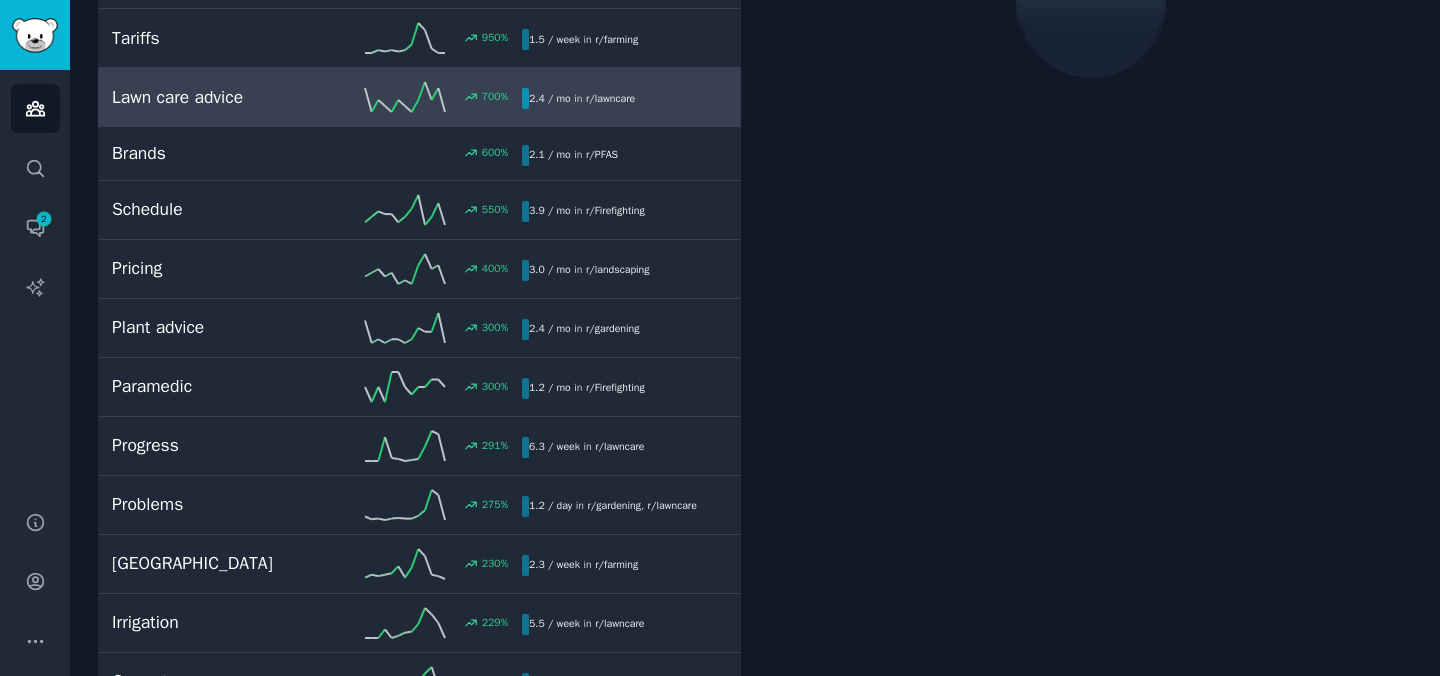 scroll, scrollTop: 112, scrollLeft: 0, axis: vertical 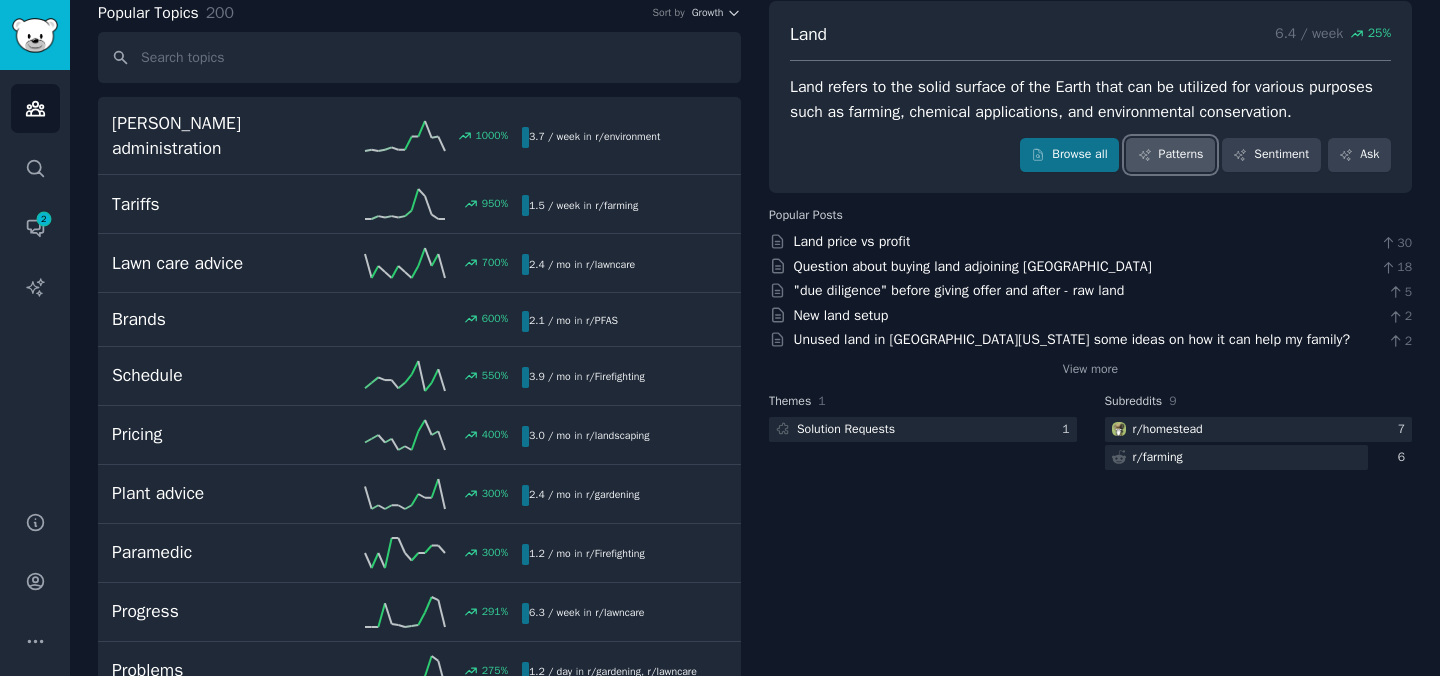 click on "Patterns" at bounding box center [1170, 155] 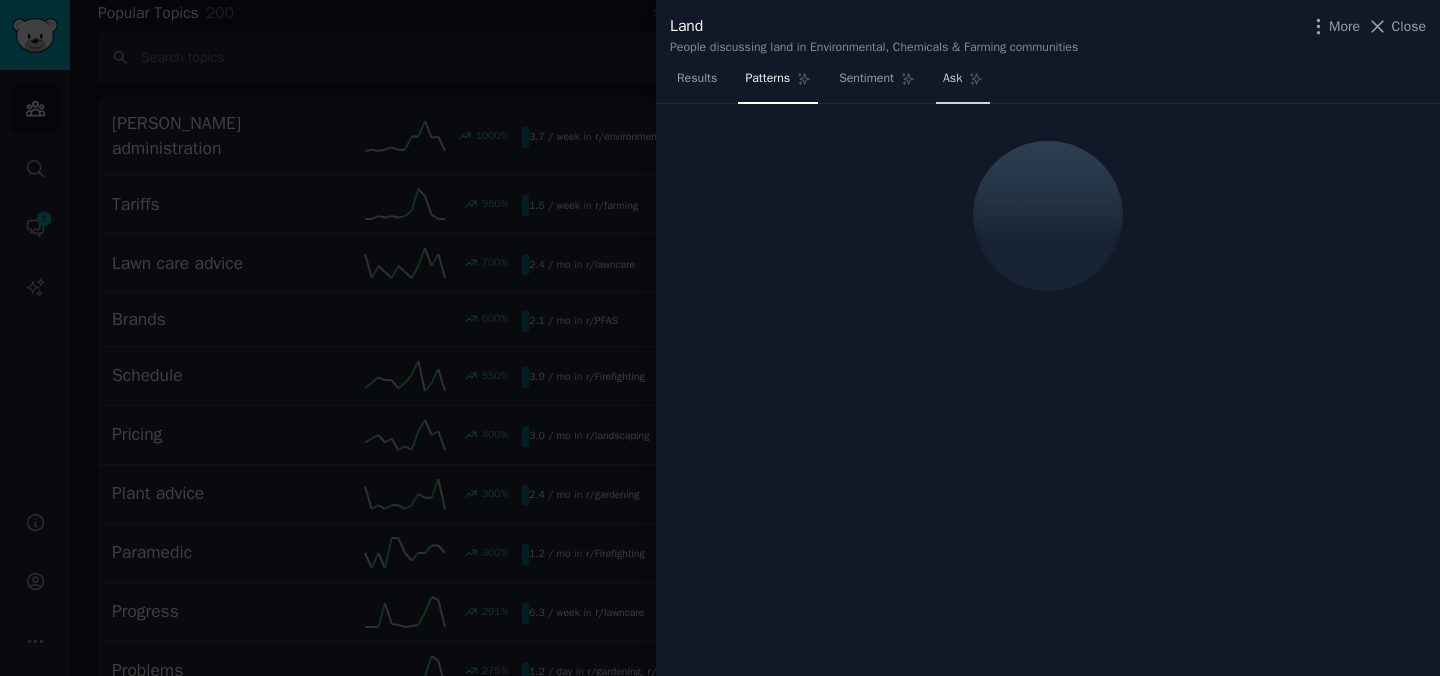 click on "Ask" at bounding box center (963, 83) 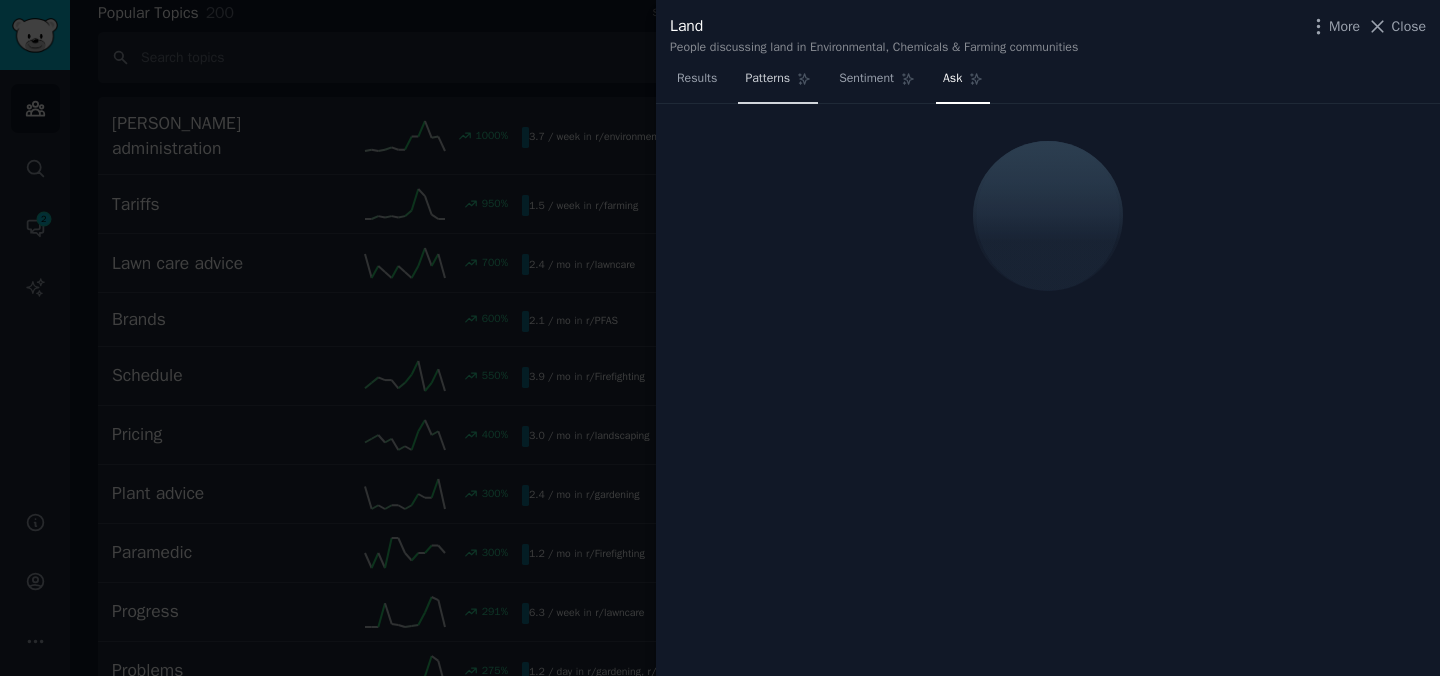click on "Patterns" at bounding box center (778, 83) 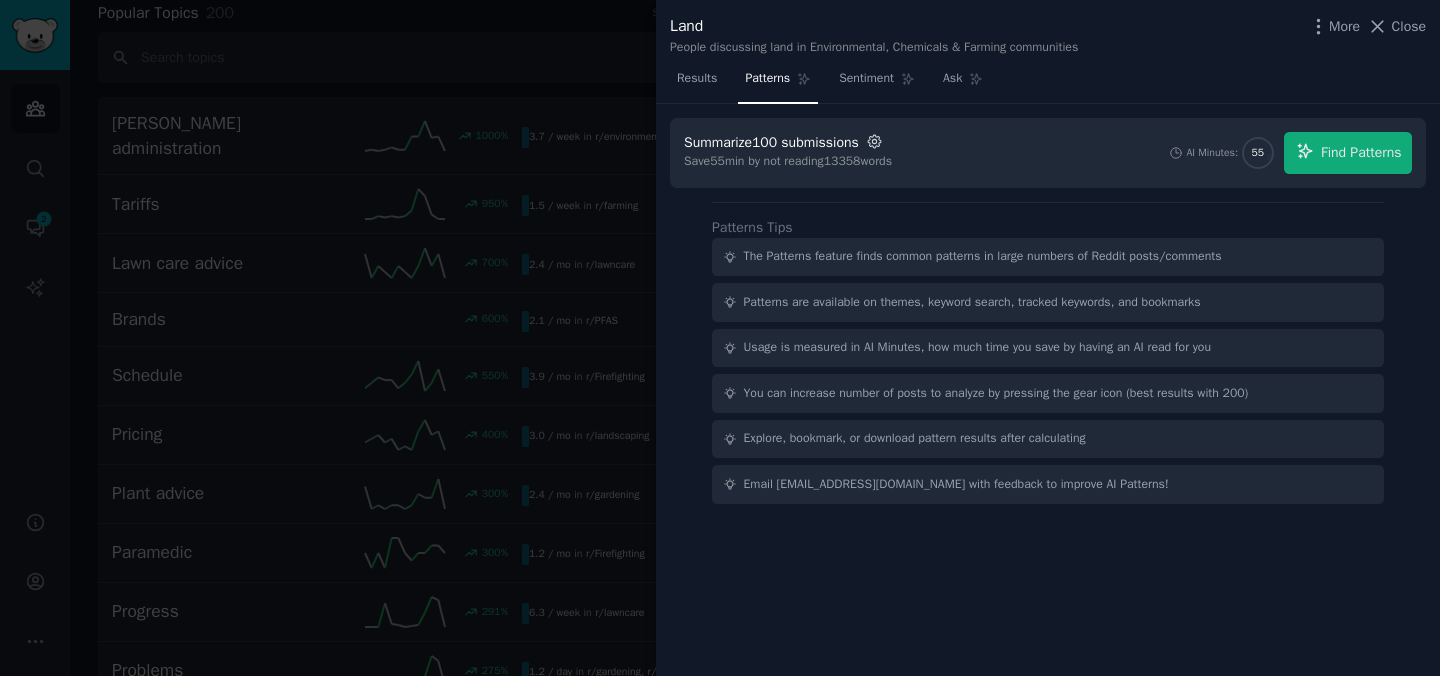 click 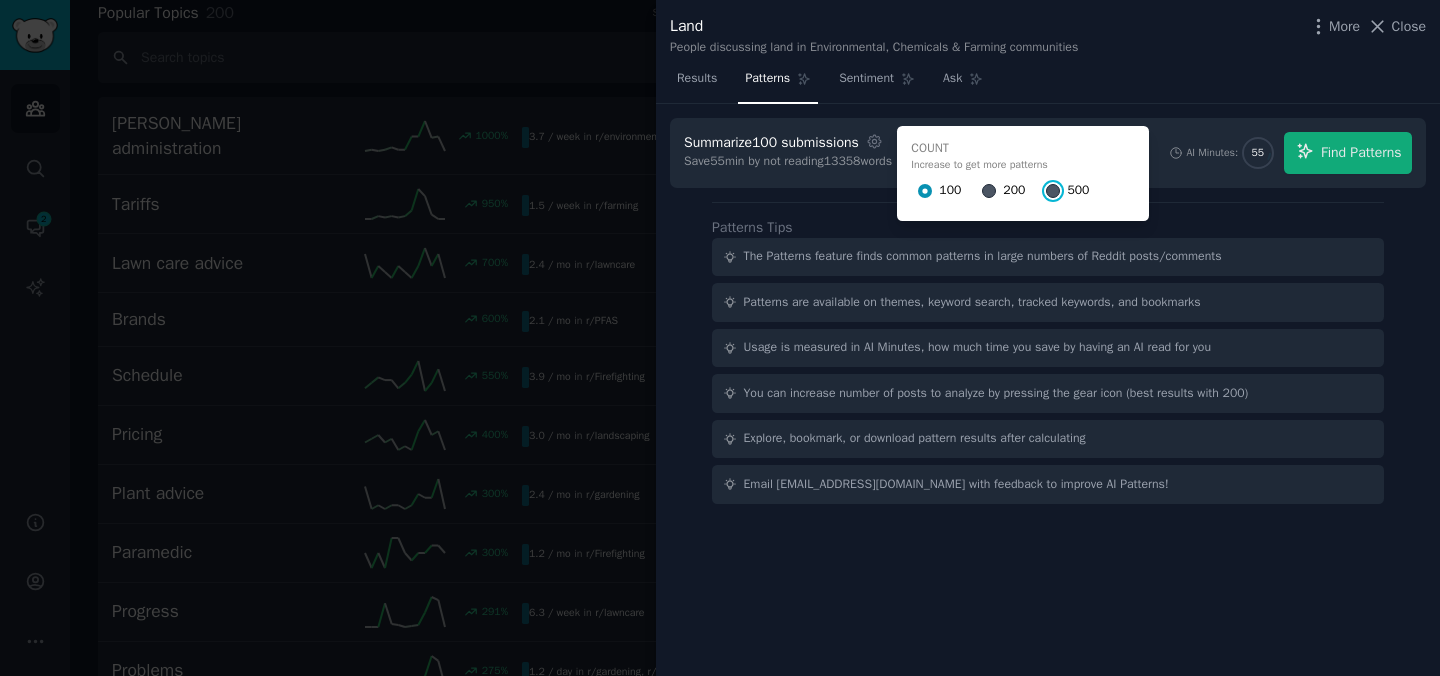 click on "500" at bounding box center [1053, 191] 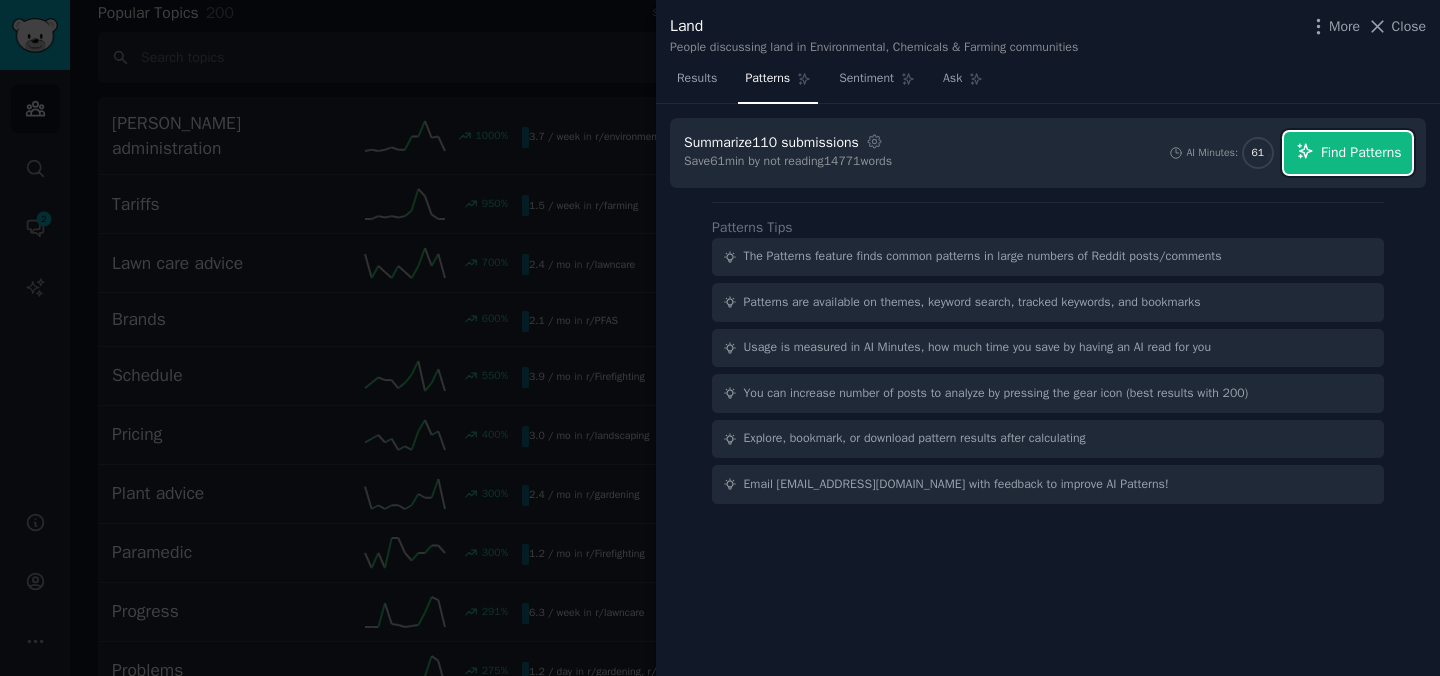 click 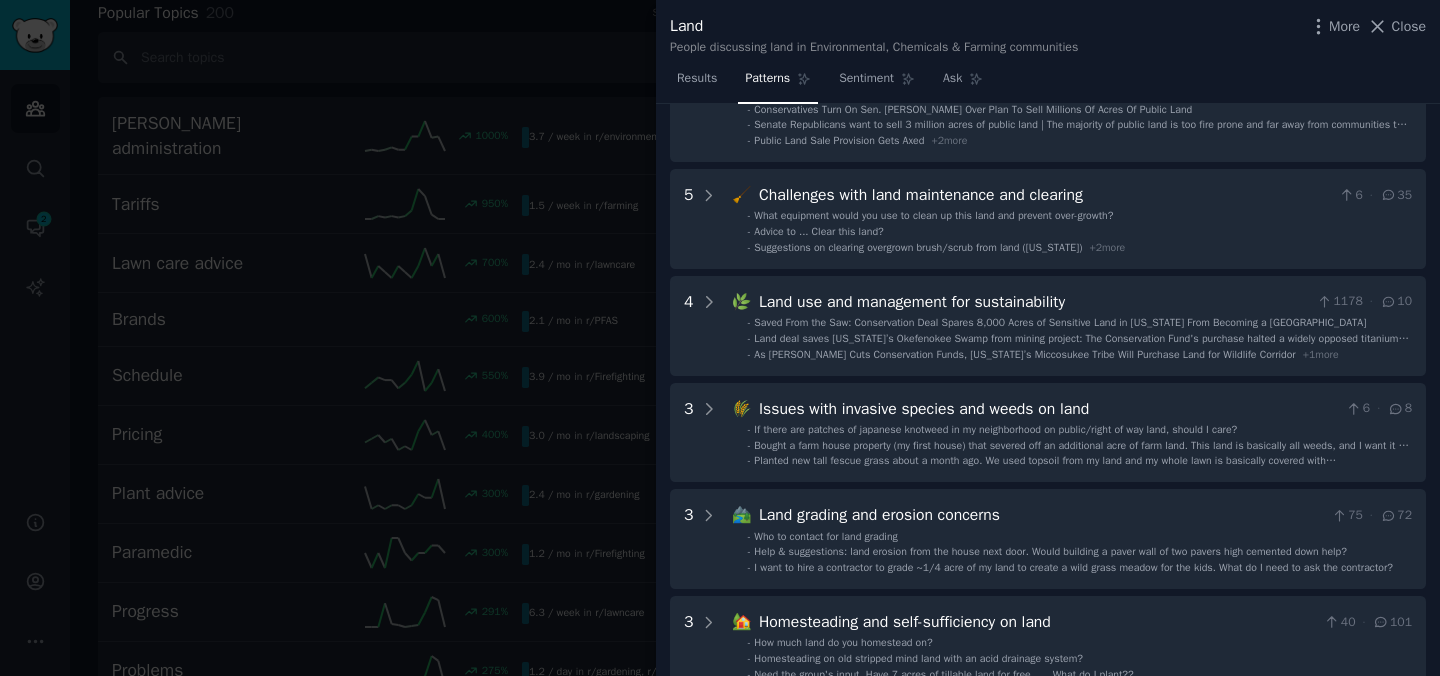 scroll, scrollTop: 0, scrollLeft: 0, axis: both 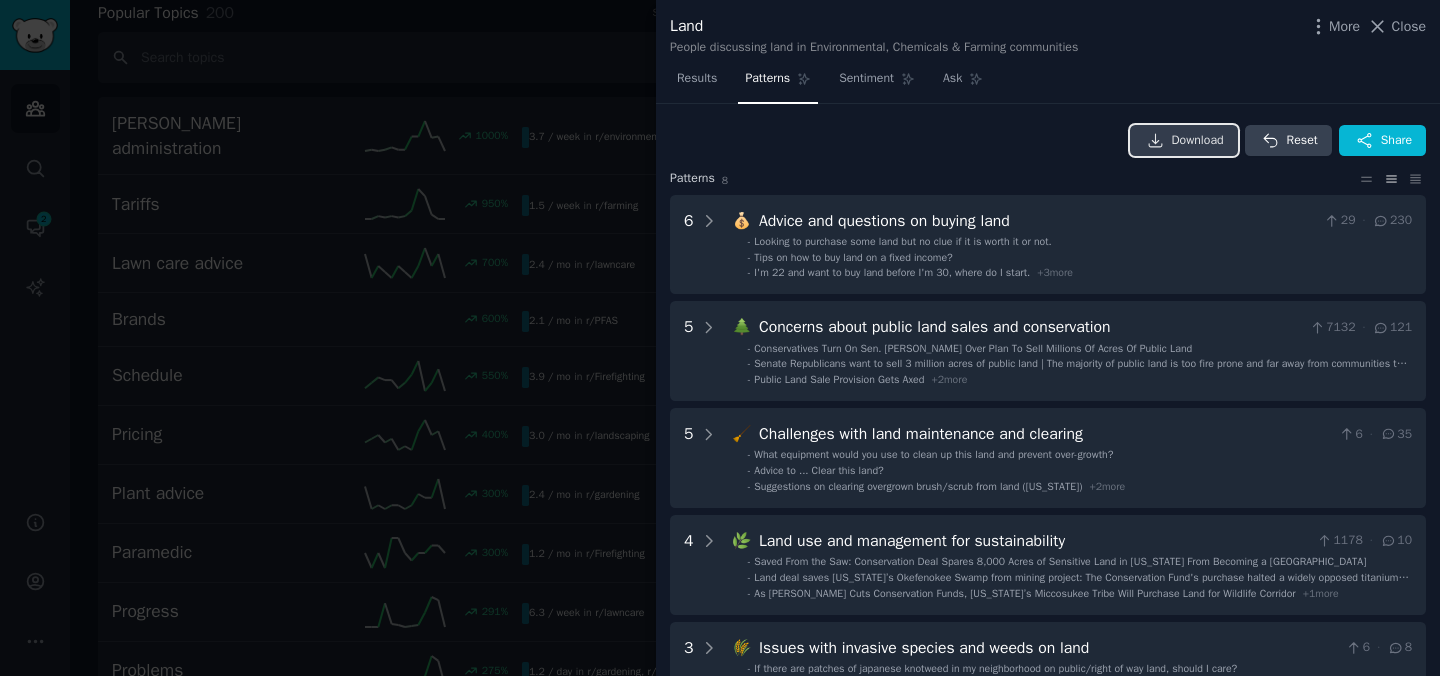 click 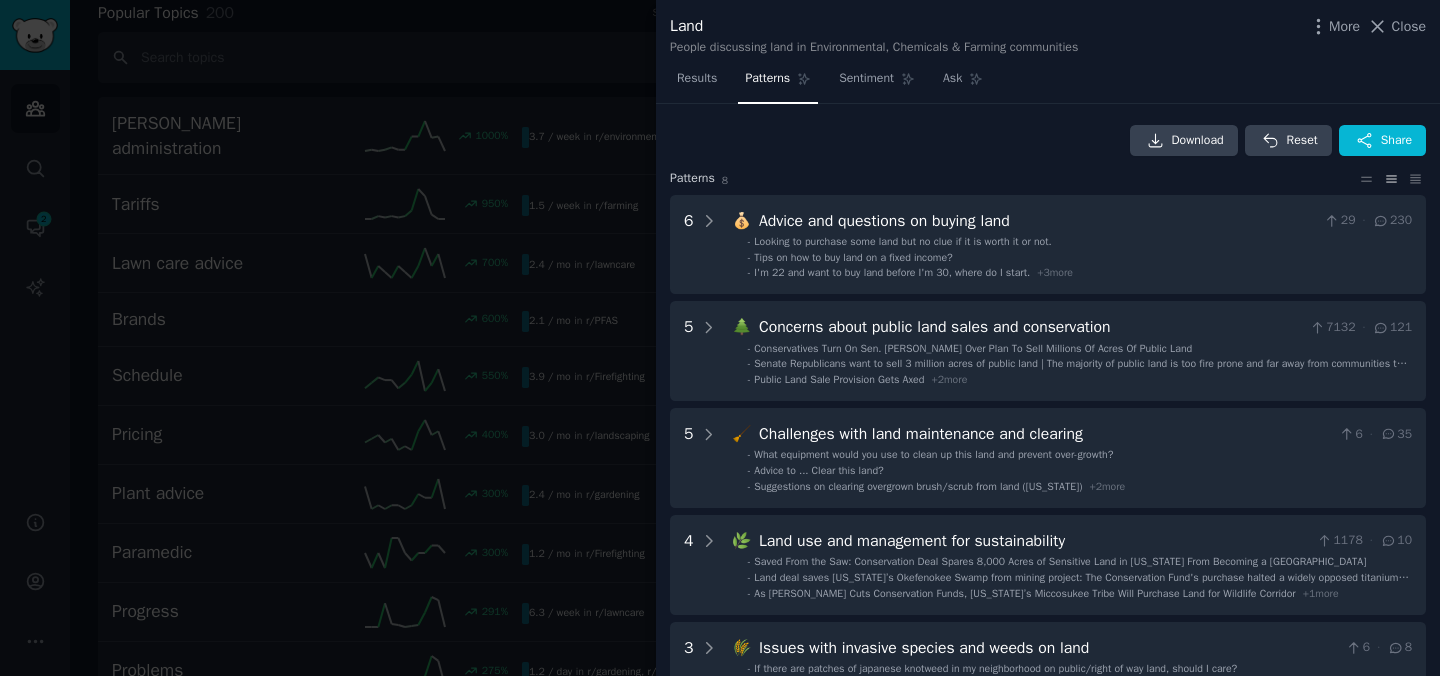 click at bounding box center (720, 338) 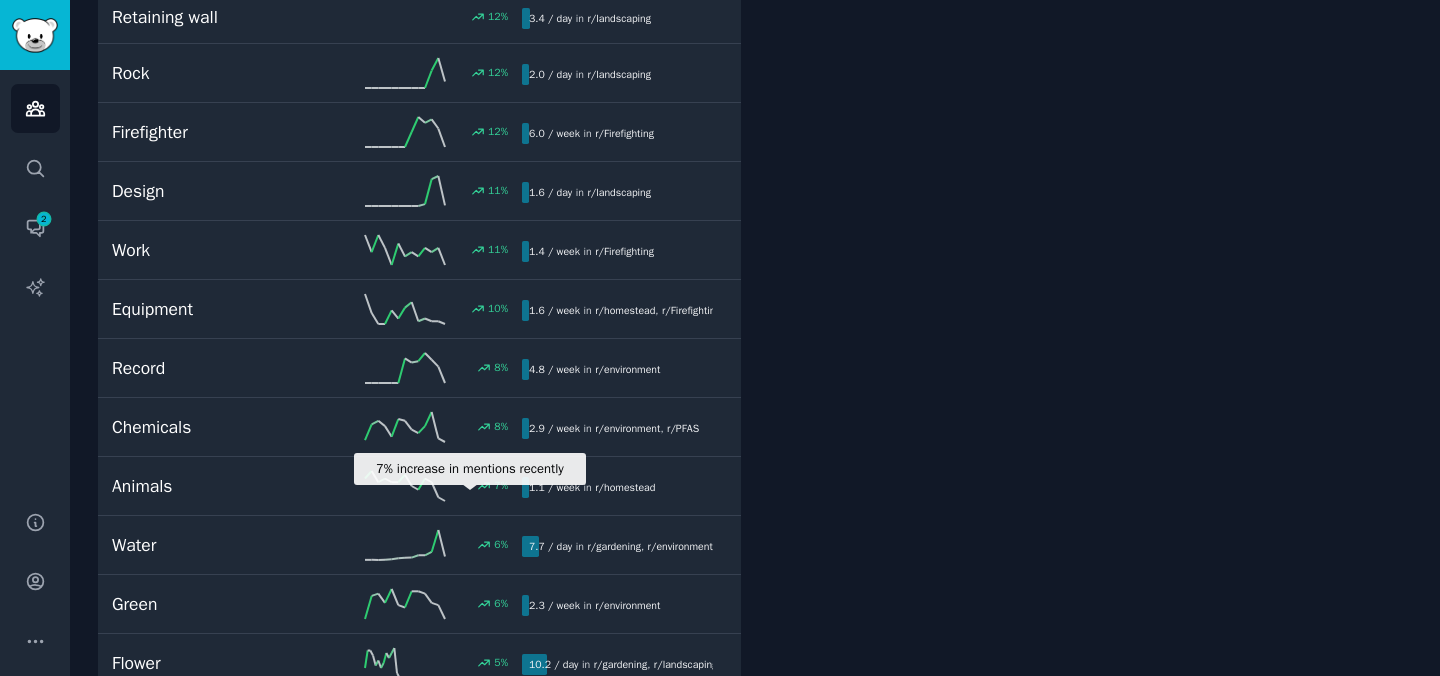 scroll, scrollTop: 4594, scrollLeft: 0, axis: vertical 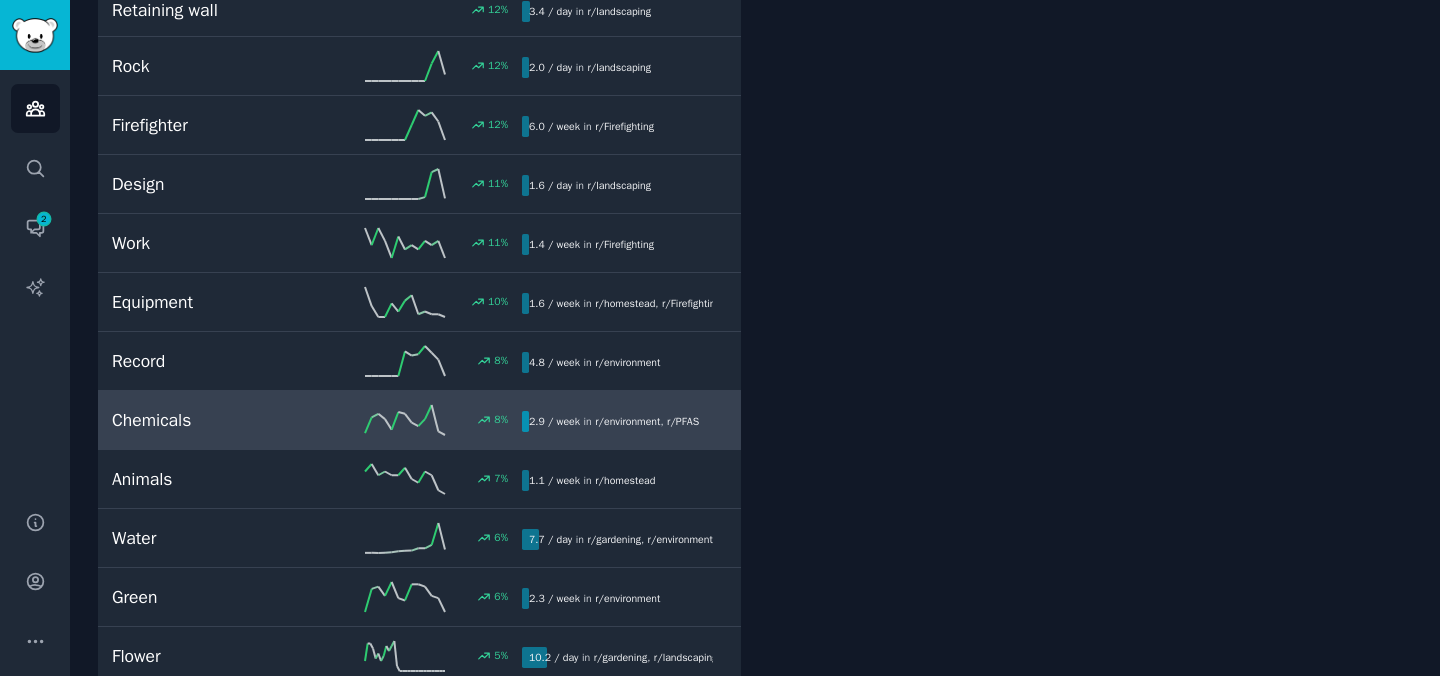 click on "Chemicals" at bounding box center (214, 420) 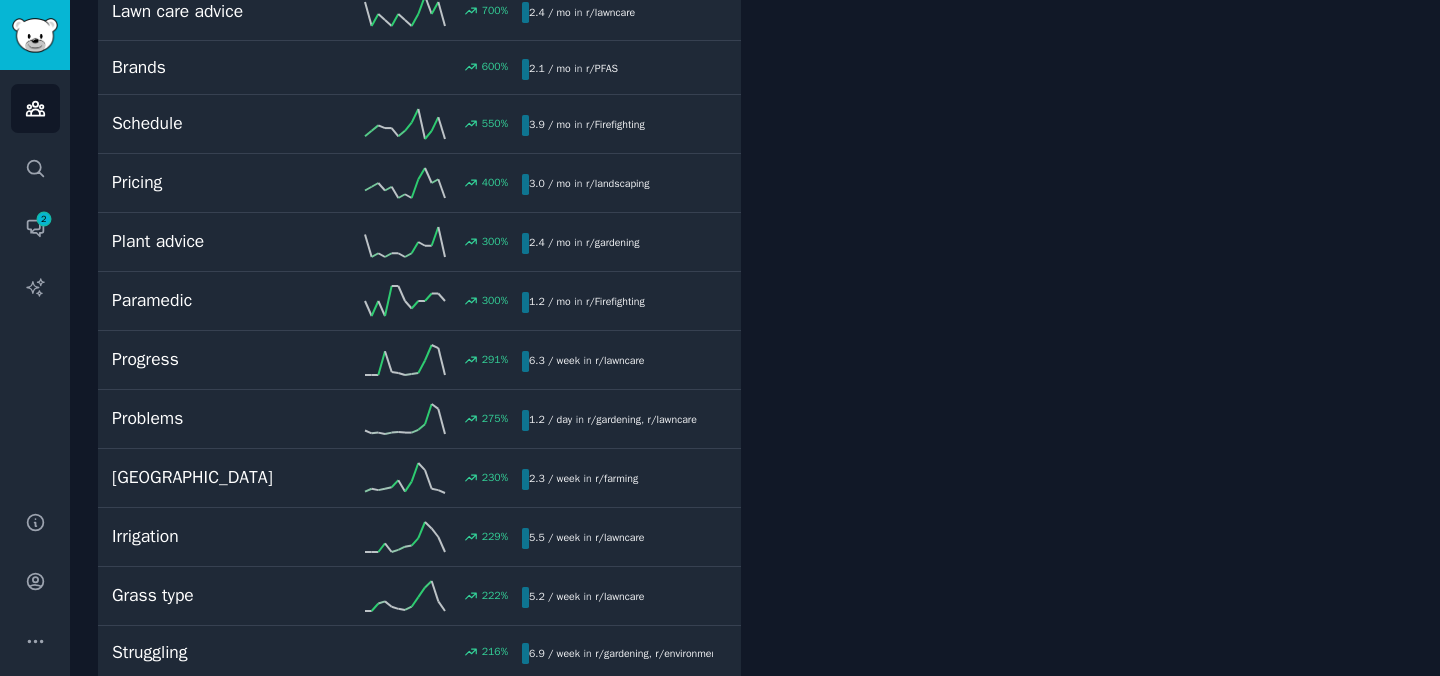 scroll, scrollTop: 112, scrollLeft: 0, axis: vertical 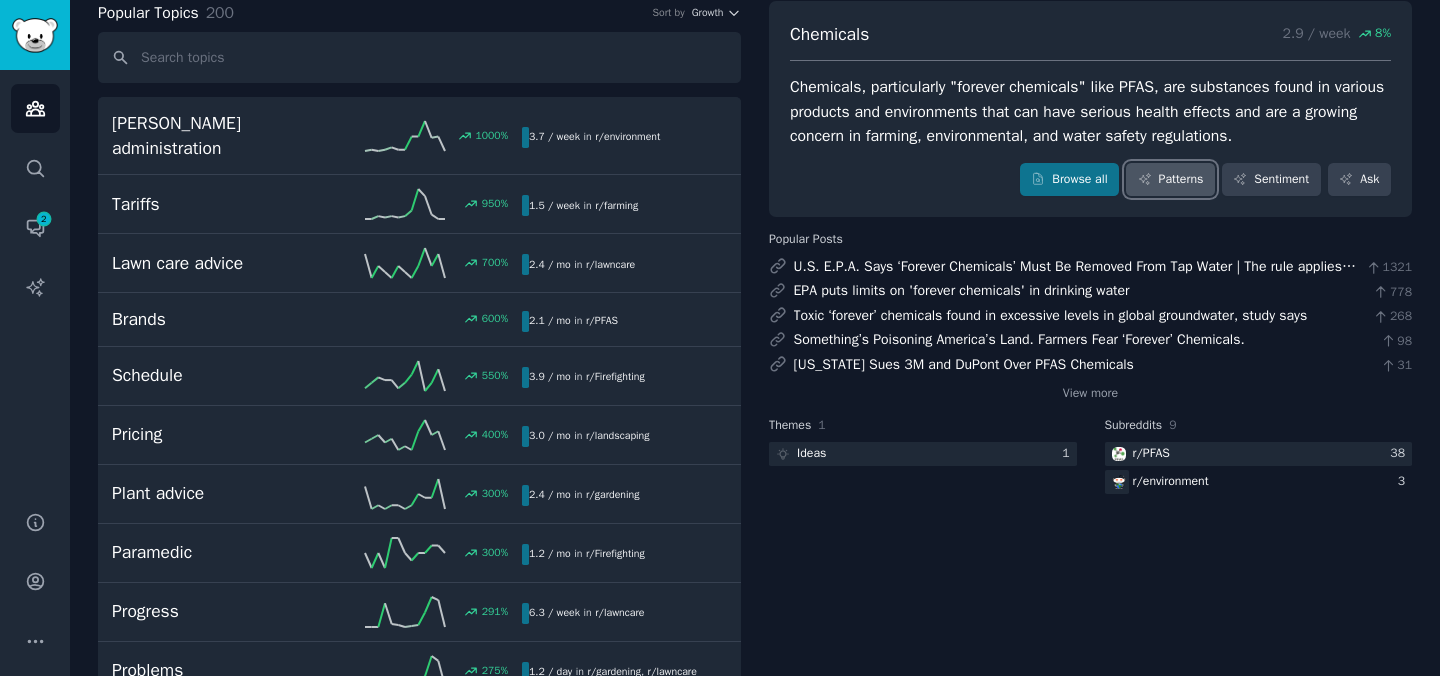 click on "Patterns" at bounding box center (1170, 180) 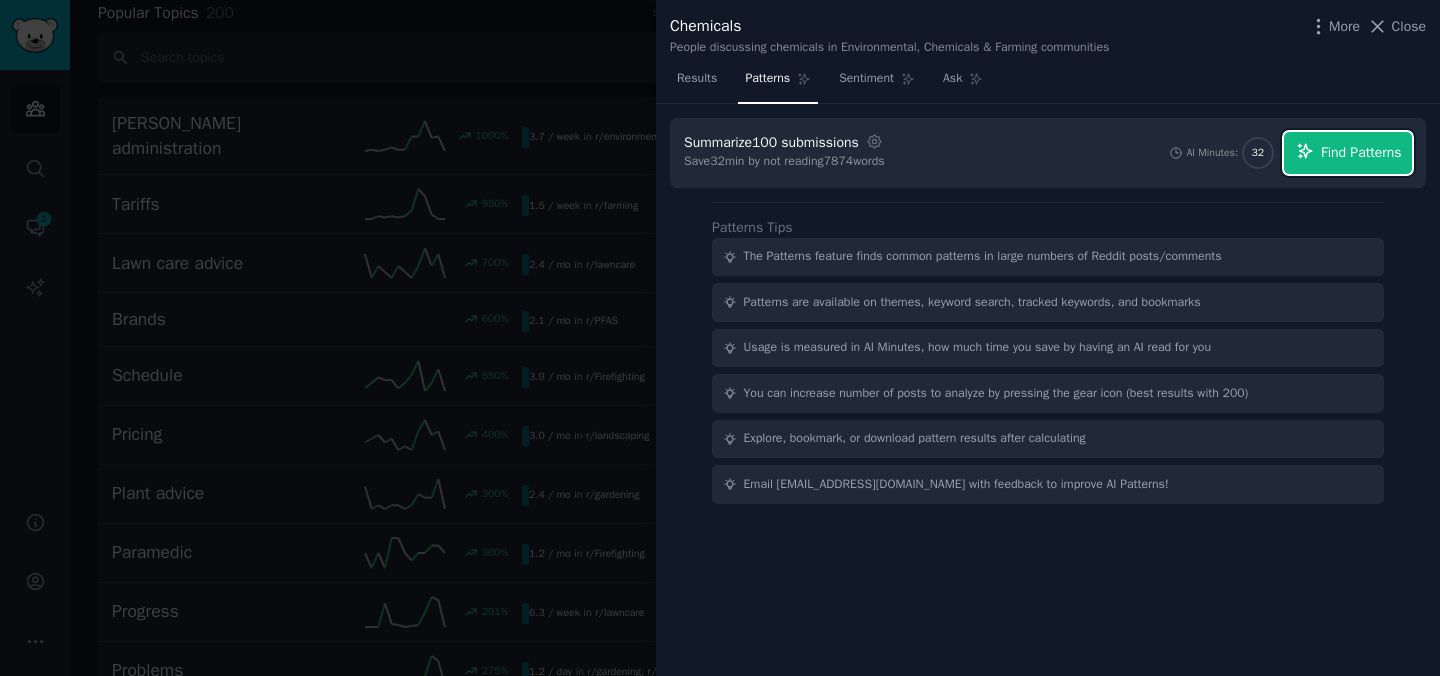 click 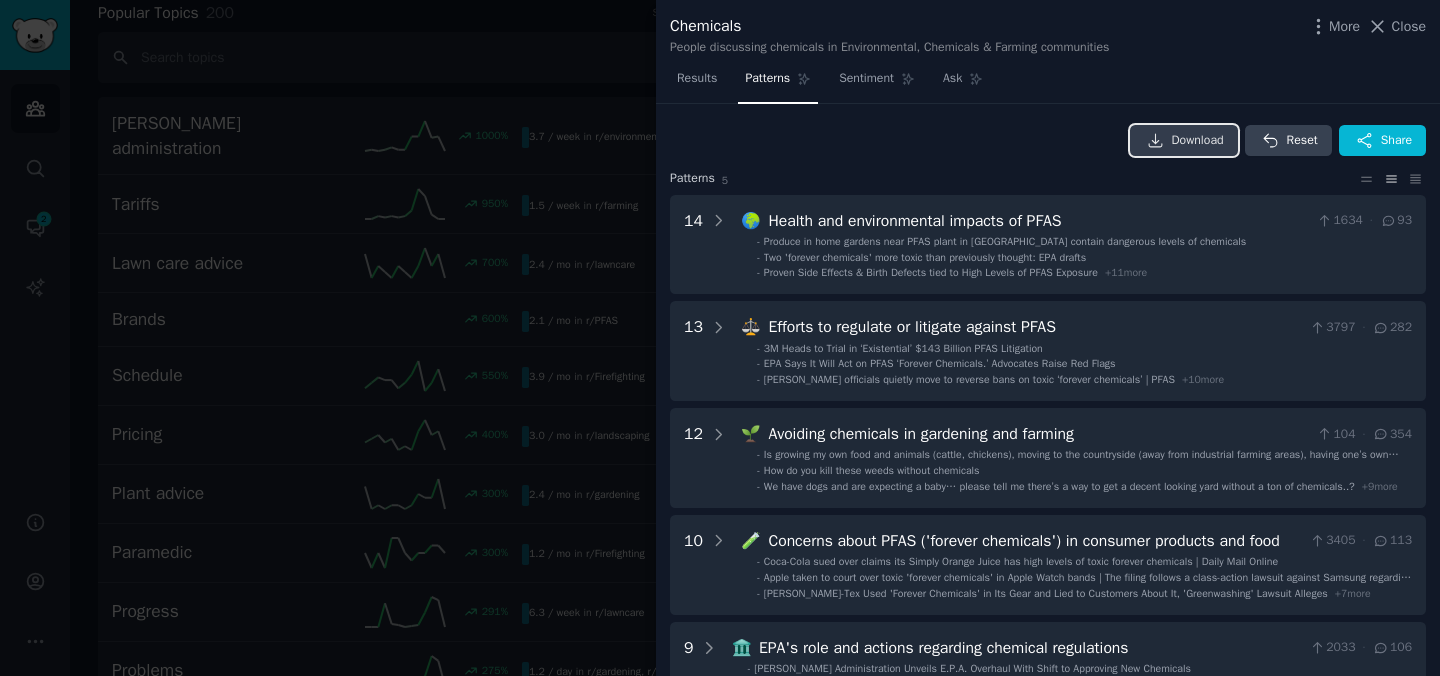 click on "Download" at bounding box center [1198, 141] 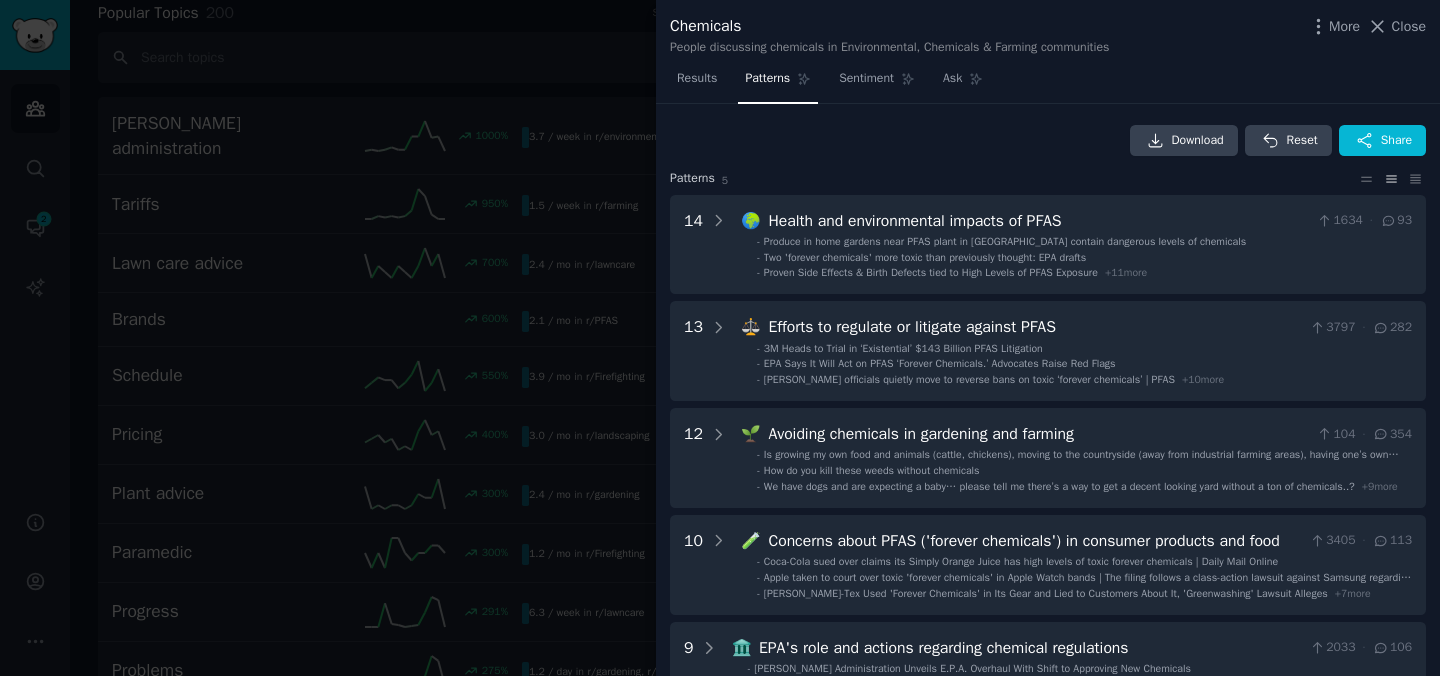 click at bounding box center [720, 338] 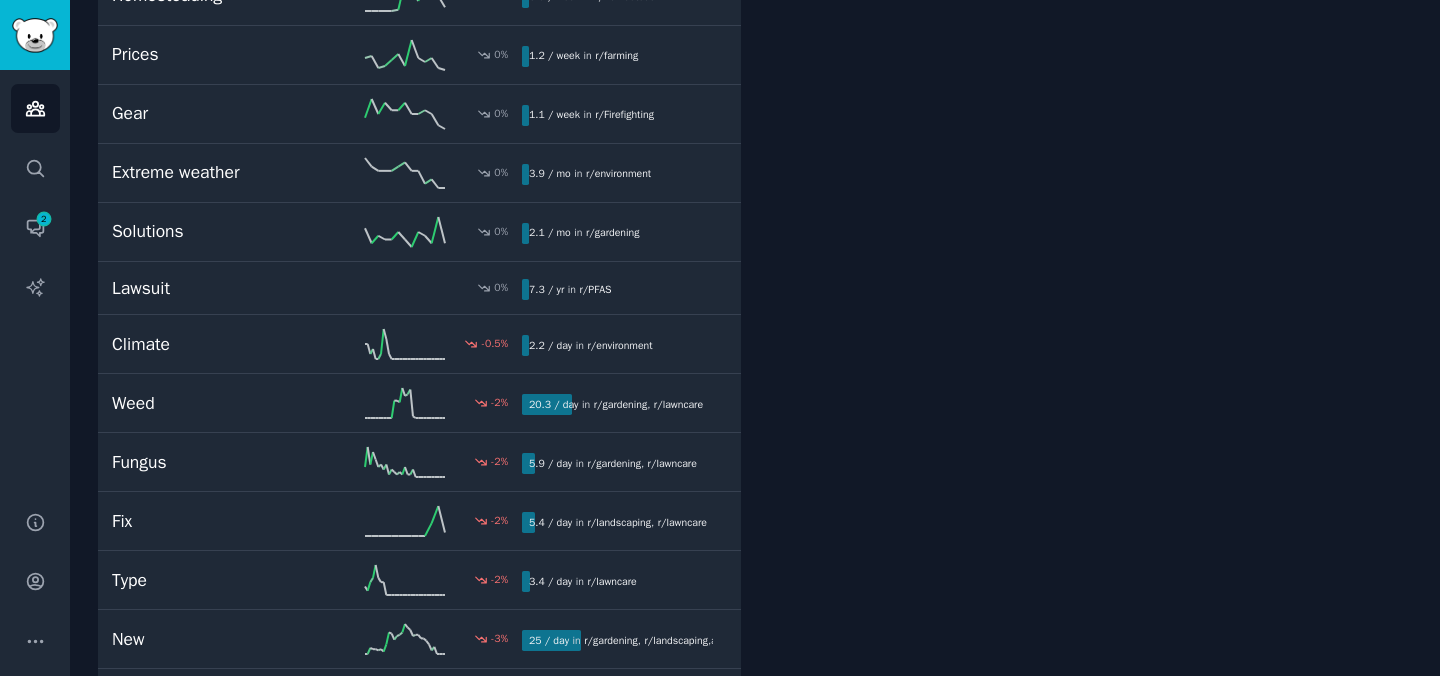 scroll, scrollTop: 5664, scrollLeft: 0, axis: vertical 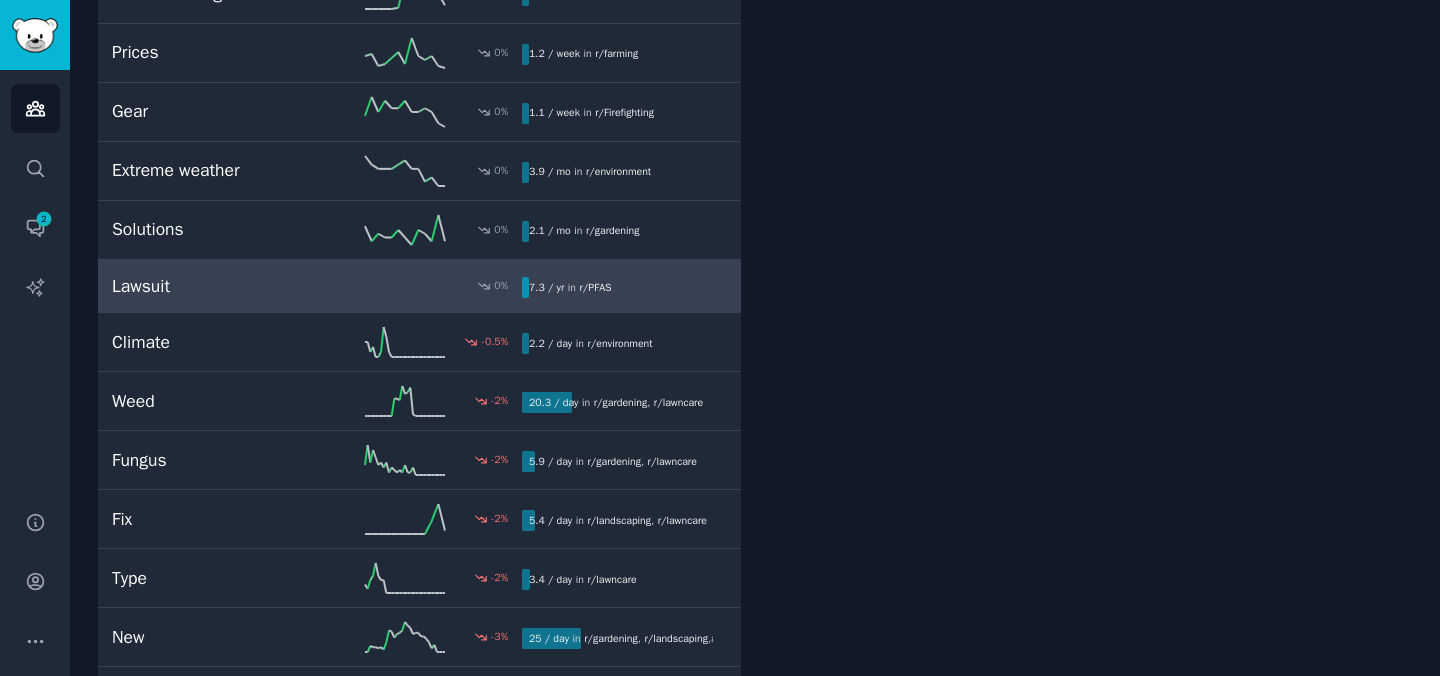 click on "Lawsuit" at bounding box center [214, 286] 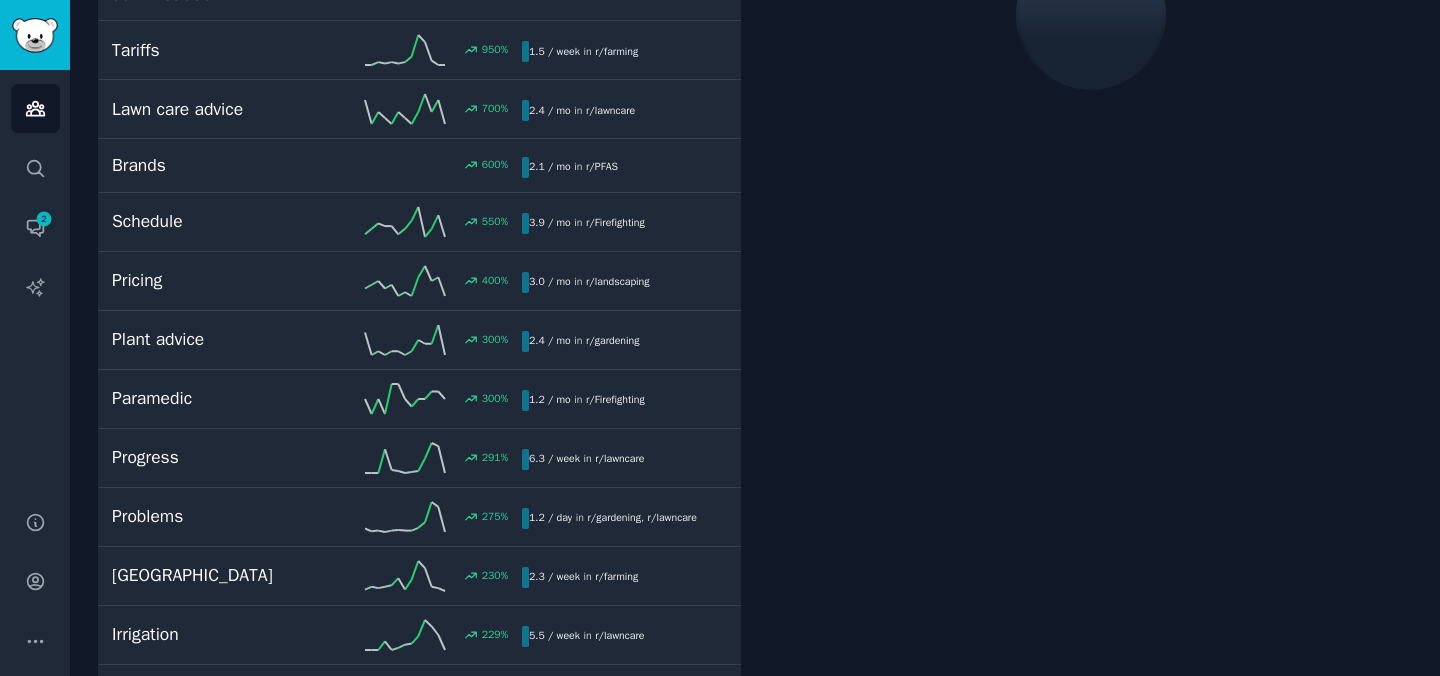 scroll, scrollTop: 112, scrollLeft: 0, axis: vertical 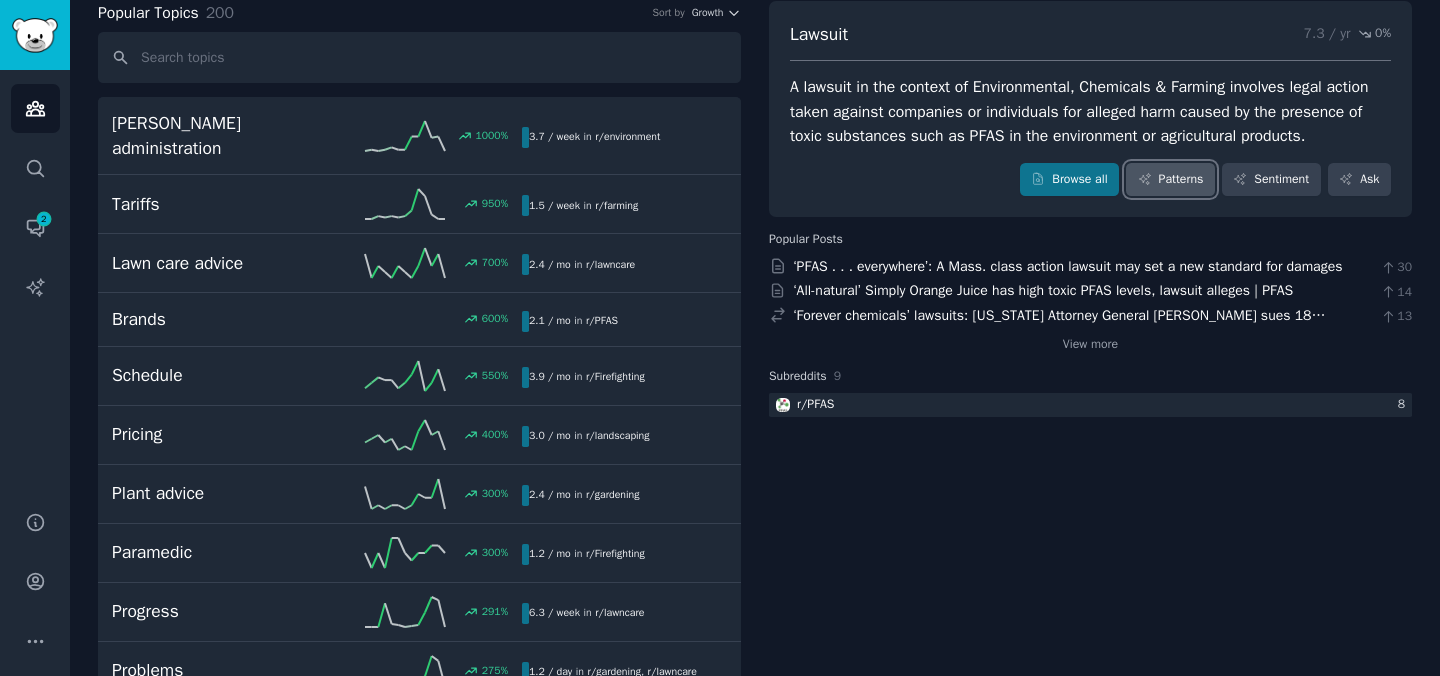 click on "Patterns" at bounding box center (1170, 180) 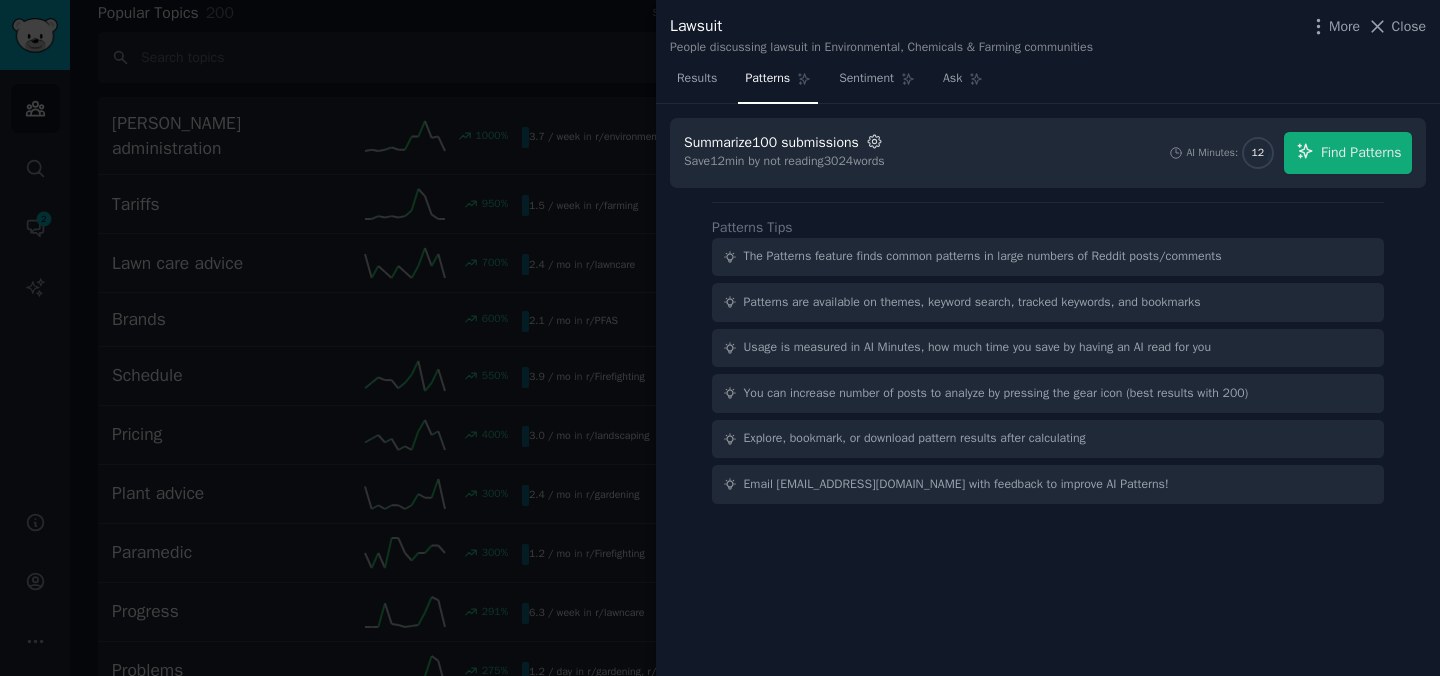 click 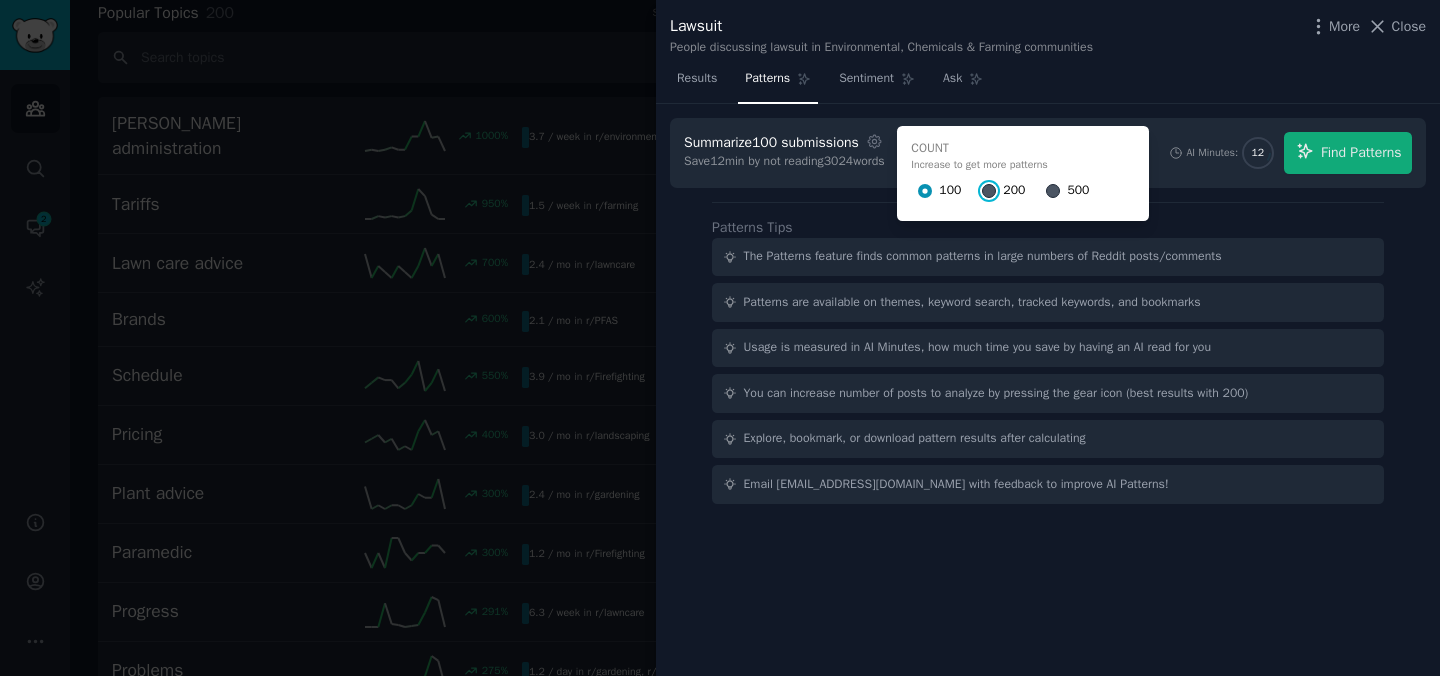click on "200" at bounding box center (989, 191) 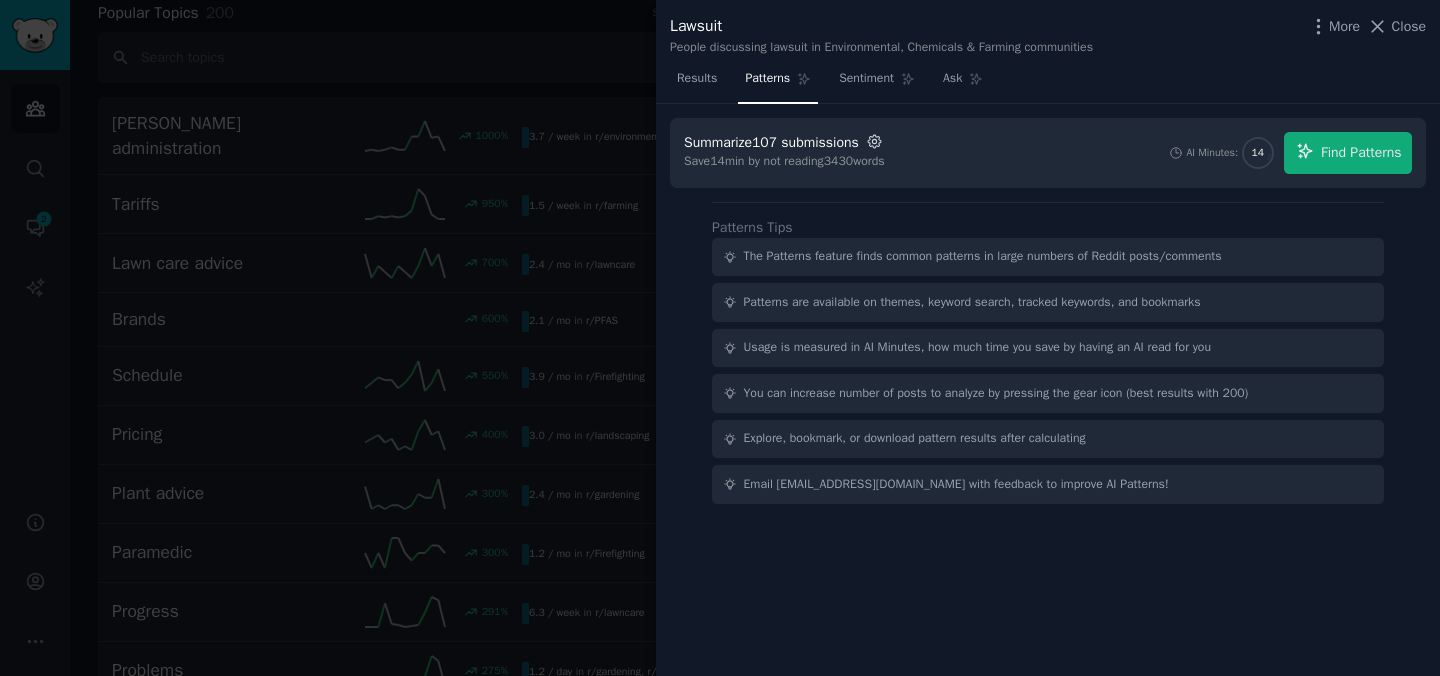 click 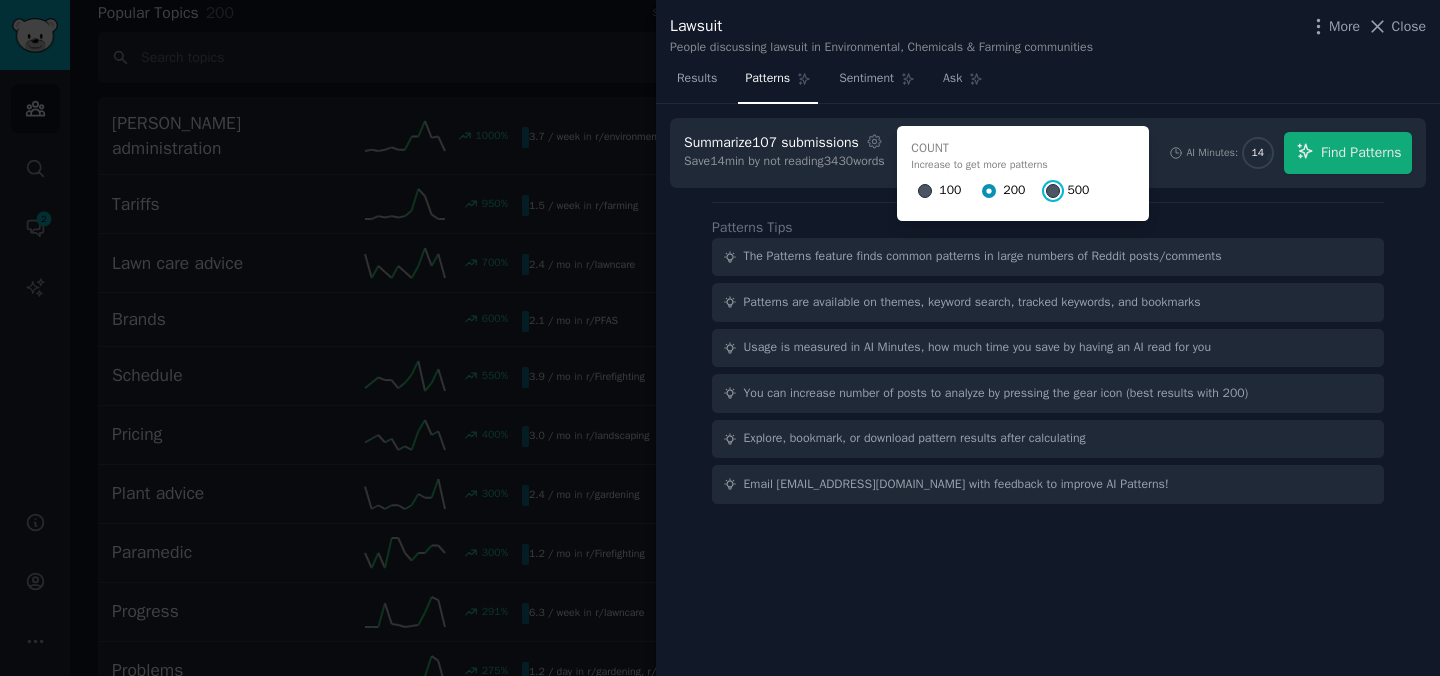 click on "500" at bounding box center [1053, 191] 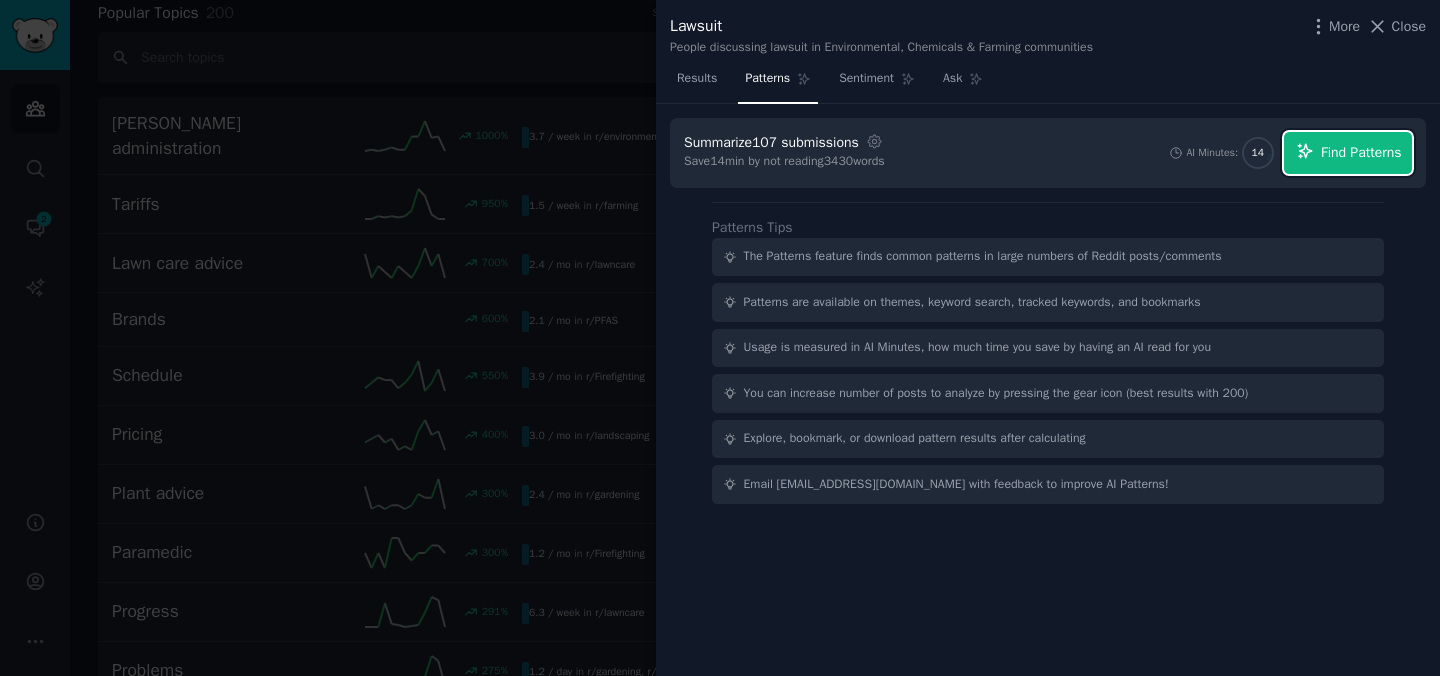 click on "Find Patterns" at bounding box center (1348, 153) 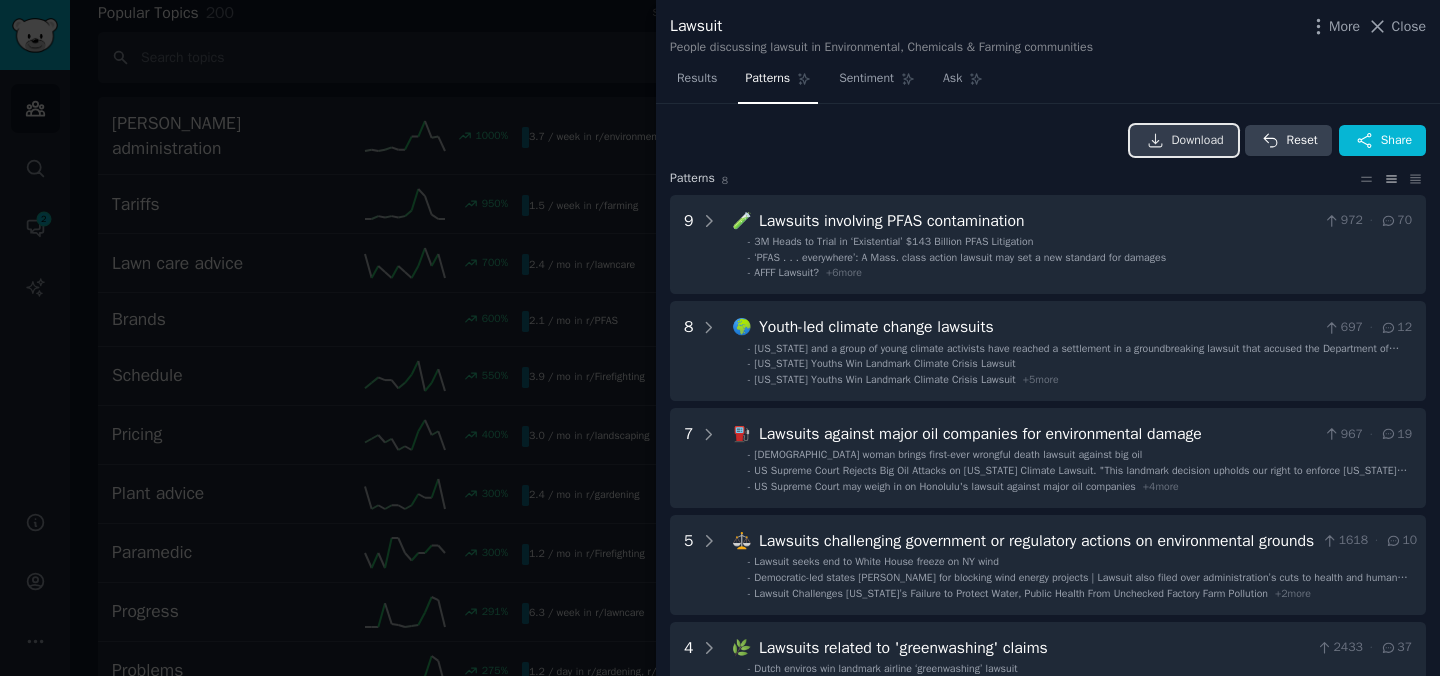 click on "Download" at bounding box center (1198, 141) 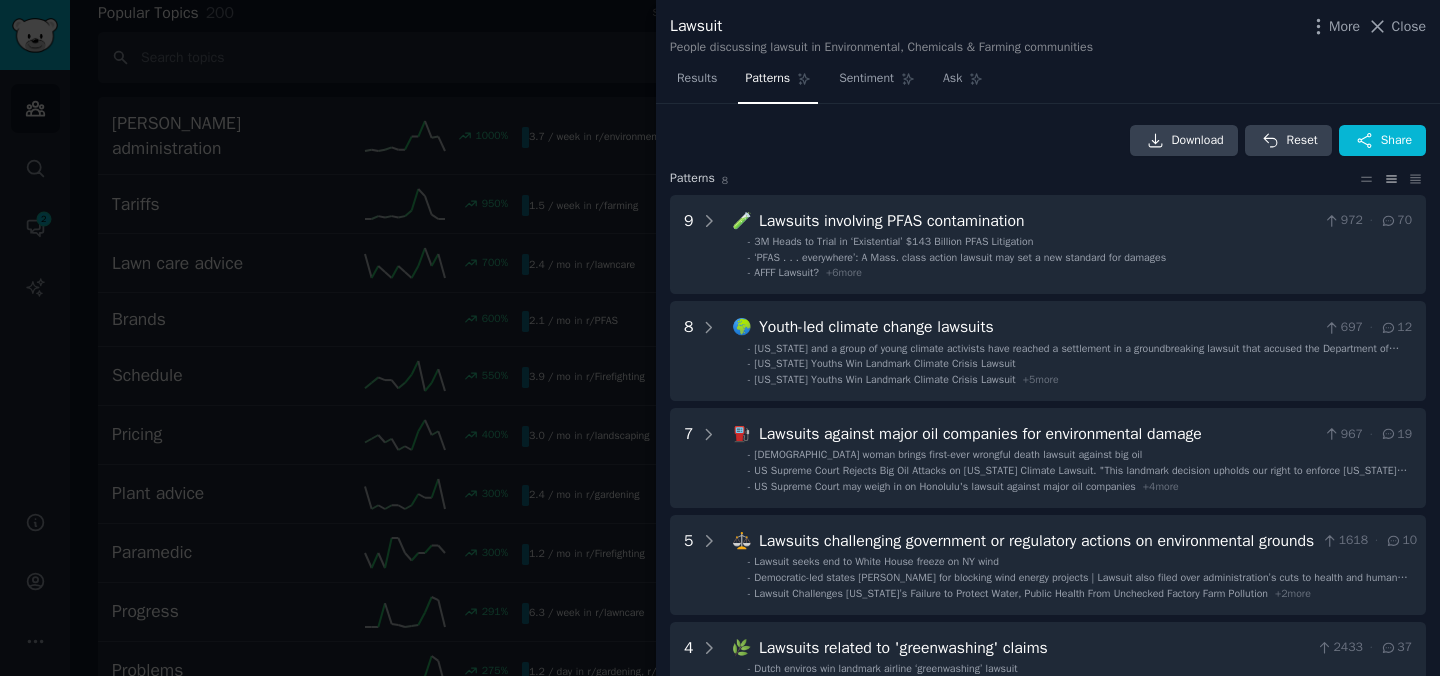 click at bounding box center [720, 338] 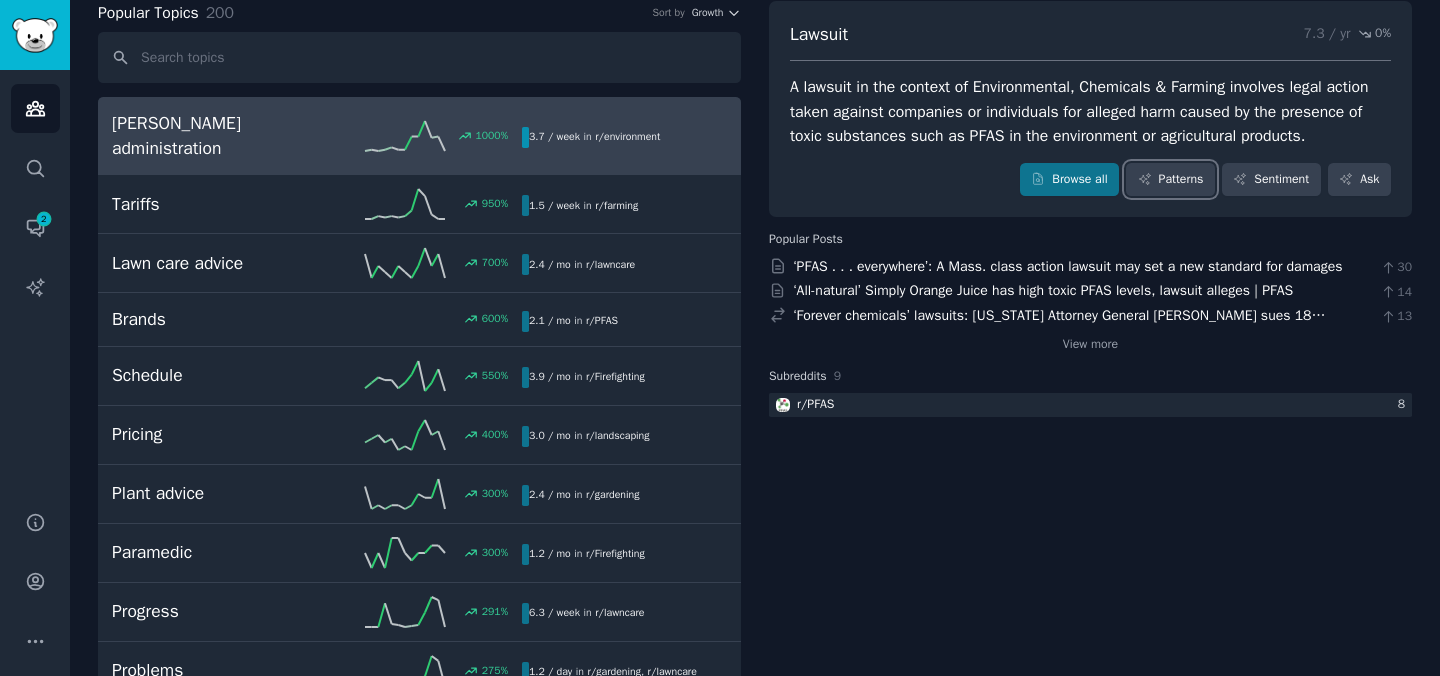 scroll, scrollTop: 0, scrollLeft: 0, axis: both 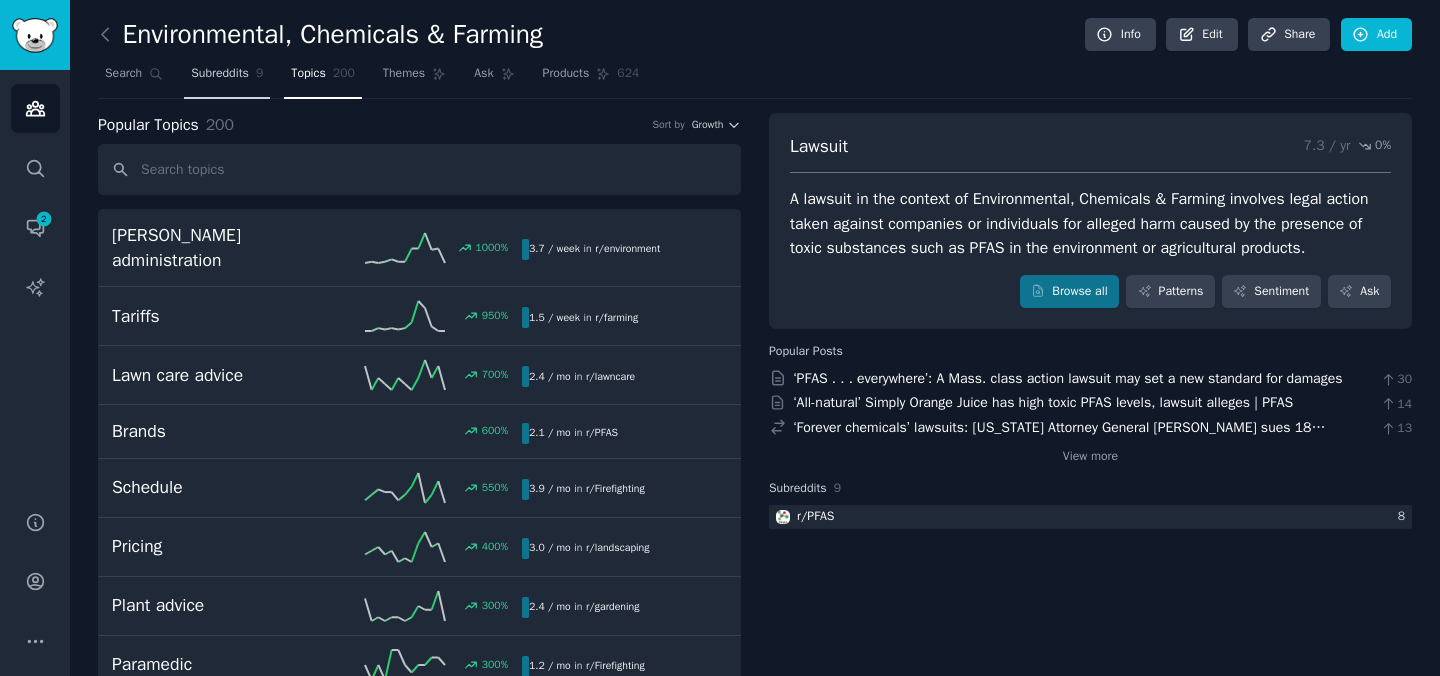 click on "Subreddits" at bounding box center [220, 74] 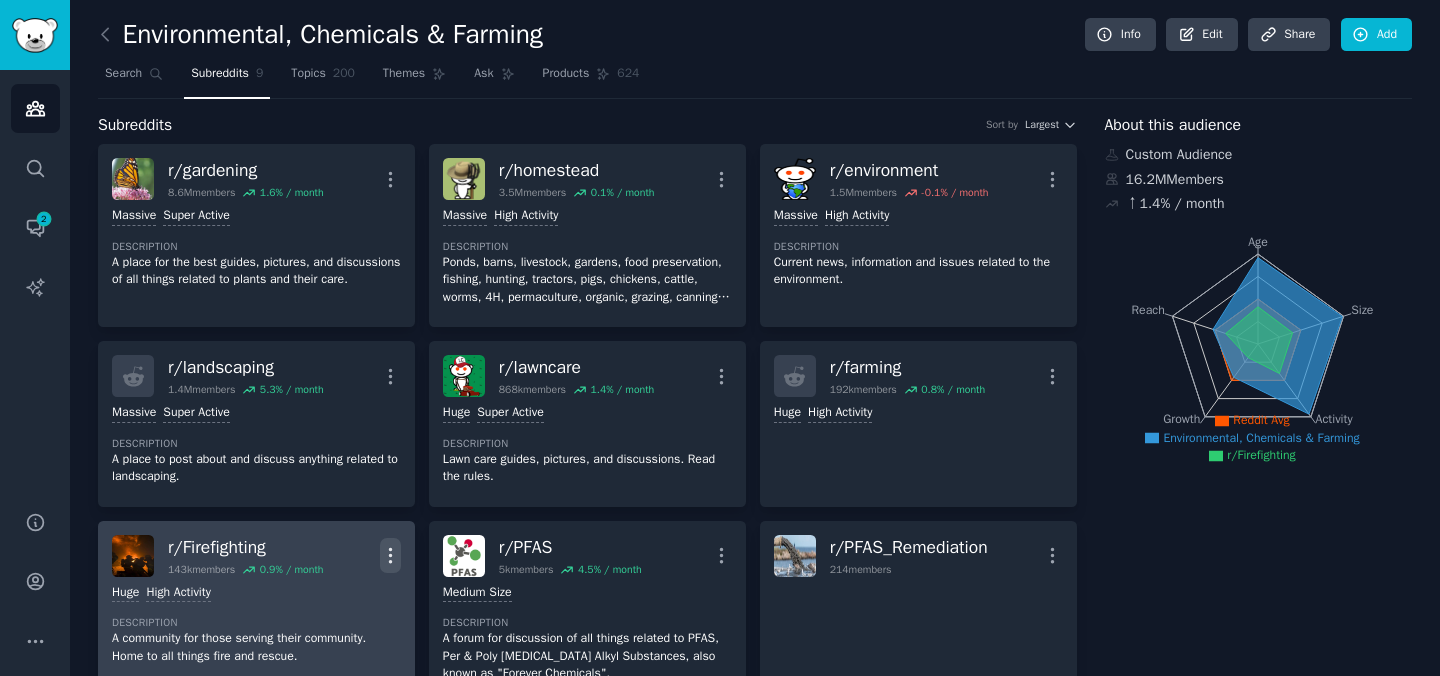 click 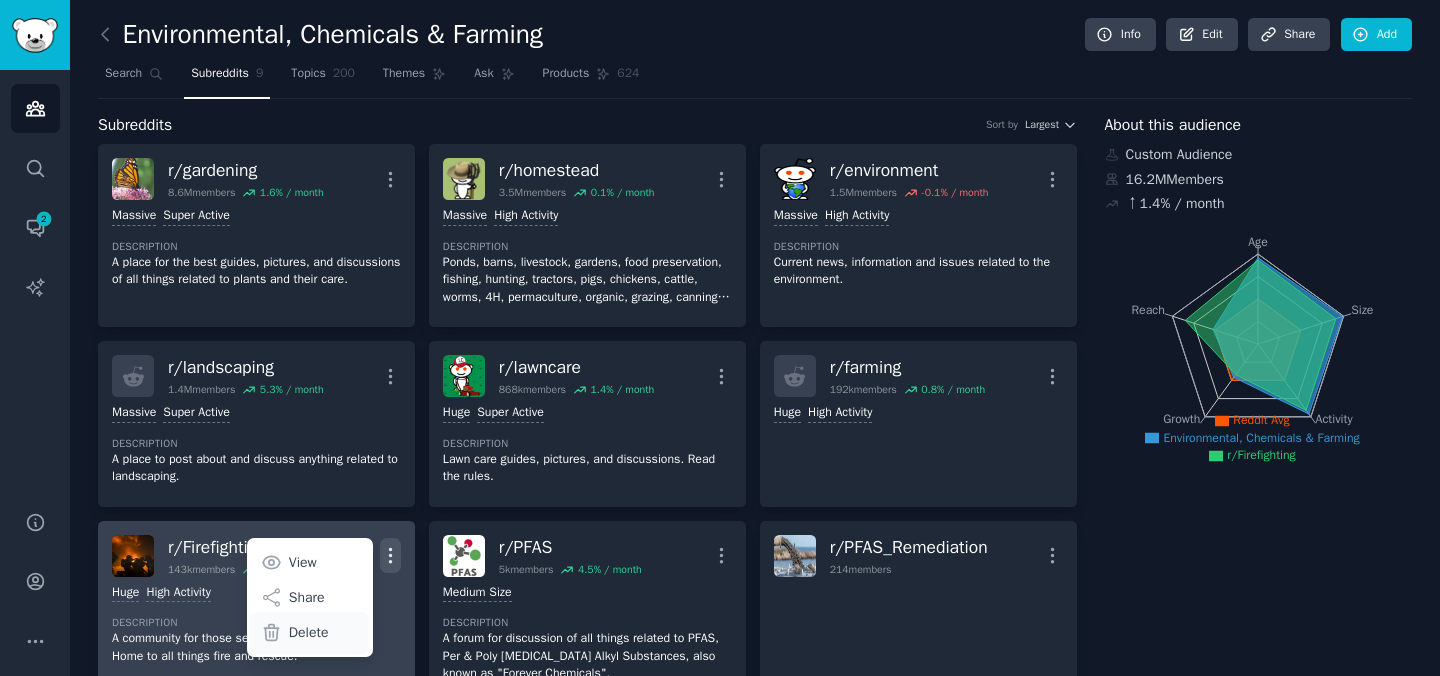 click on "Delete" at bounding box center (309, 633) 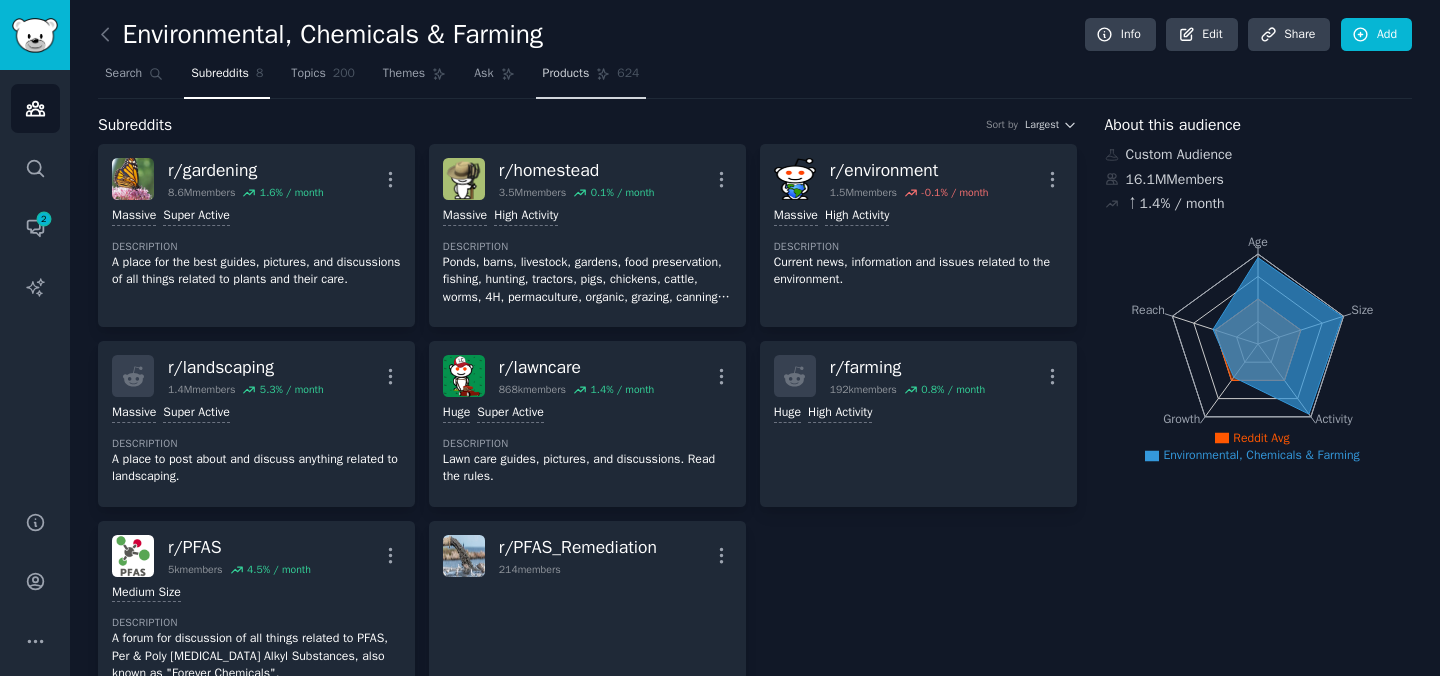 click on "Products" at bounding box center [566, 74] 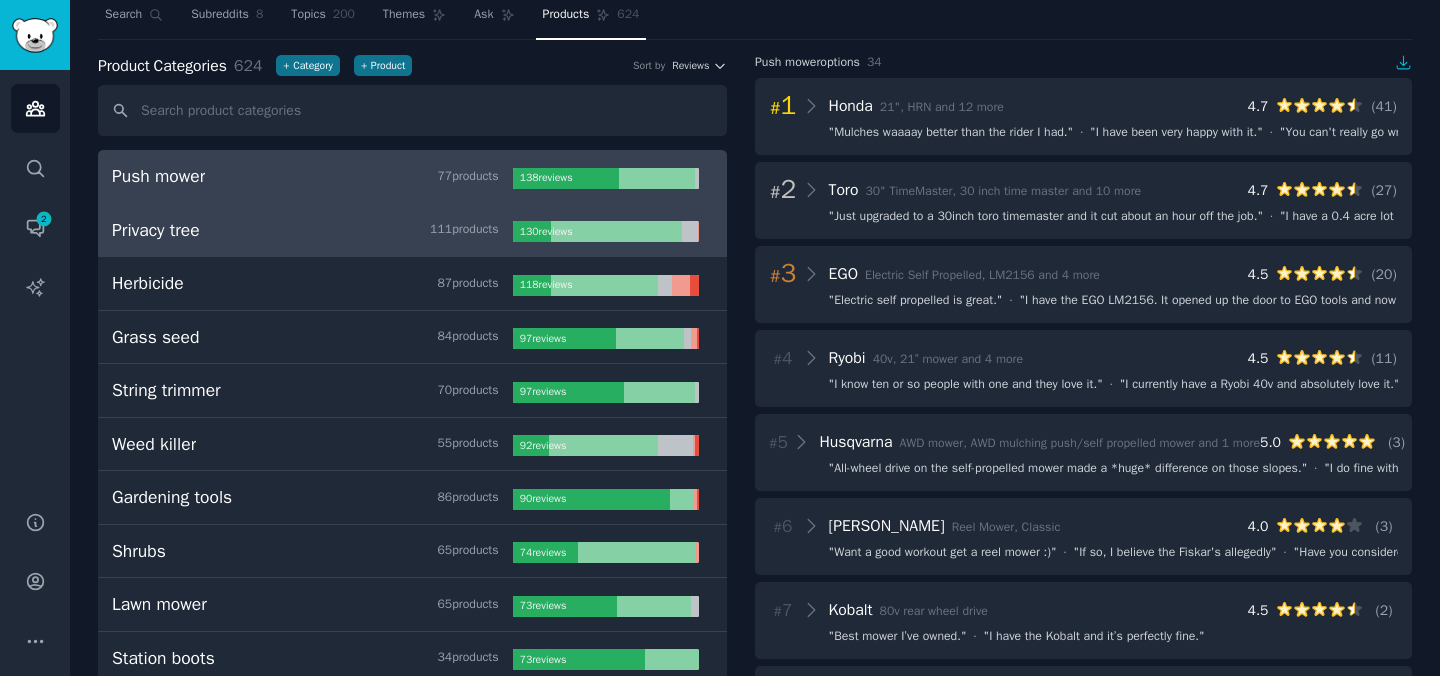 scroll, scrollTop: 0, scrollLeft: 0, axis: both 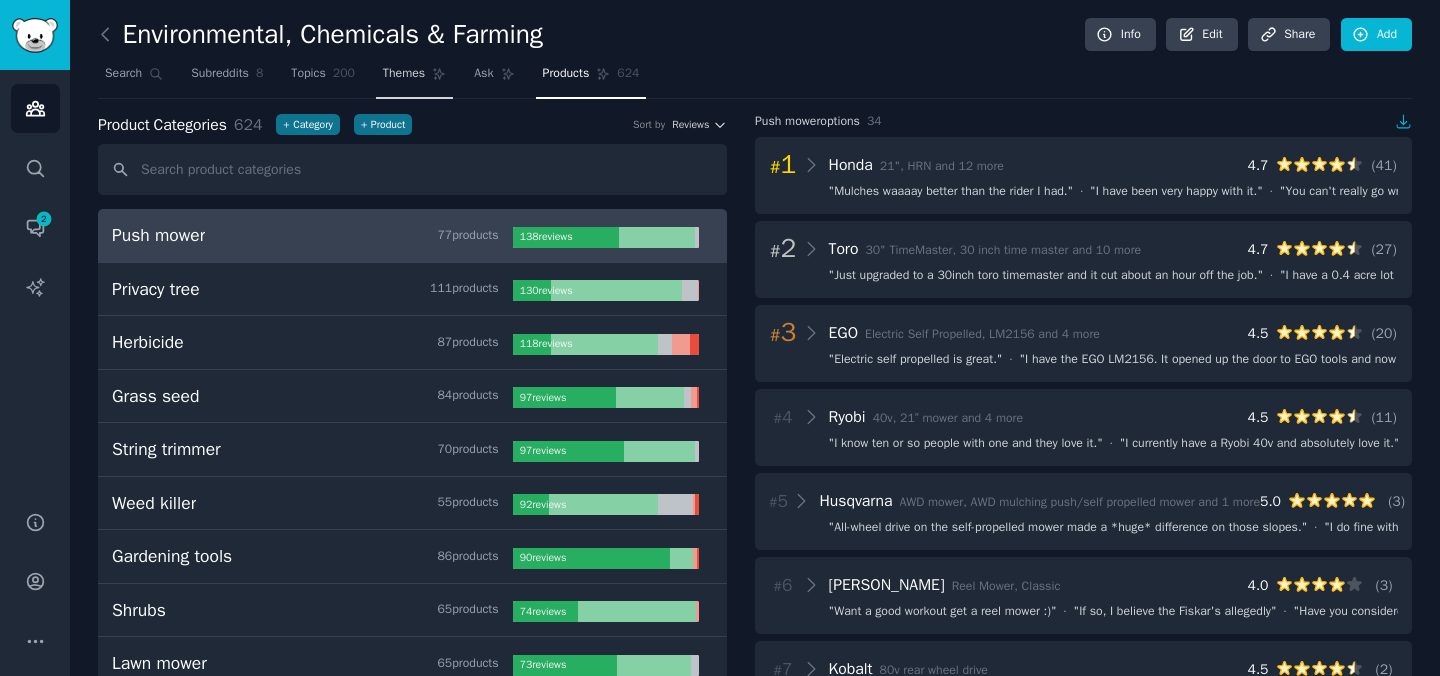 click on "Themes" at bounding box center (414, 78) 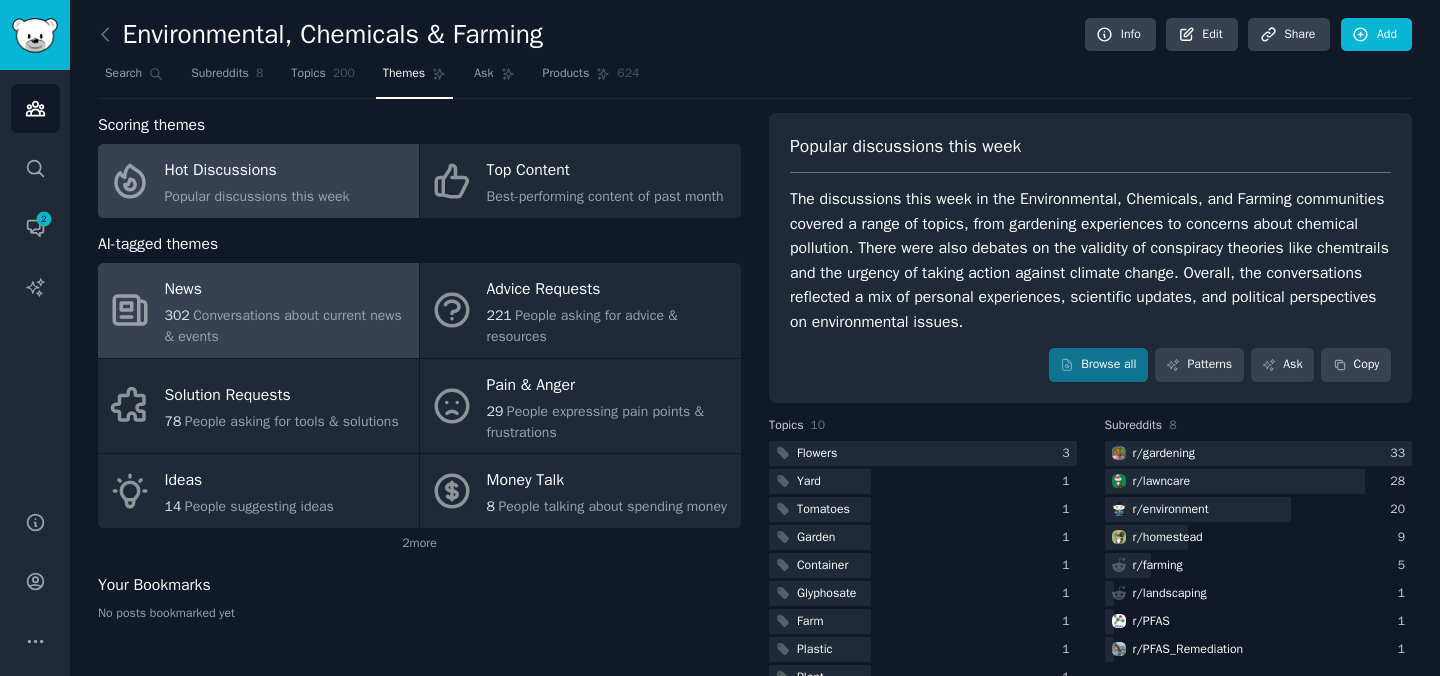 click on "News" at bounding box center [287, 290] 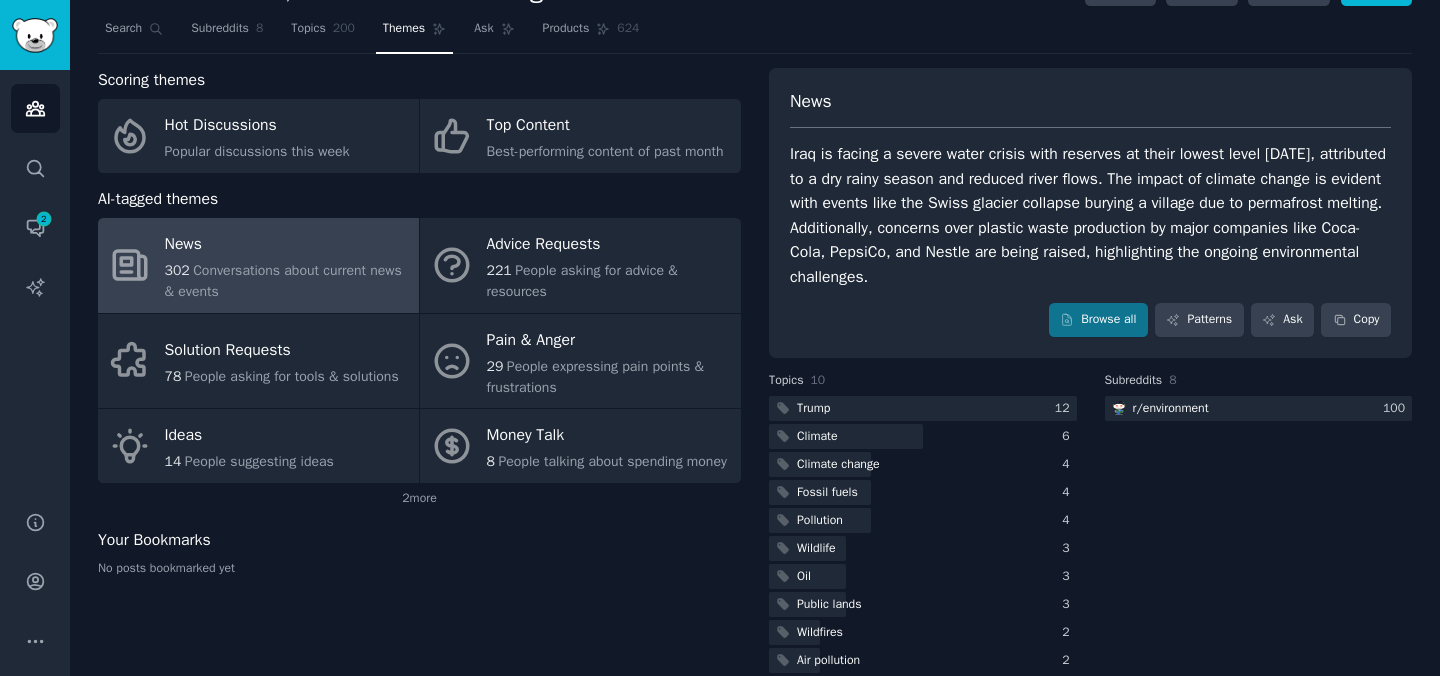 scroll, scrollTop: 73, scrollLeft: 0, axis: vertical 